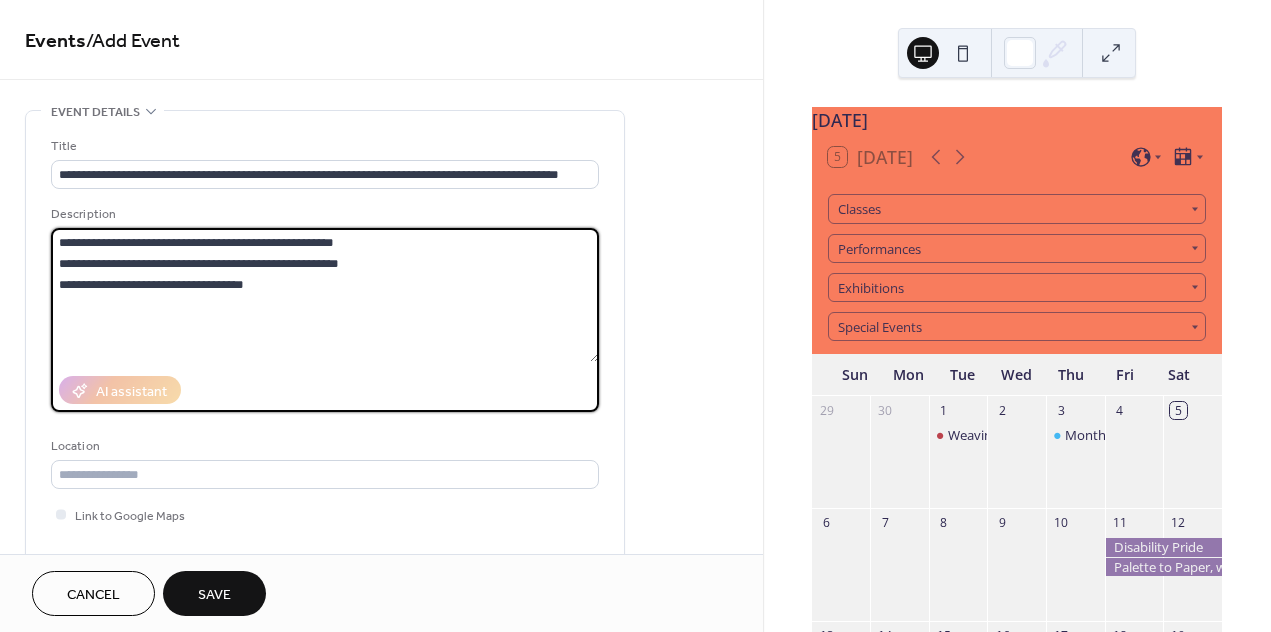 scroll, scrollTop: 0, scrollLeft: 0, axis: both 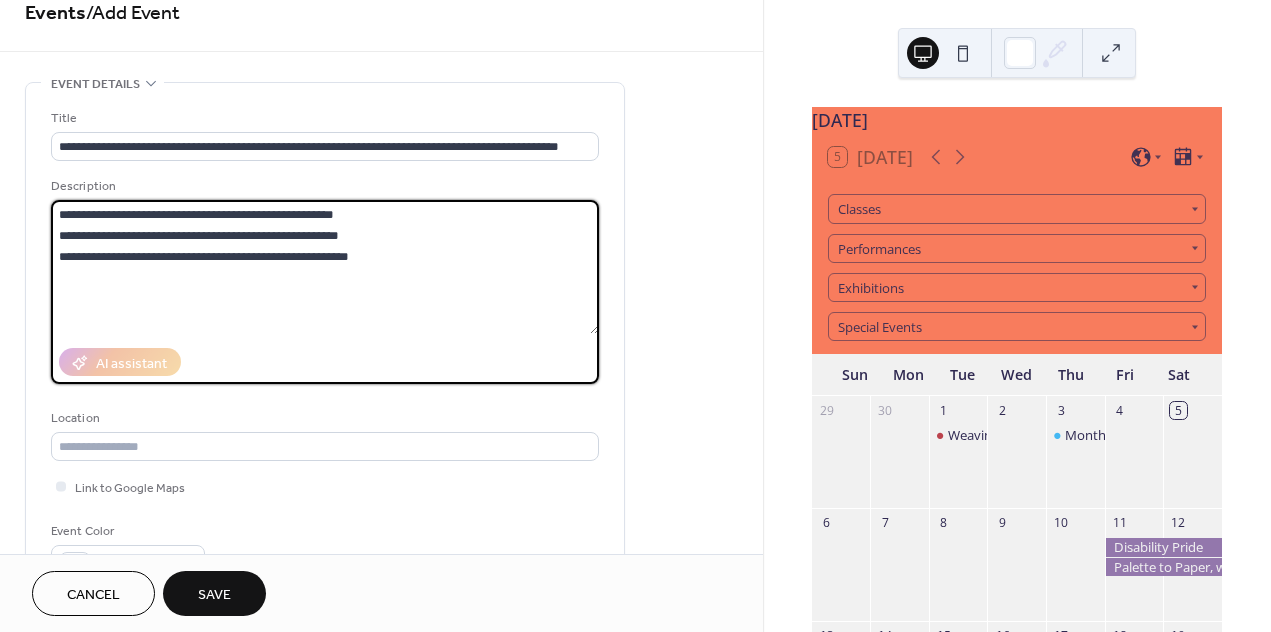 click on "**********" at bounding box center (325, 267) 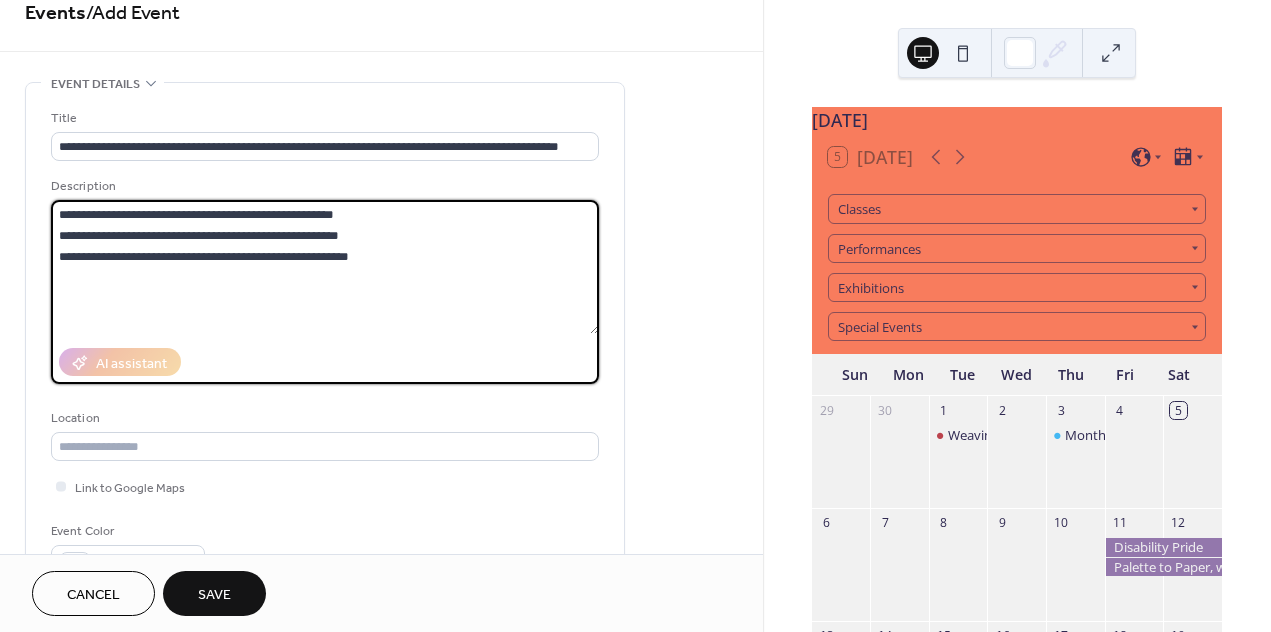 click on "**********" at bounding box center (325, 267) 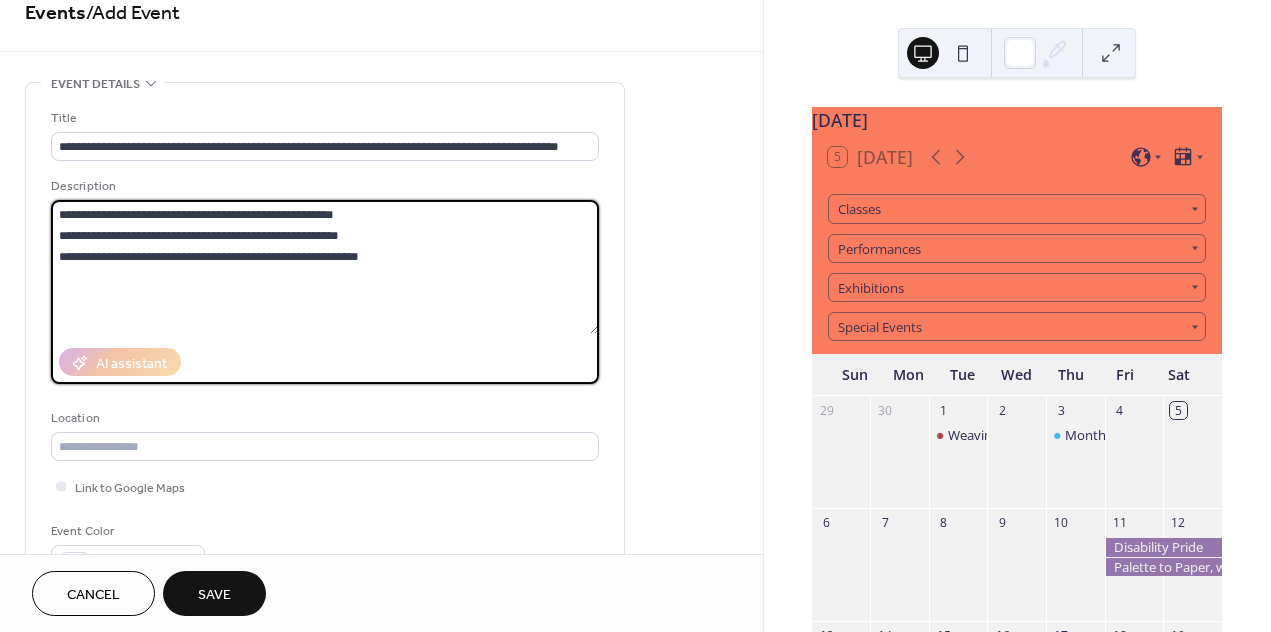 click on "**********" at bounding box center [325, 267] 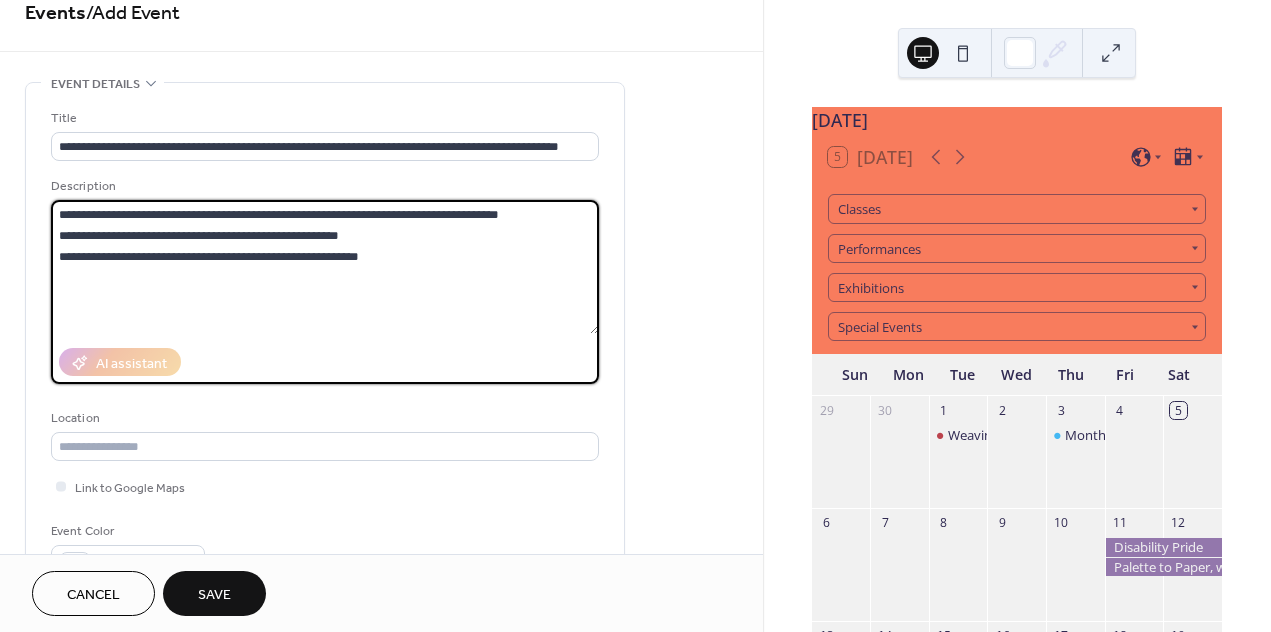 click on "**********" at bounding box center (325, 267) 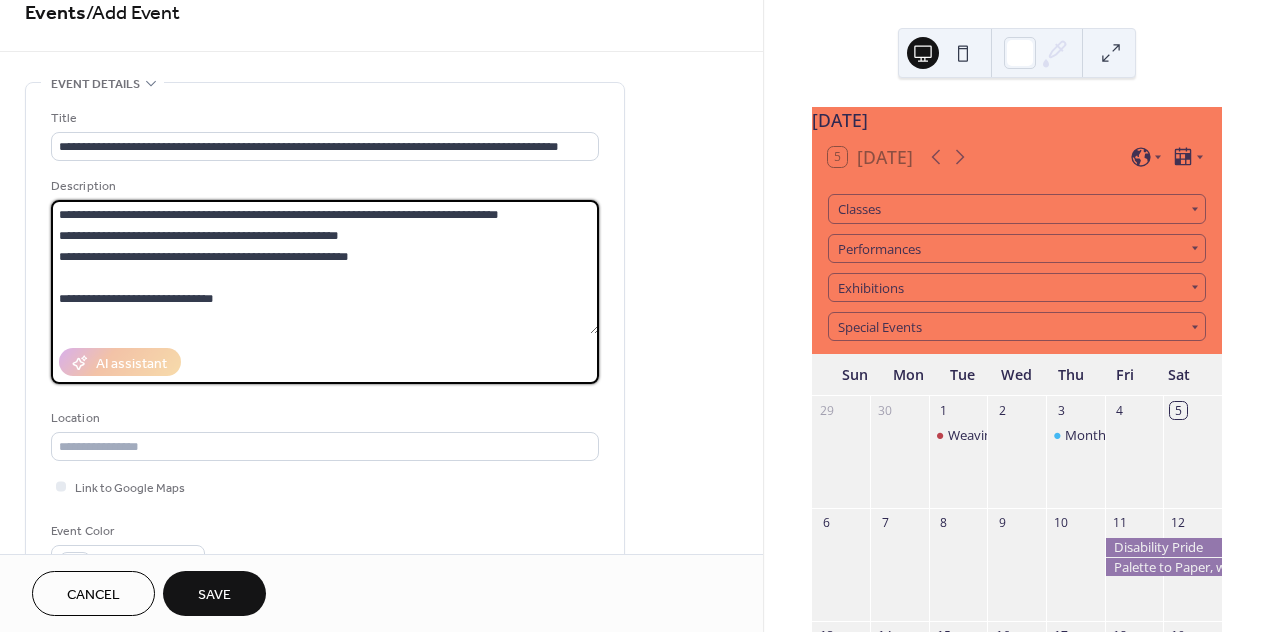 drag, startPoint x: 241, startPoint y: 299, endPoint x: 126, endPoint y: 298, distance: 115.00435 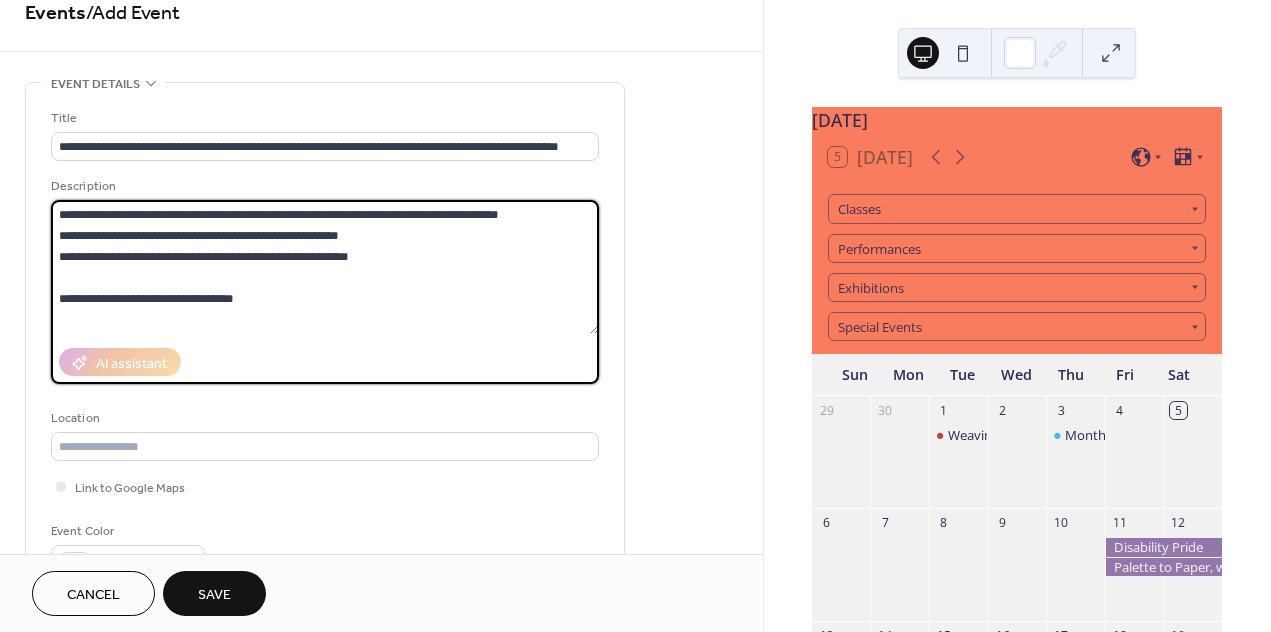 click on "**********" at bounding box center (325, 267) 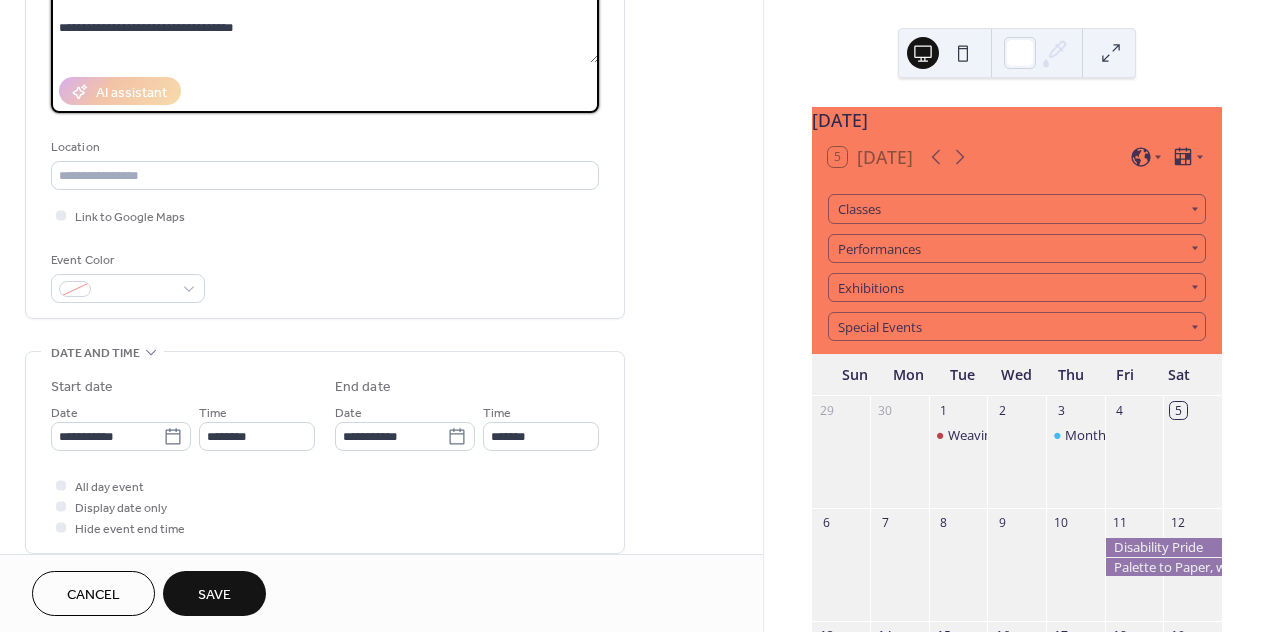 scroll, scrollTop: 306, scrollLeft: 0, axis: vertical 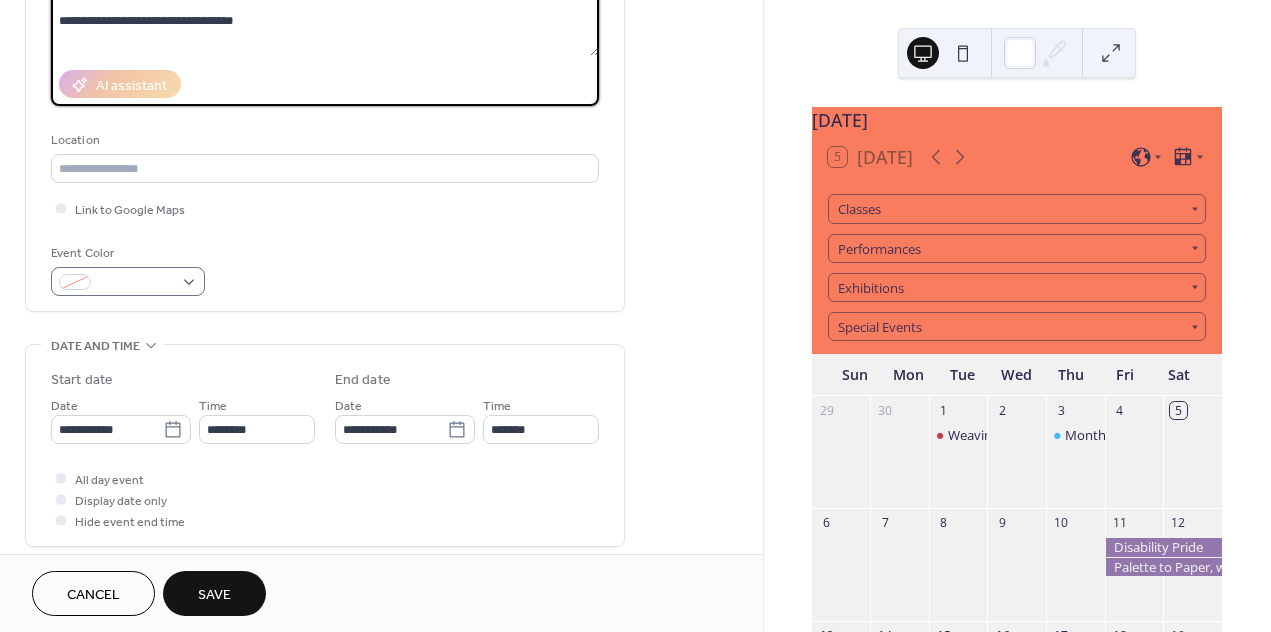 type on "**********" 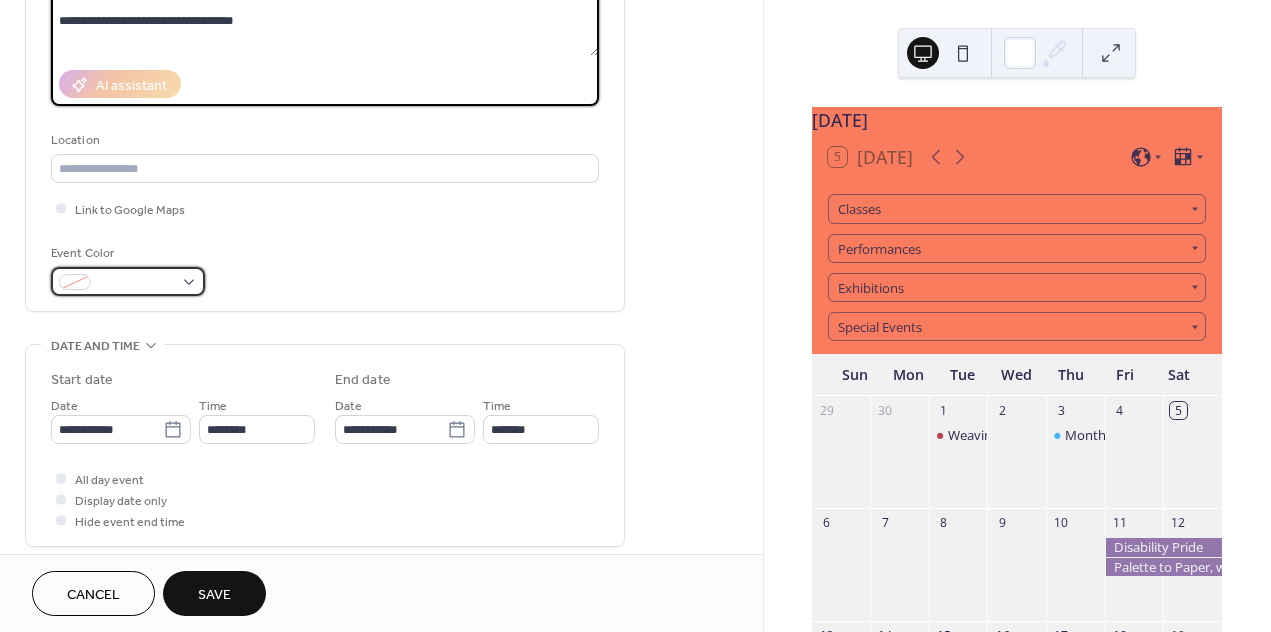 click at bounding box center [136, 283] 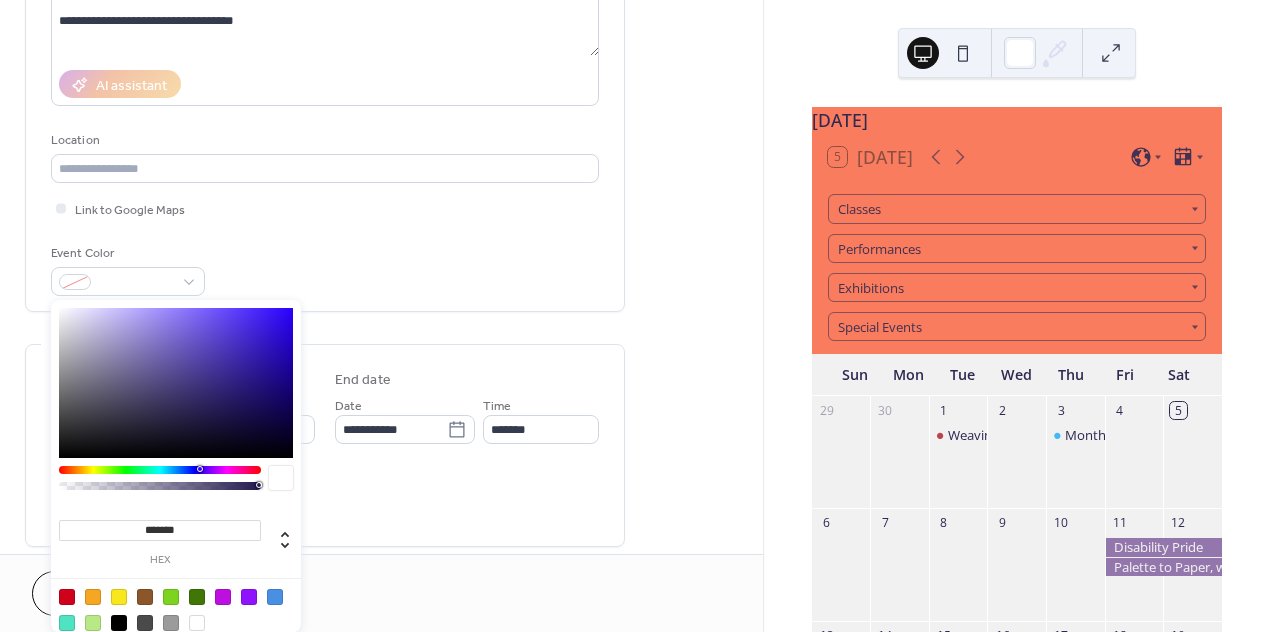 click on "*******" at bounding box center [160, 530] 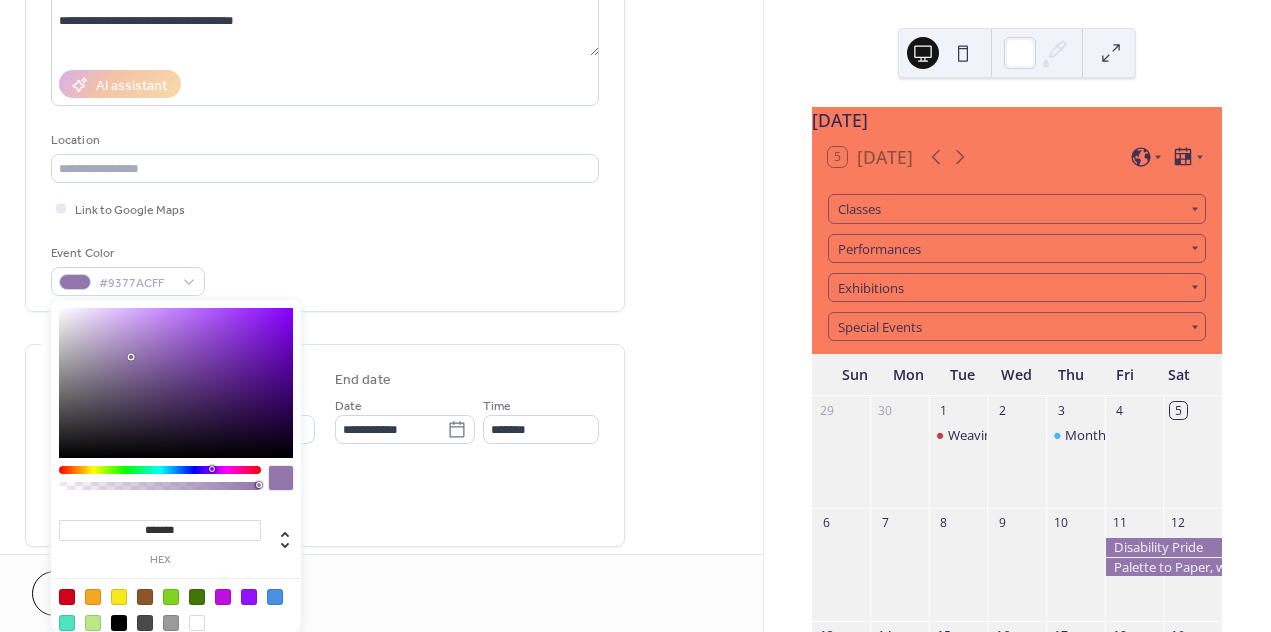 click on "All day event Display date only Hide event end time" at bounding box center (325, 499) 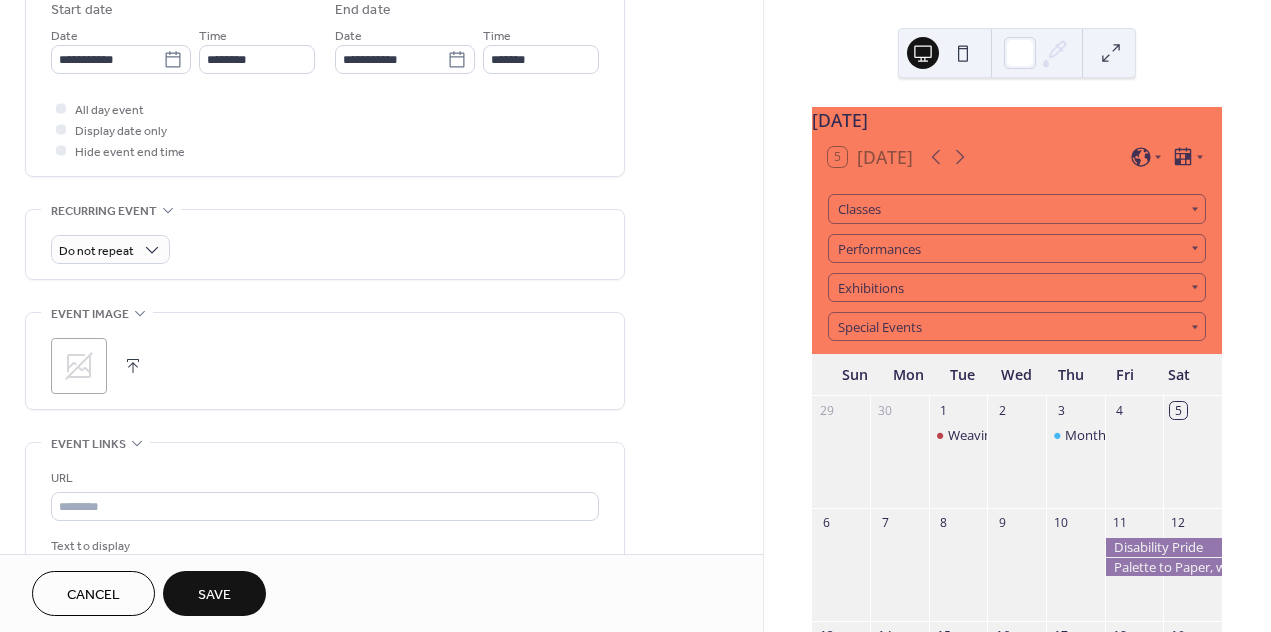 scroll, scrollTop: 715, scrollLeft: 0, axis: vertical 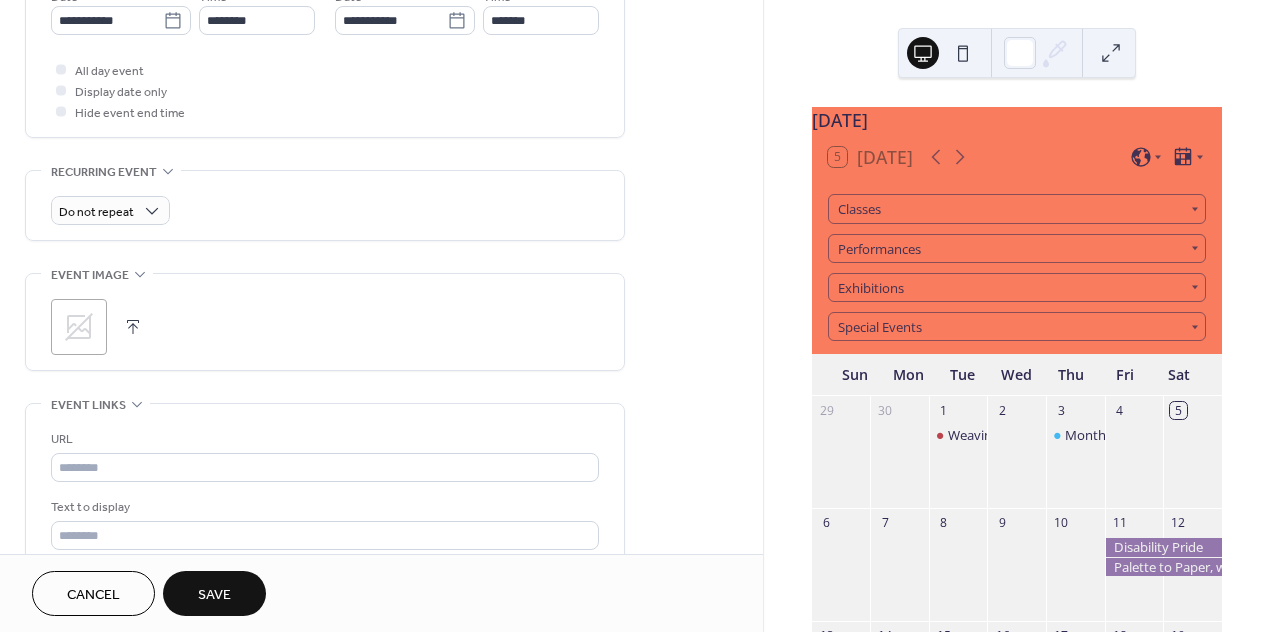 click on ";" at bounding box center [79, 327] 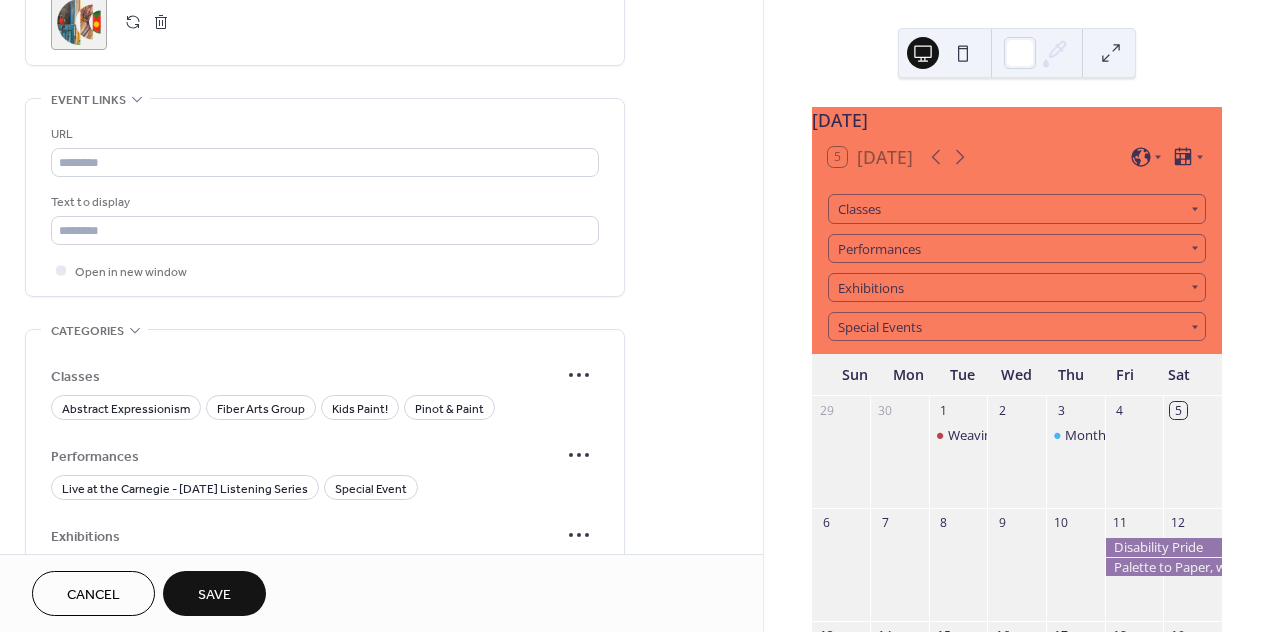 scroll, scrollTop: 1021, scrollLeft: 0, axis: vertical 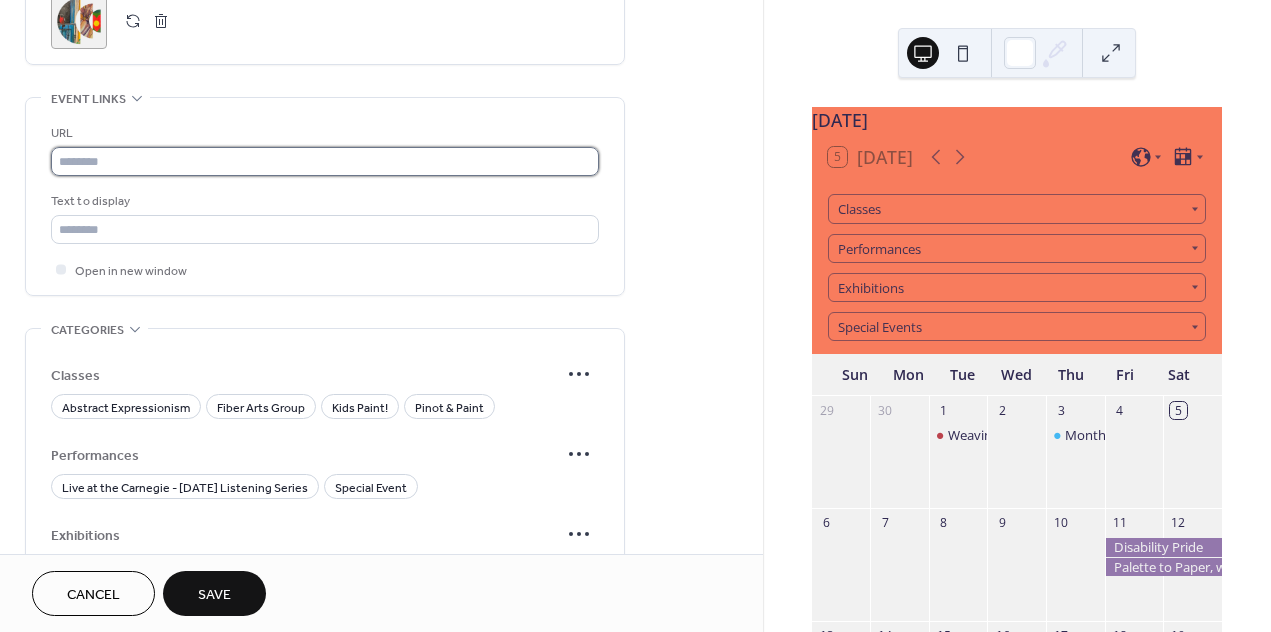 click at bounding box center (325, 161) 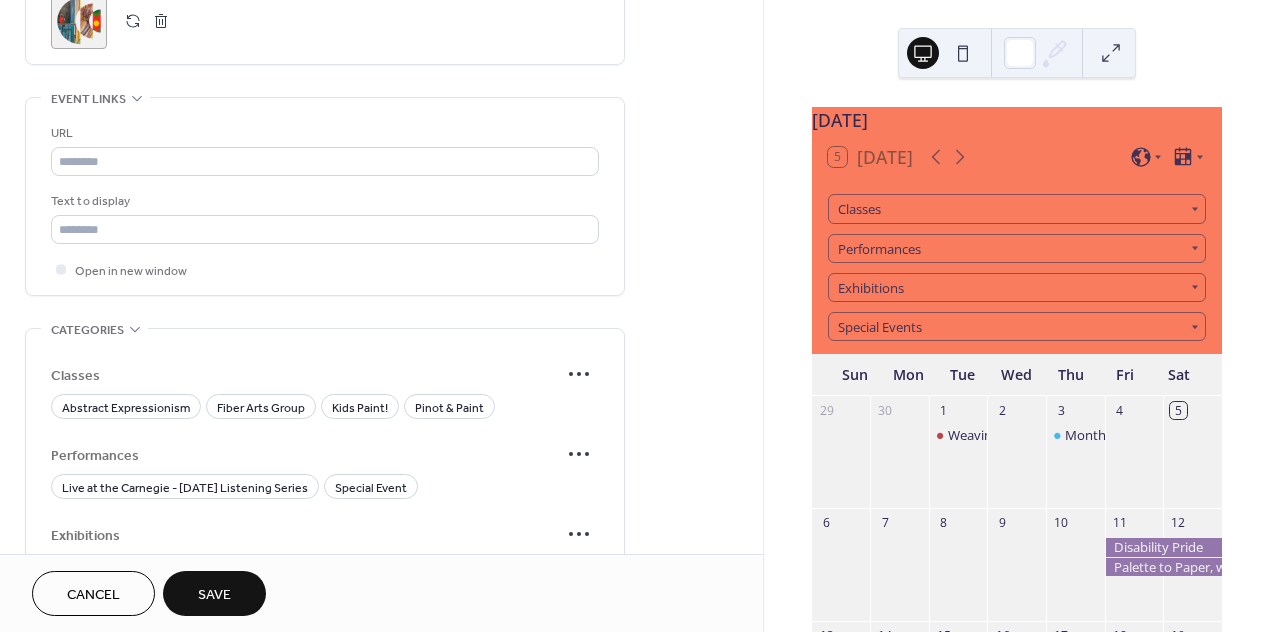 click on "Text to display" at bounding box center [323, 201] 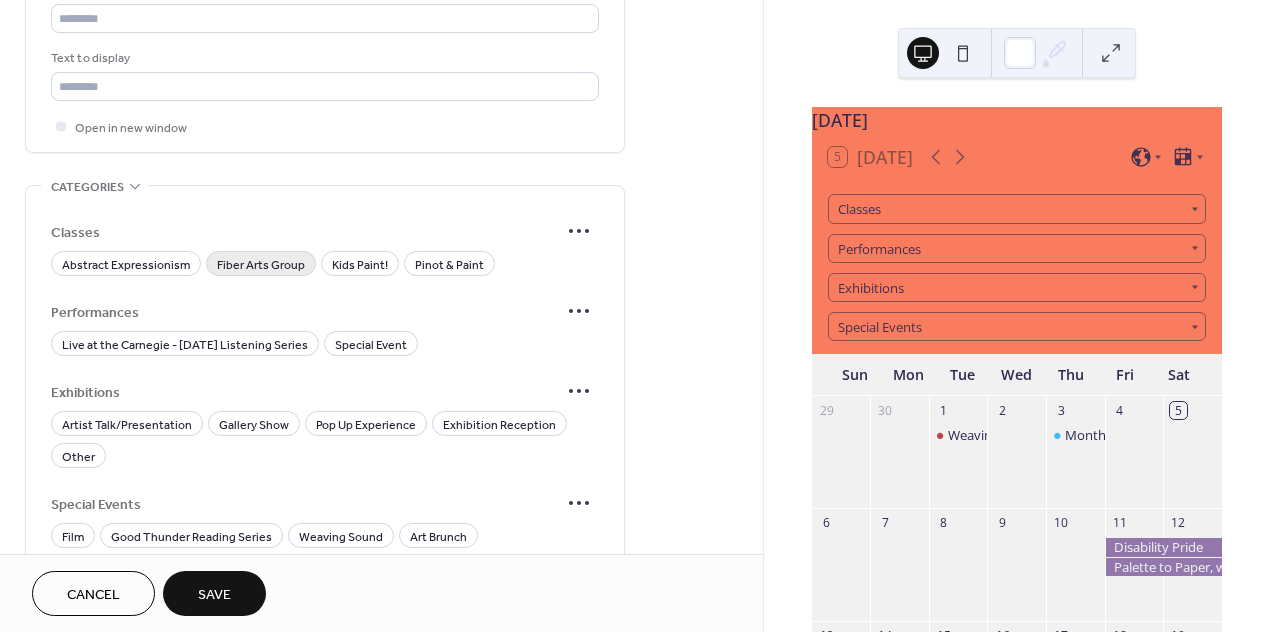 scroll, scrollTop: 1171, scrollLeft: 0, axis: vertical 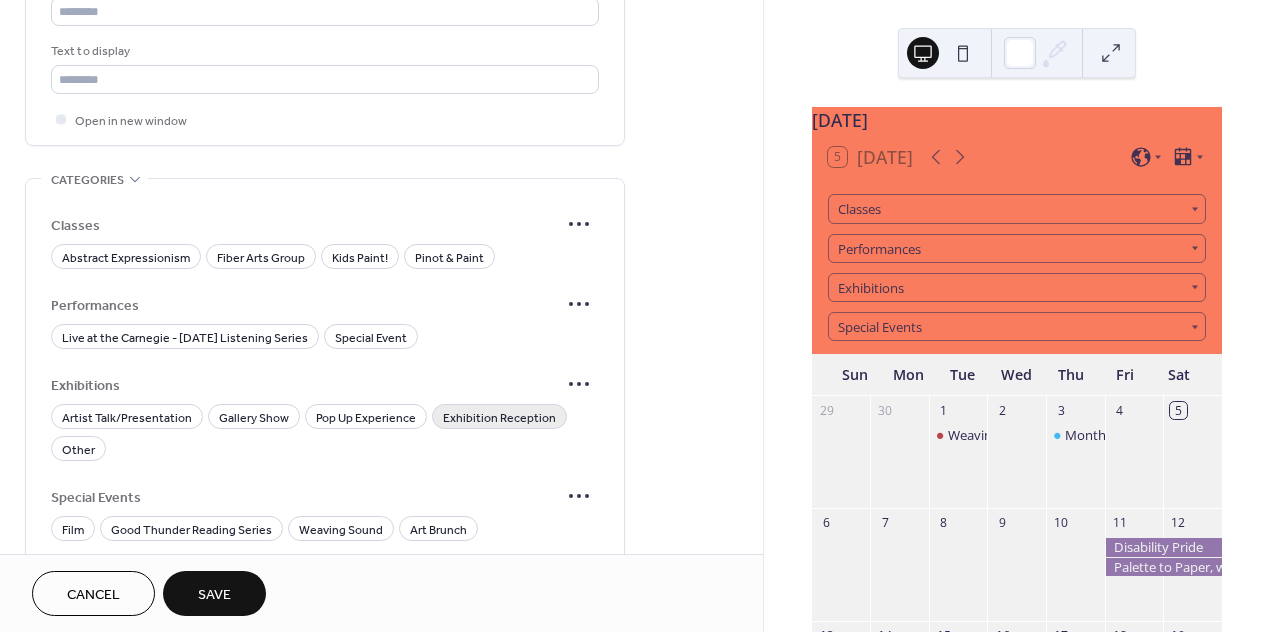 click on "Exhibition Reception" at bounding box center (499, 418) 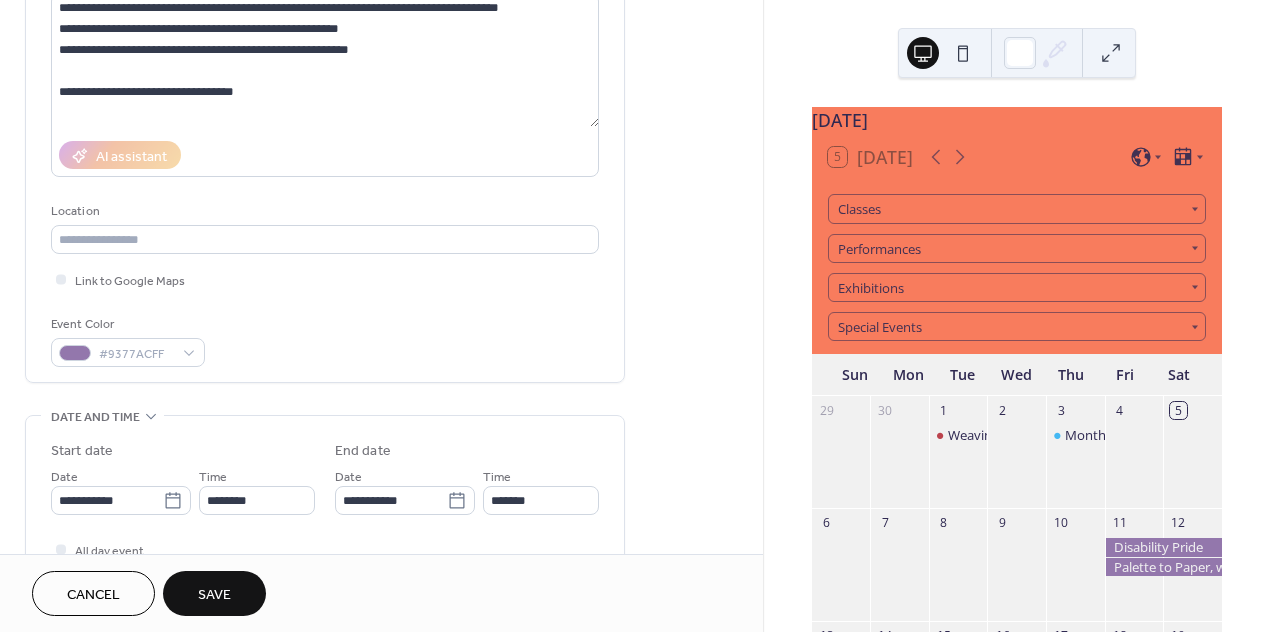 scroll, scrollTop: 232, scrollLeft: 0, axis: vertical 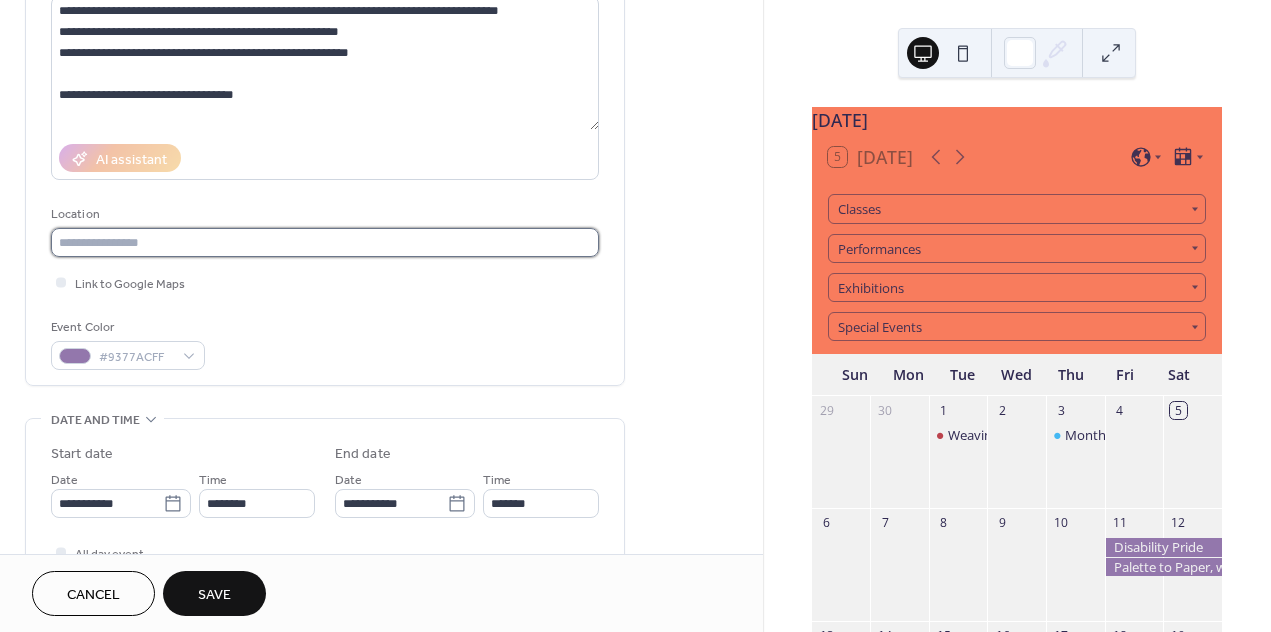 click at bounding box center (325, 242) 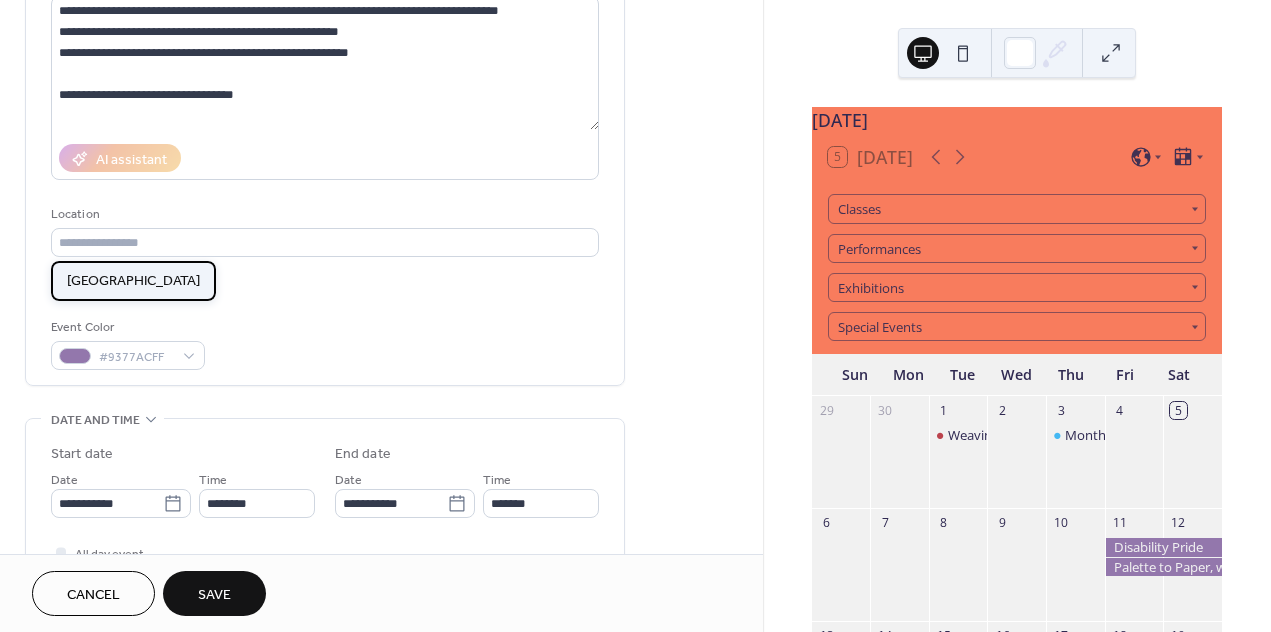 click on "Carnegie Art Center" at bounding box center (133, 281) 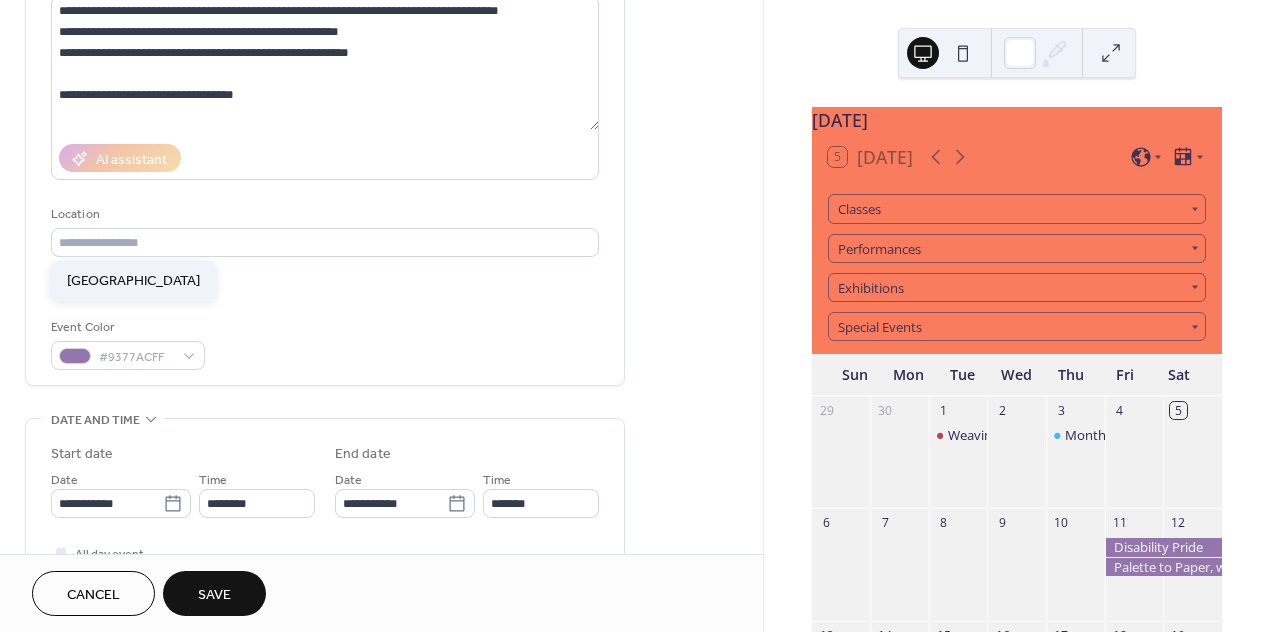 type on "**********" 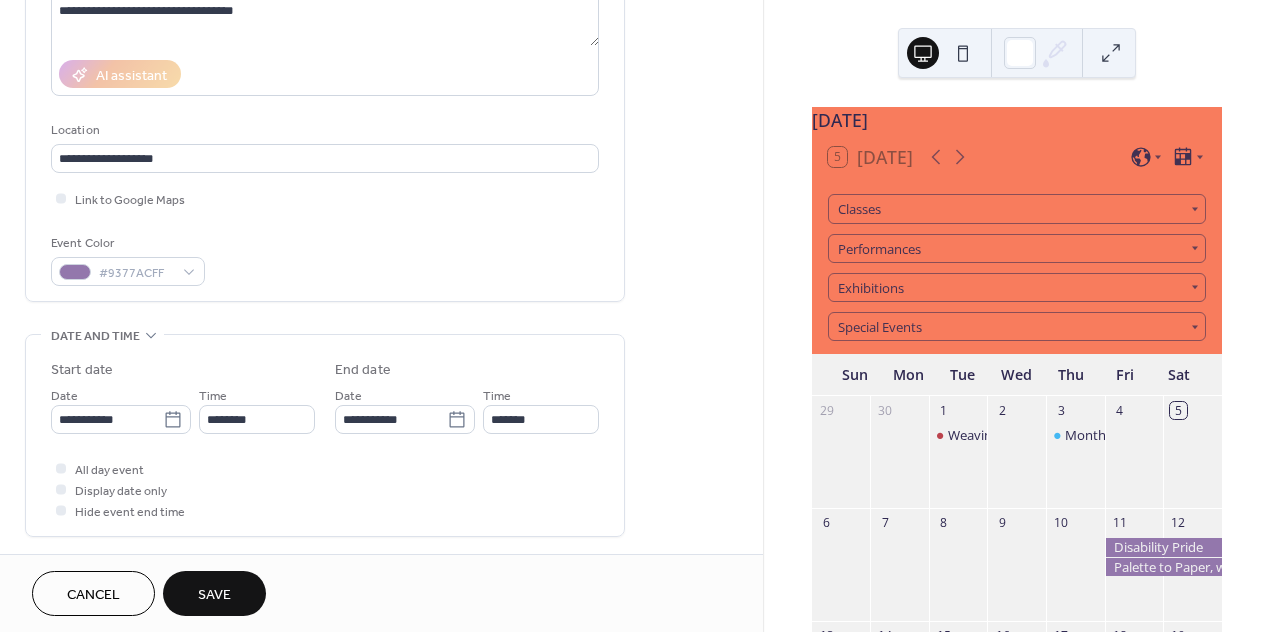 scroll, scrollTop: 327, scrollLeft: 0, axis: vertical 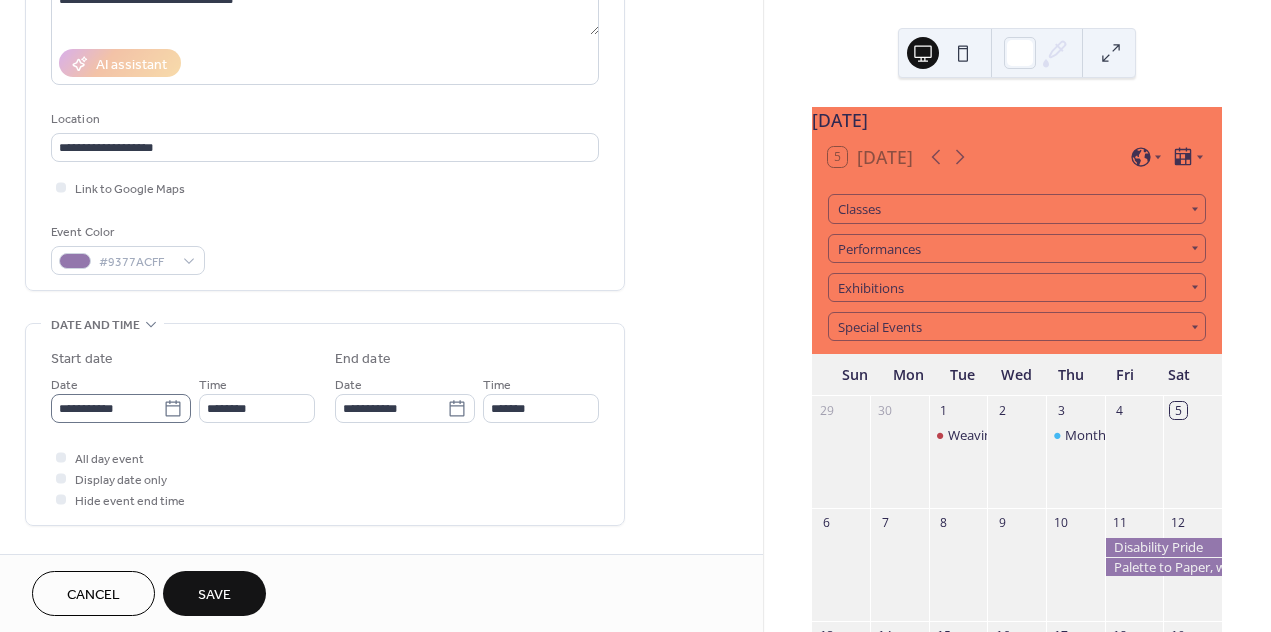 click 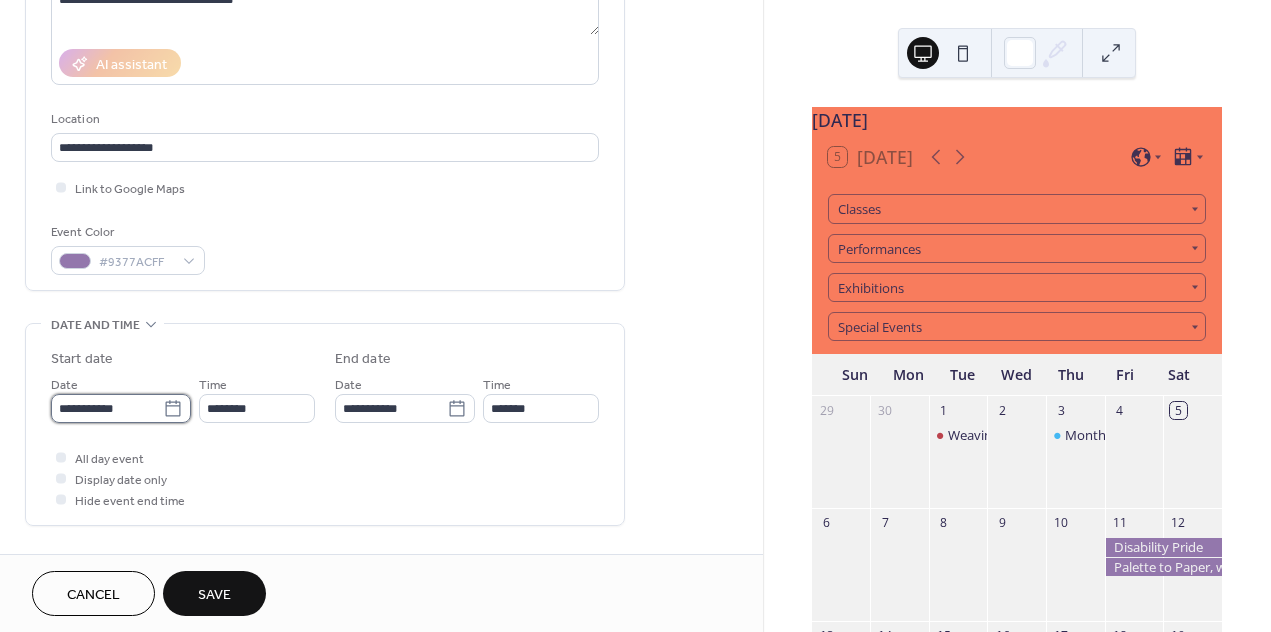 click on "**********" at bounding box center [107, 408] 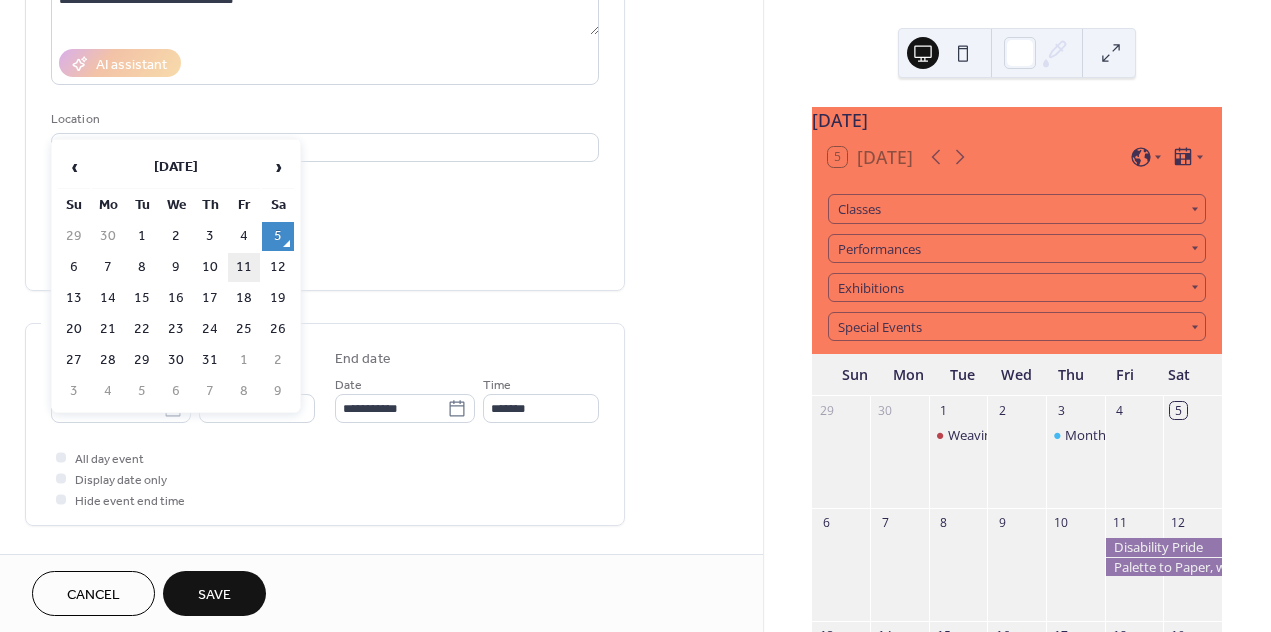 click on "11" at bounding box center (244, 267) 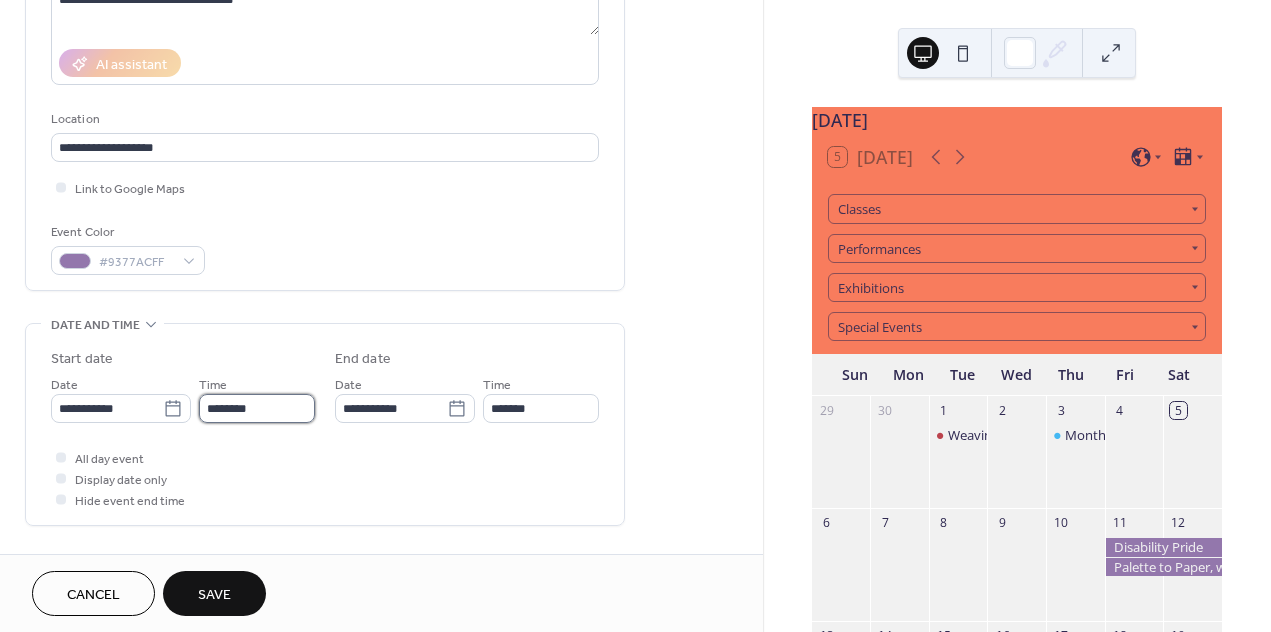 click on "********" at bounding box center (257, 408) 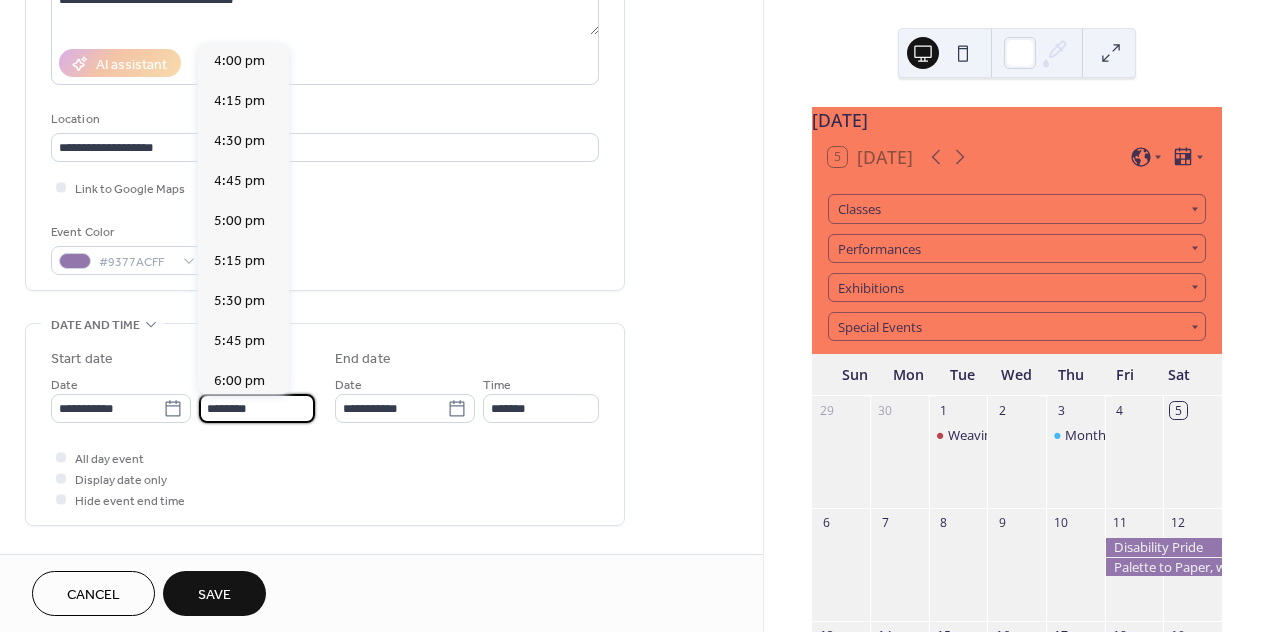 scroll, scrollTop: 2570, scrollLeft: 0, axis: vertical 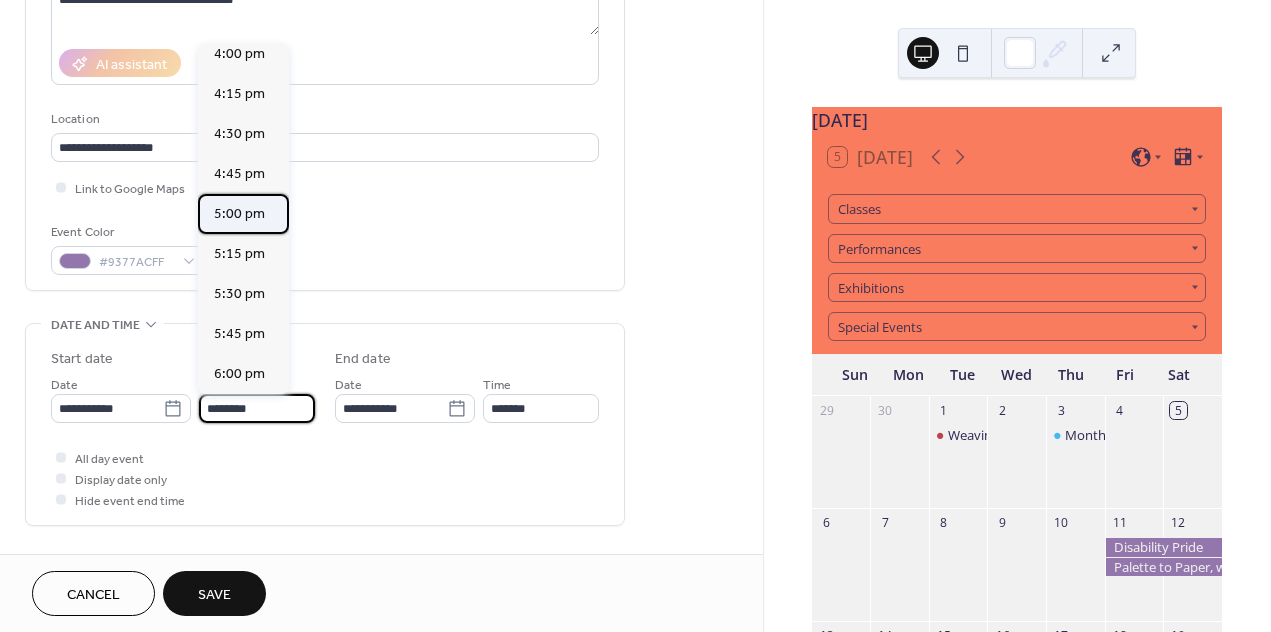 click on "5:00 pm" at bounding box center [239, 214] 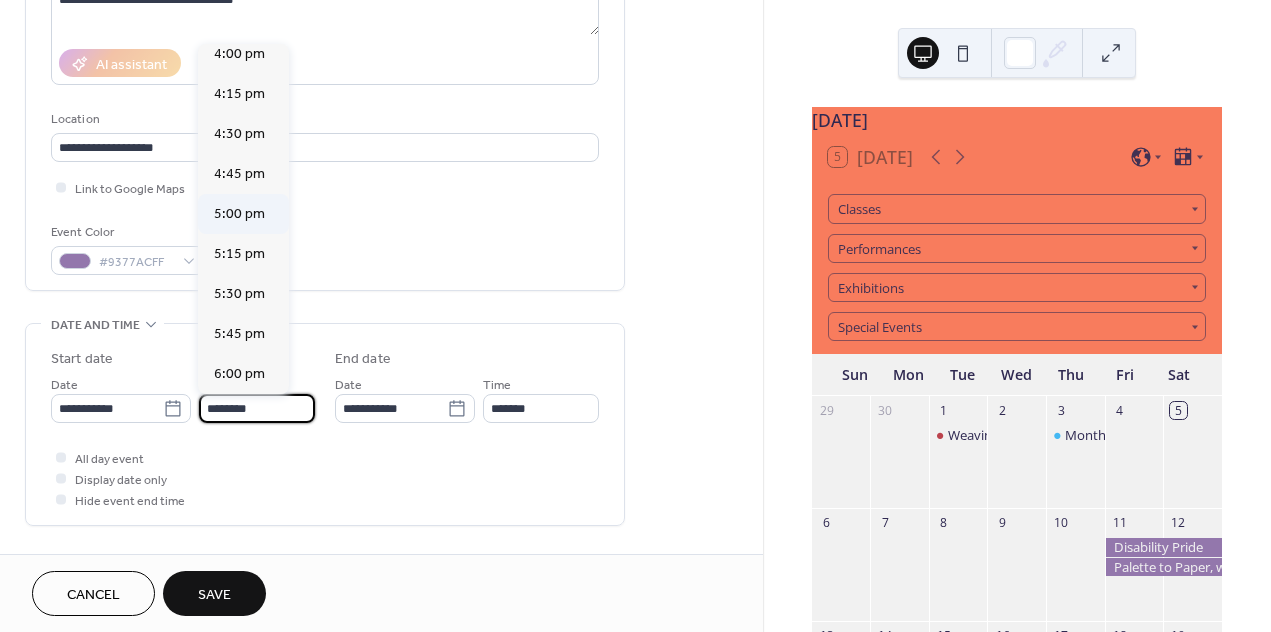 type on "*******" 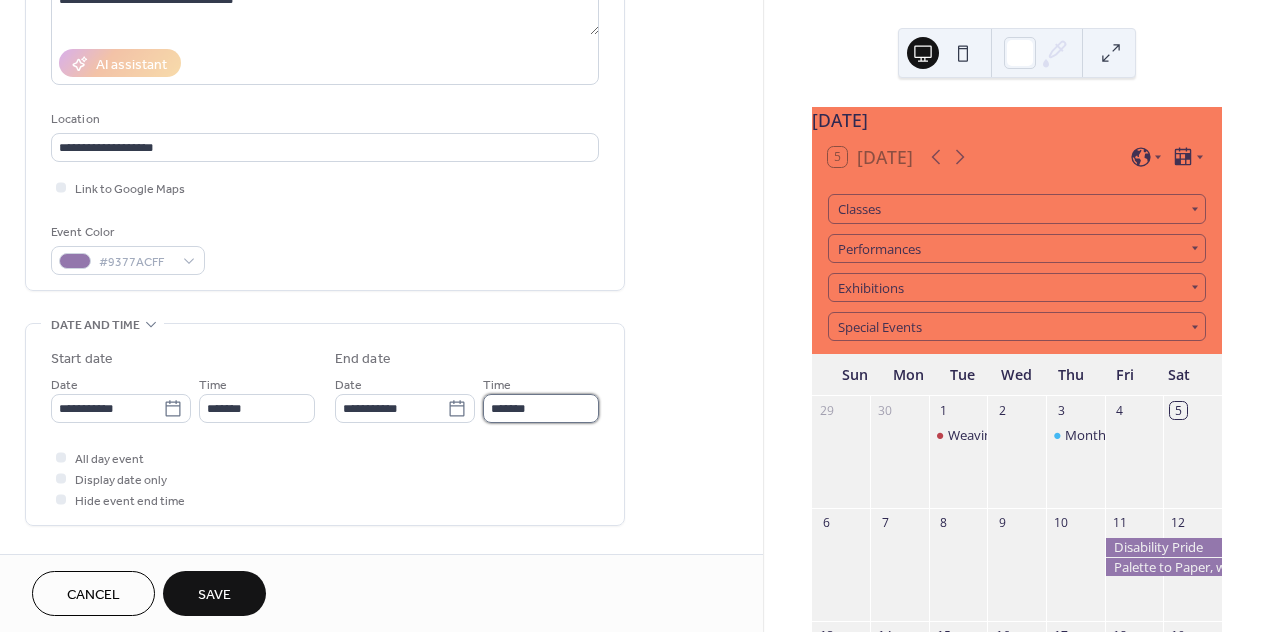 click on "*******" at bounding box center [541, 408] 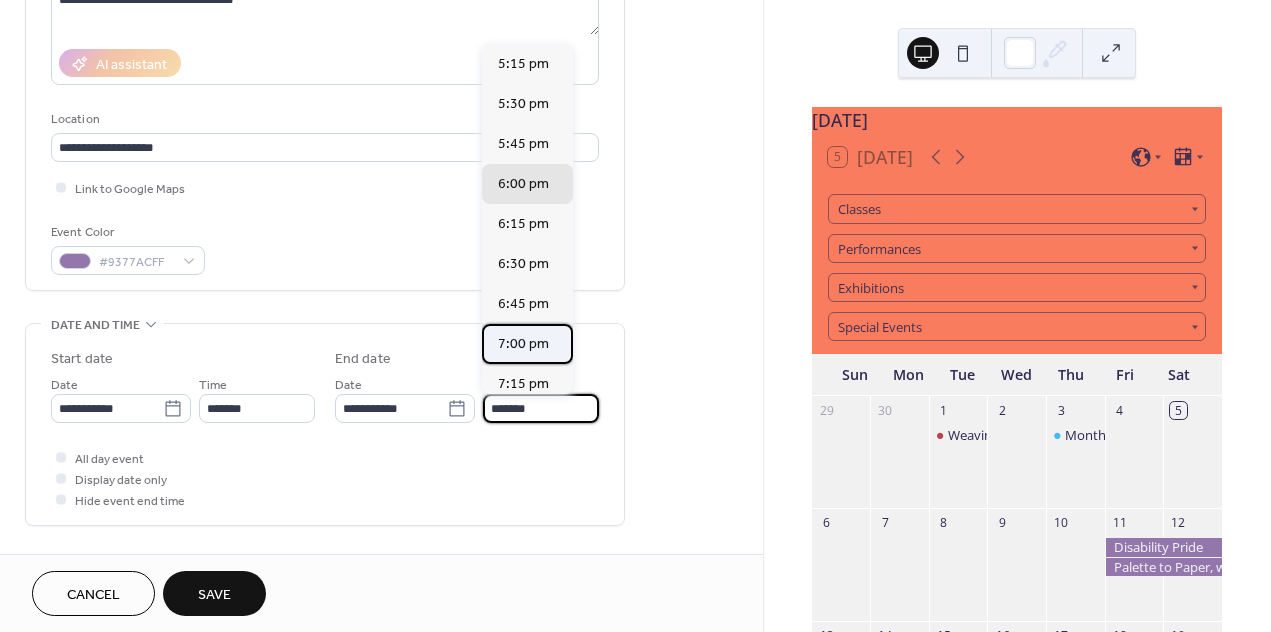 click on "7:00 pm" at bounding box center [527, 344] 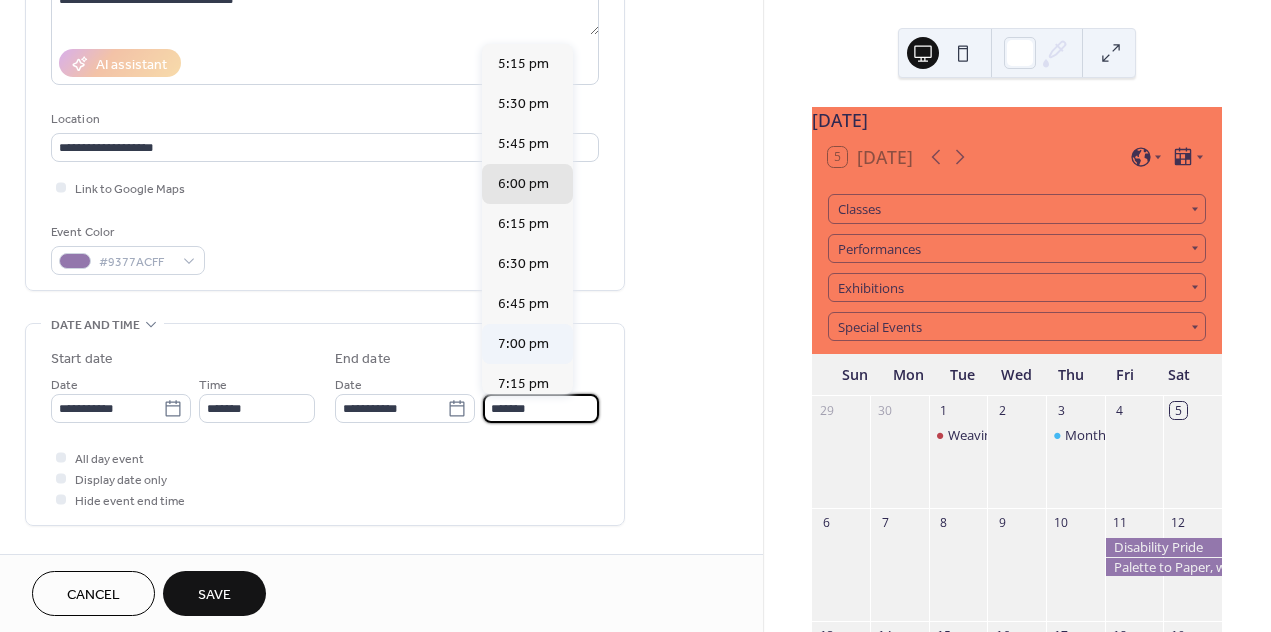 type on "*******" 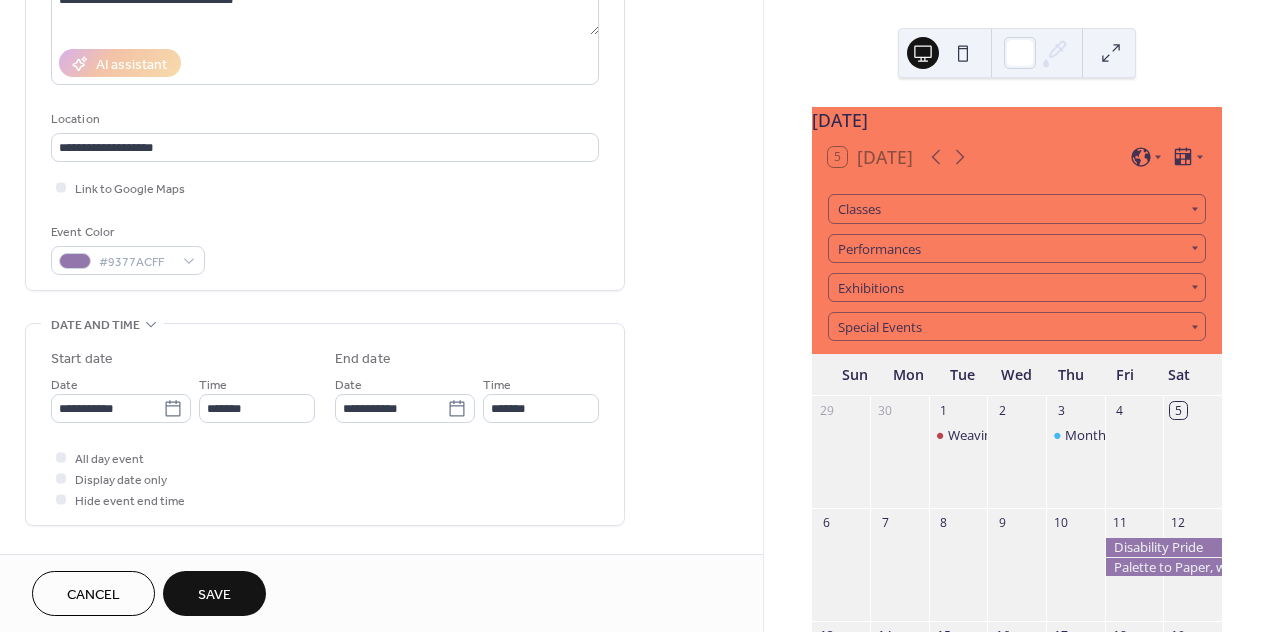 click on "All day event Display date only Hide event end time" at bounding box center (325, 478) 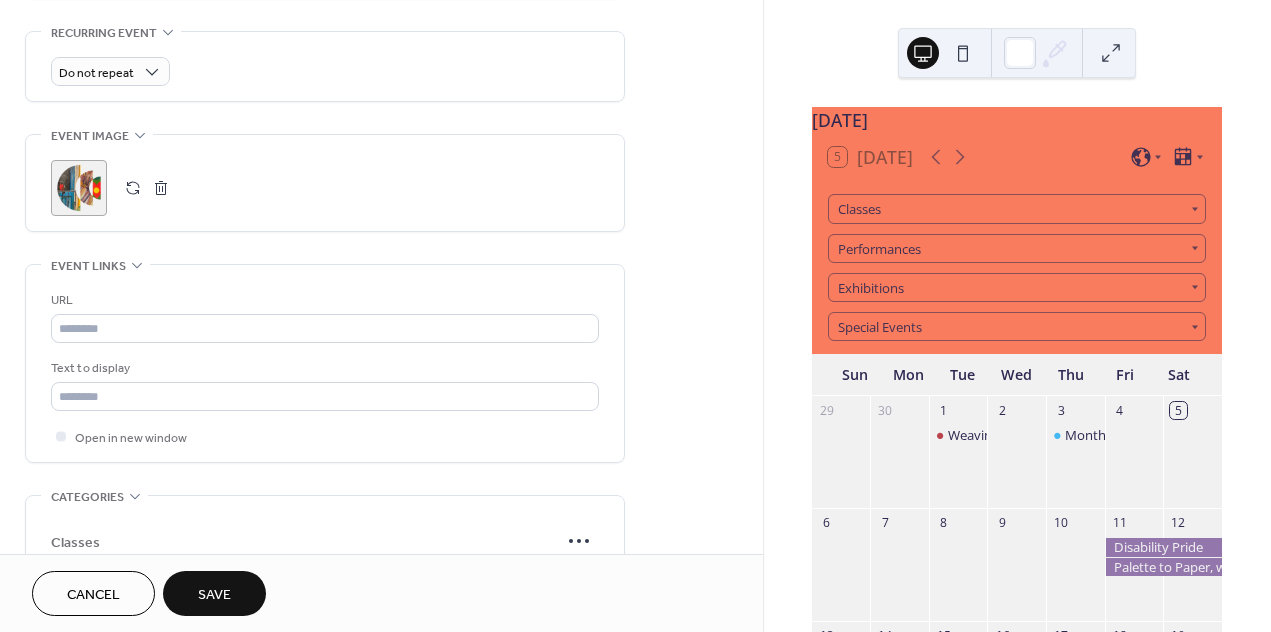 scroll, scrollTop: 856, scrollLeft: 0, axis: vertical 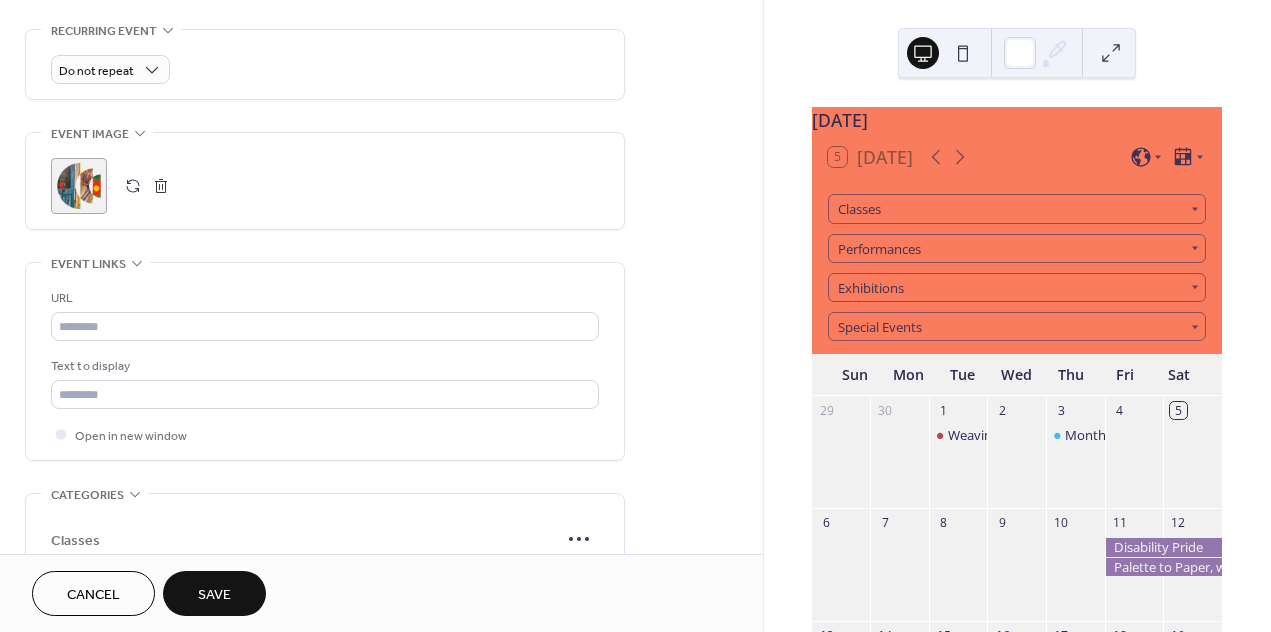click on "Save" at bounding box center [214, 595] 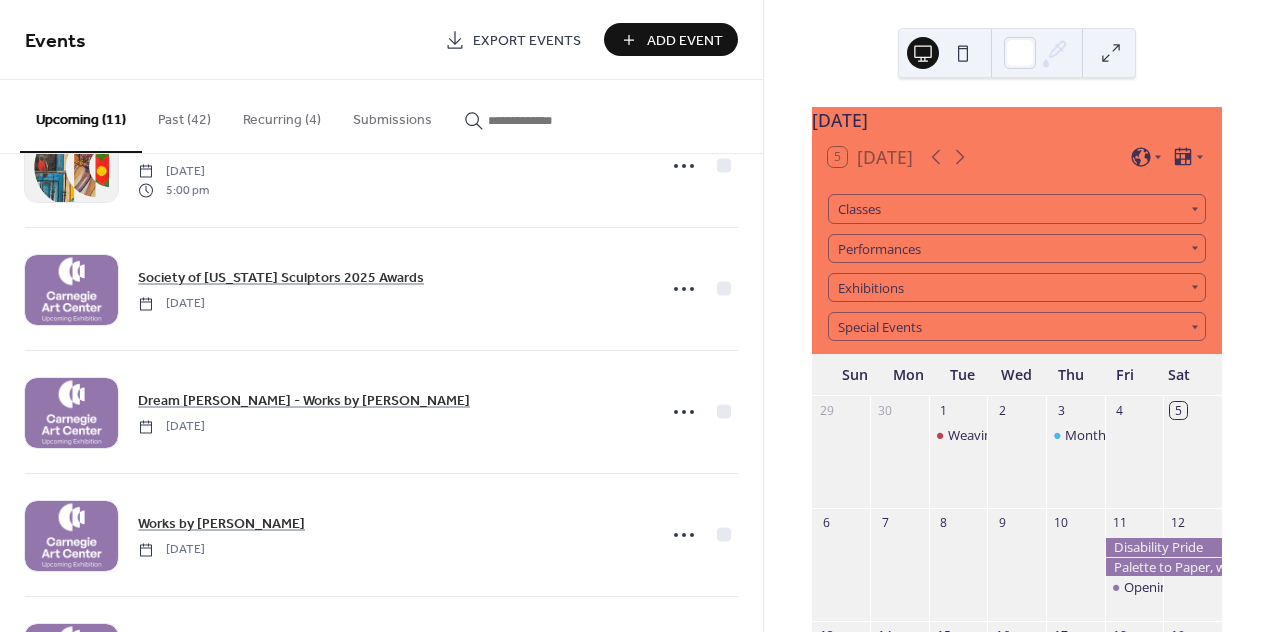 scroll, scrollTop: 322, scrollLeft: 0, axis: vertical 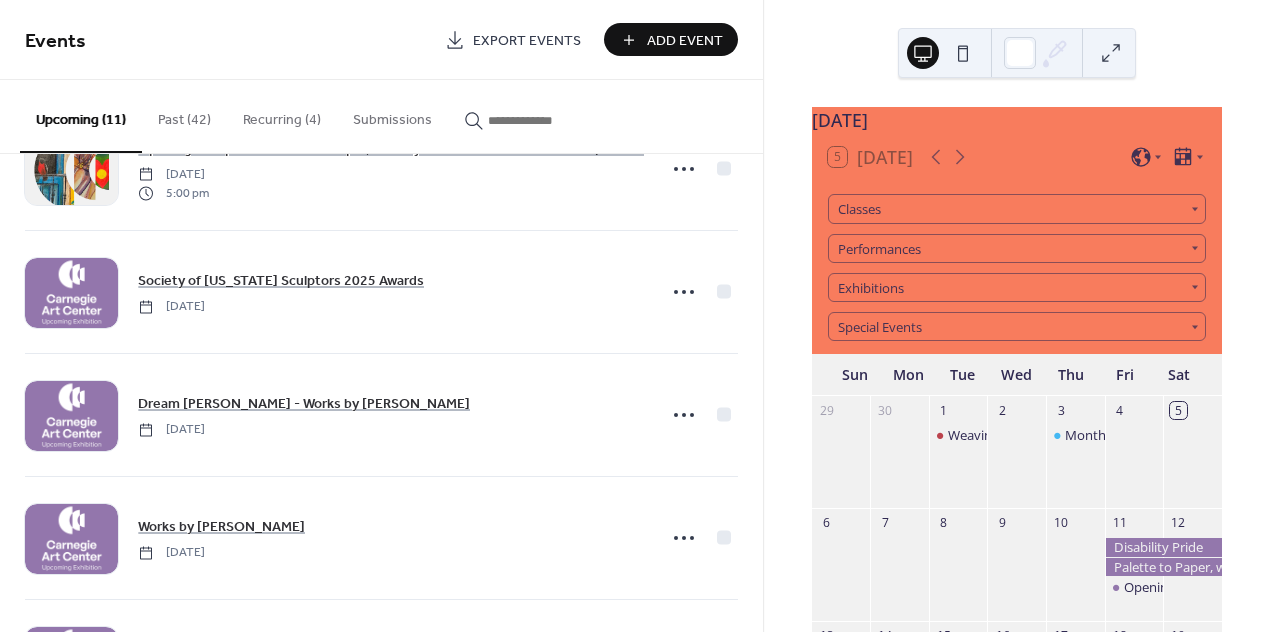 click on "Add Event" at bounding box center [685, 41] 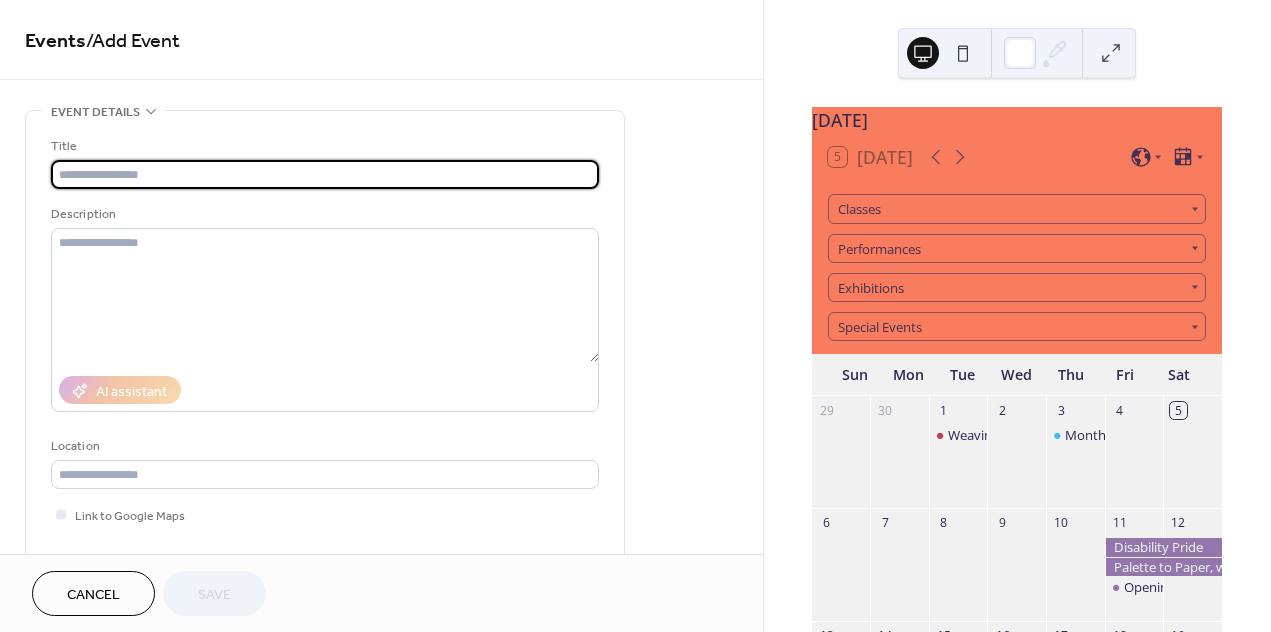click at bounding box center [325, 174] 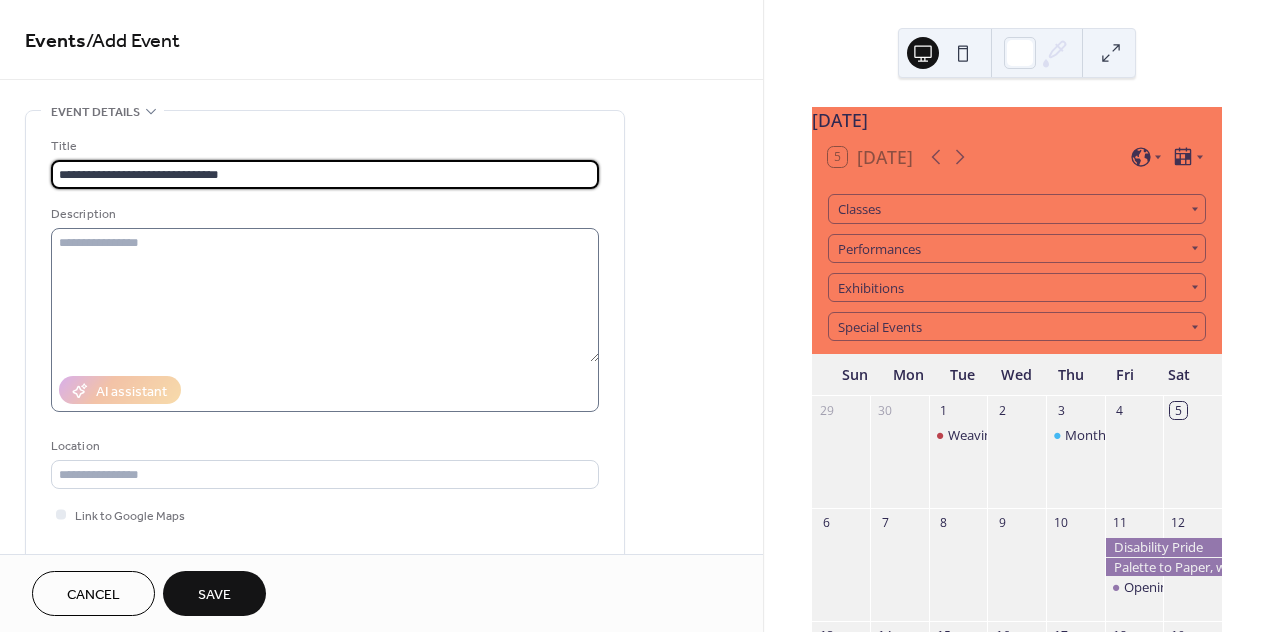 type on "**********" 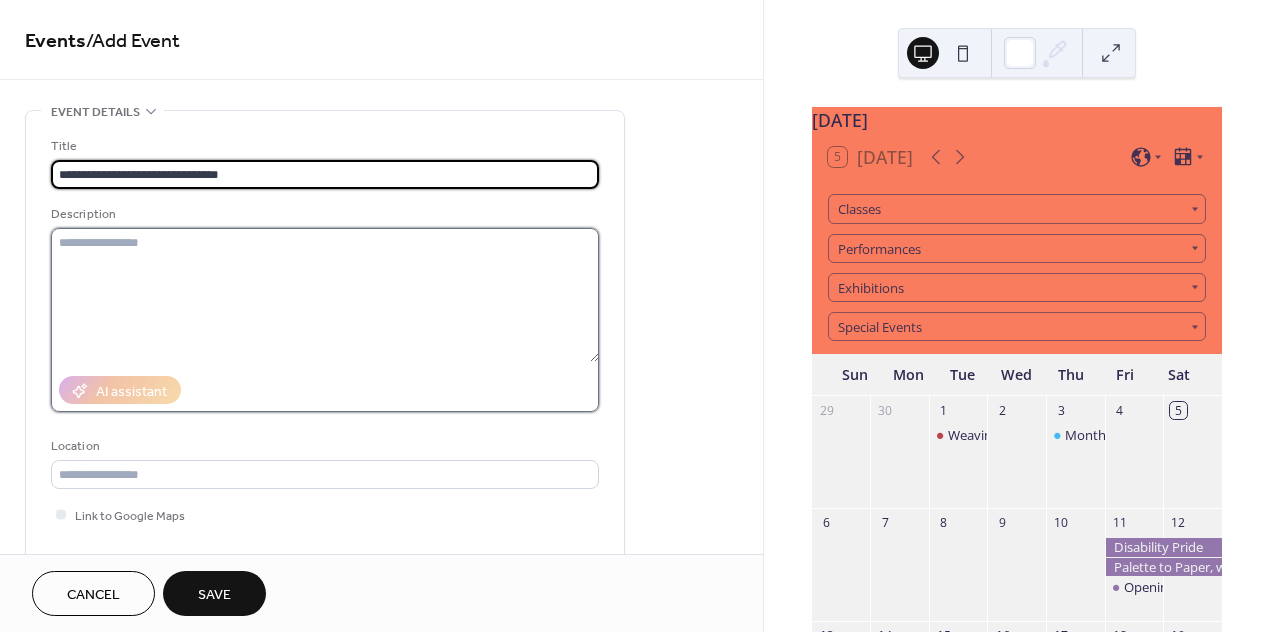click at bounding box center [325, 295] 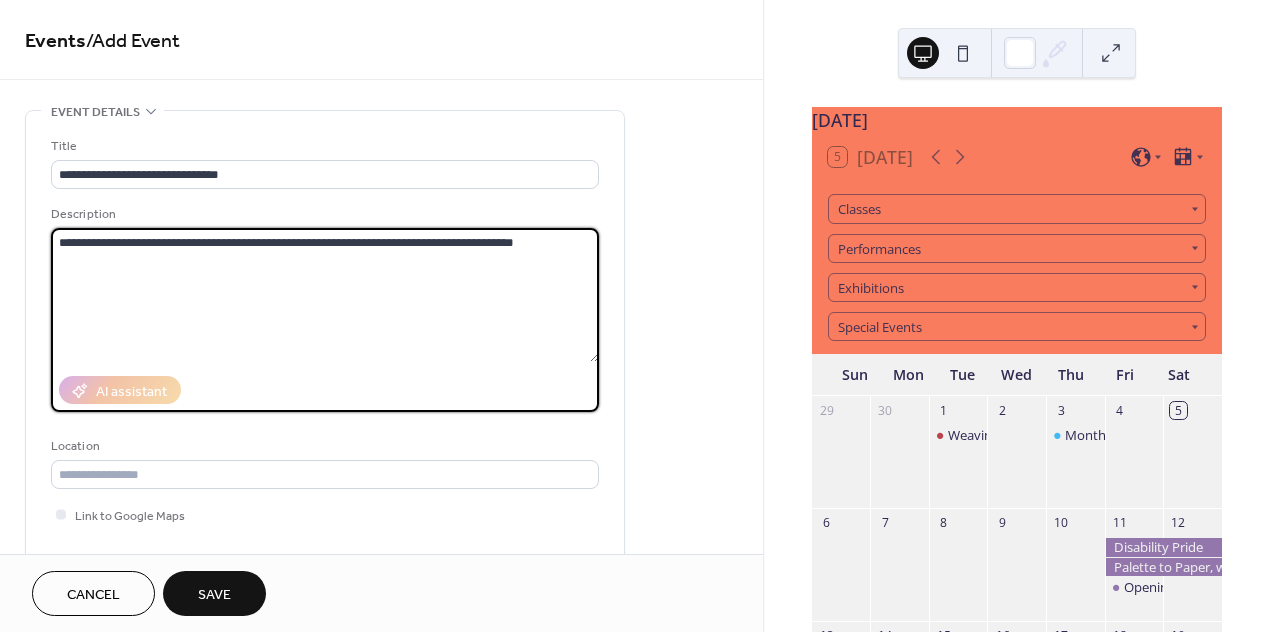 click on "**********" at bounding box center [325, 295] 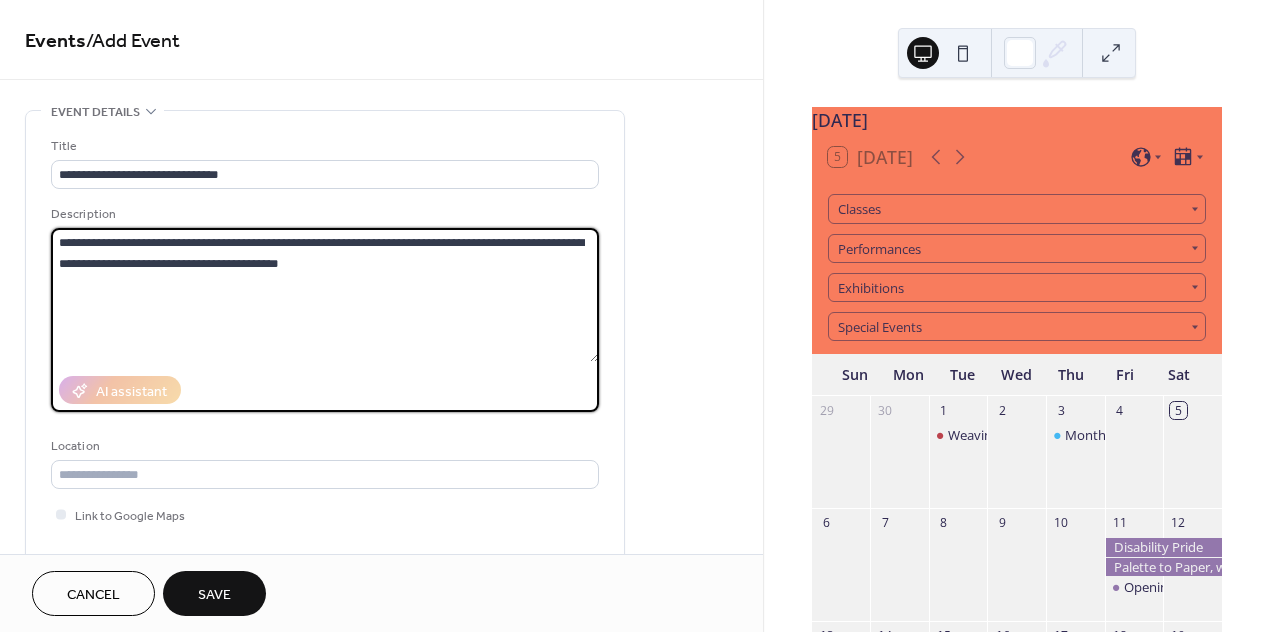 click on "**********" at bounding box center (325, 295) 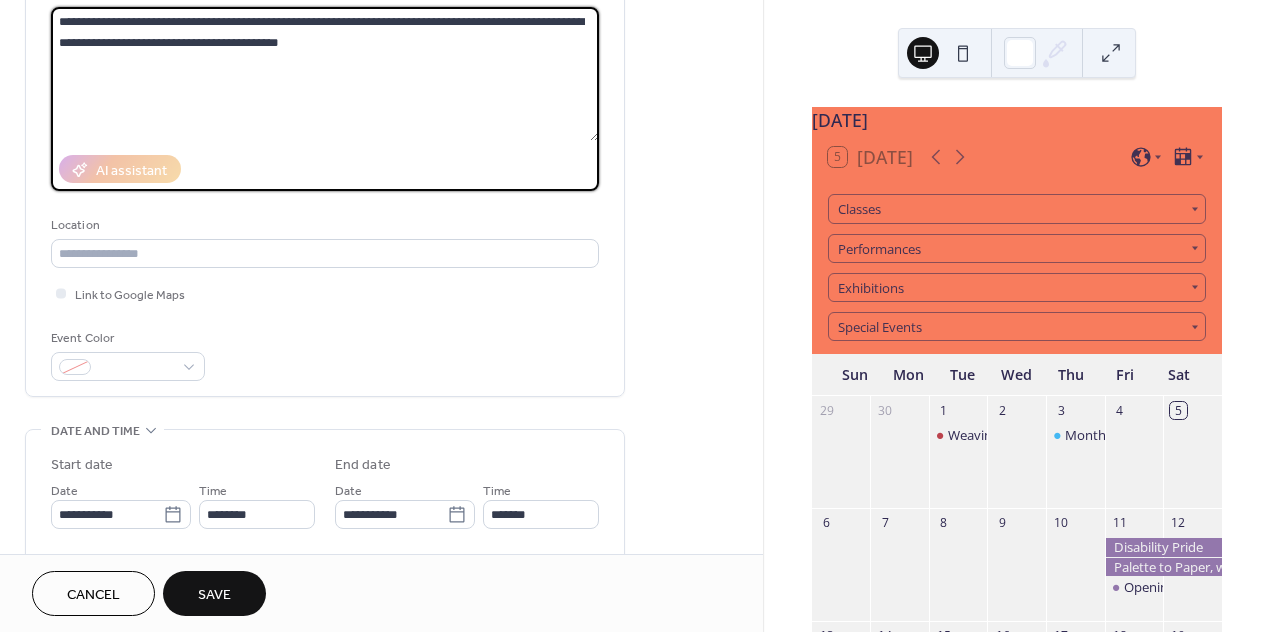 scroll, scrollTop: 227, scrollLeft: 0, axis: vertical 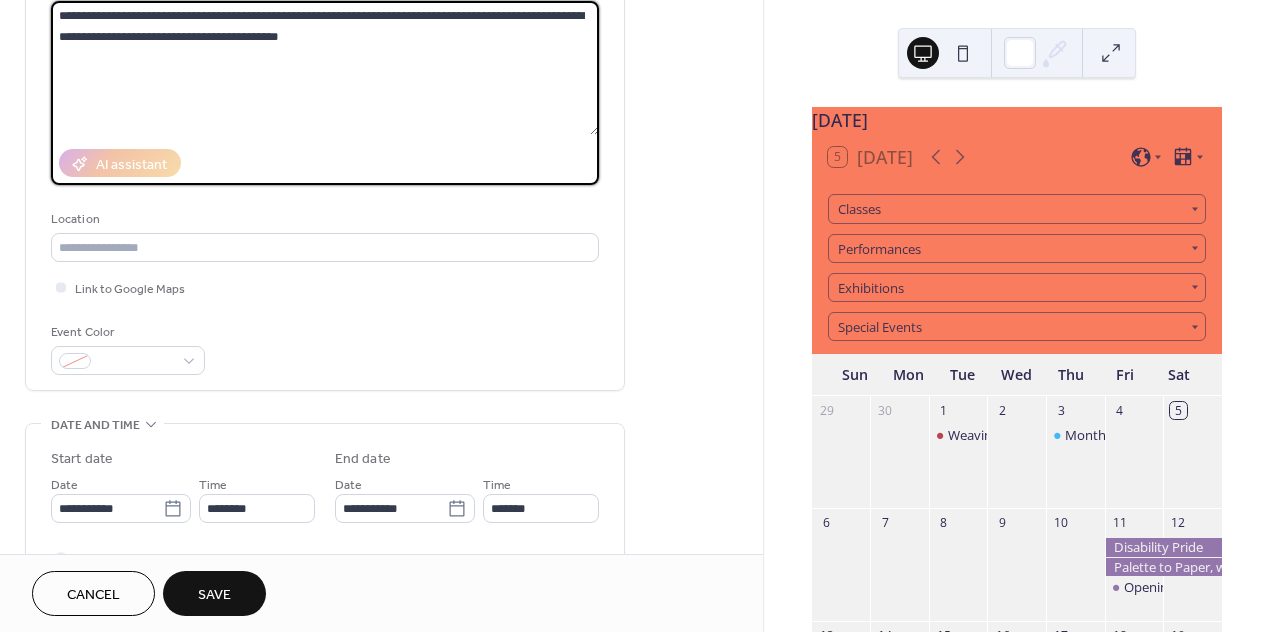 type on "**********" 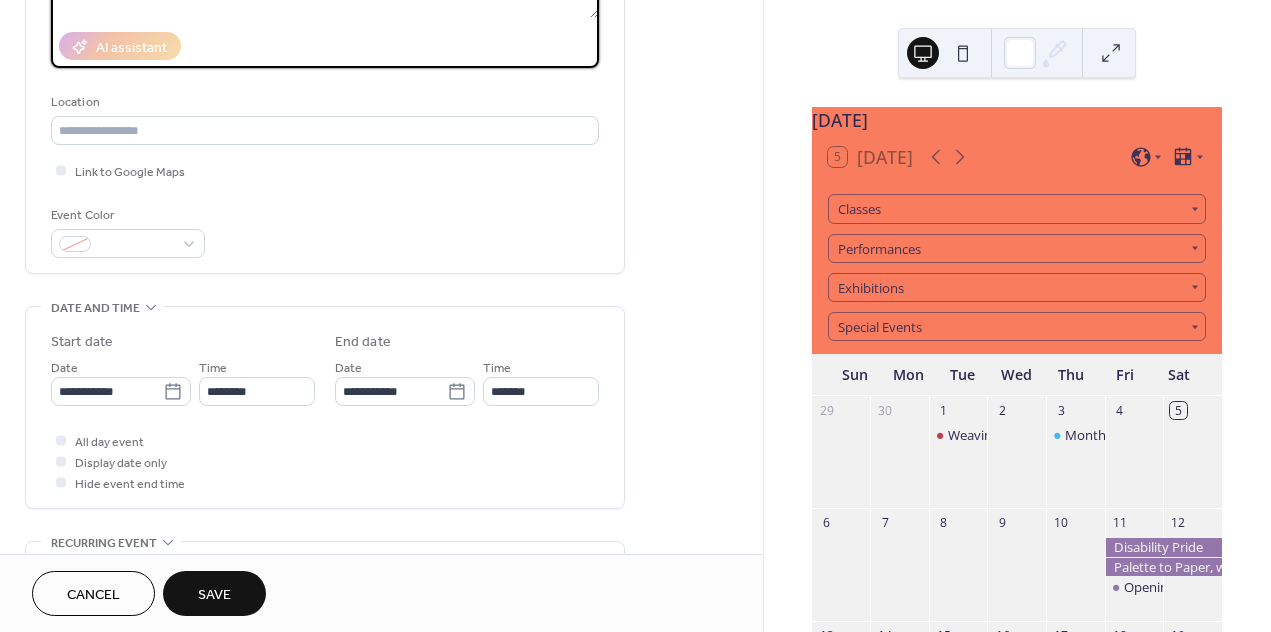 scroll, scrollTop: 346, scrollLeft: 0, axis: vertical 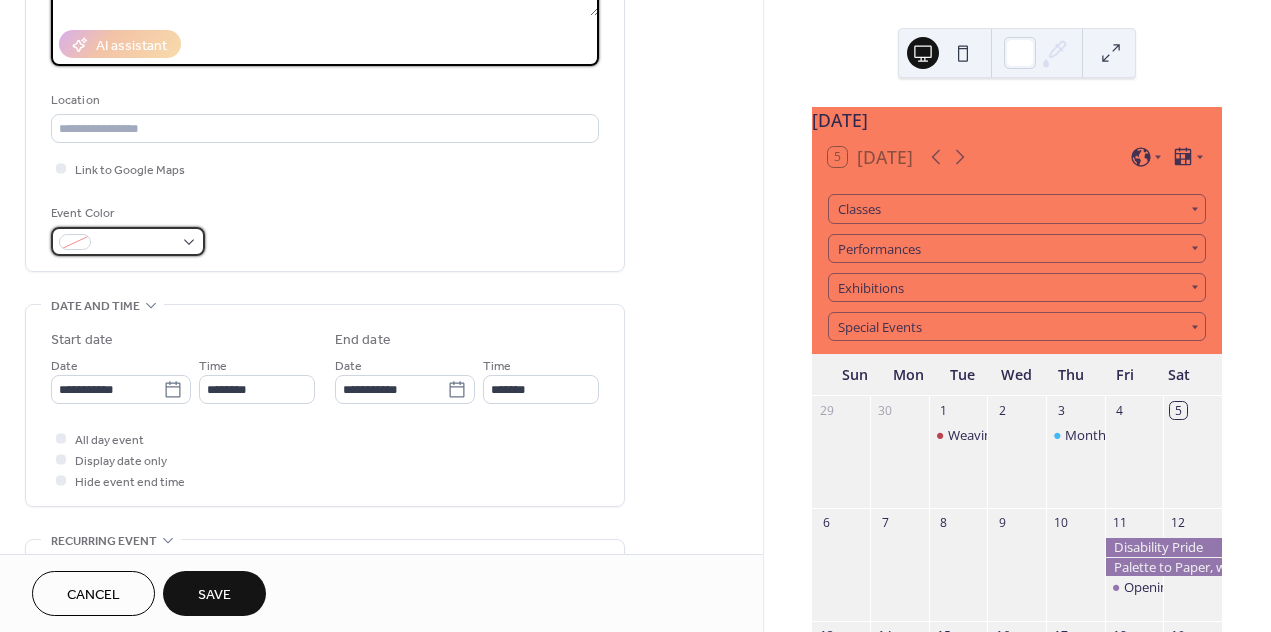 click at bounding box center [128, 241] 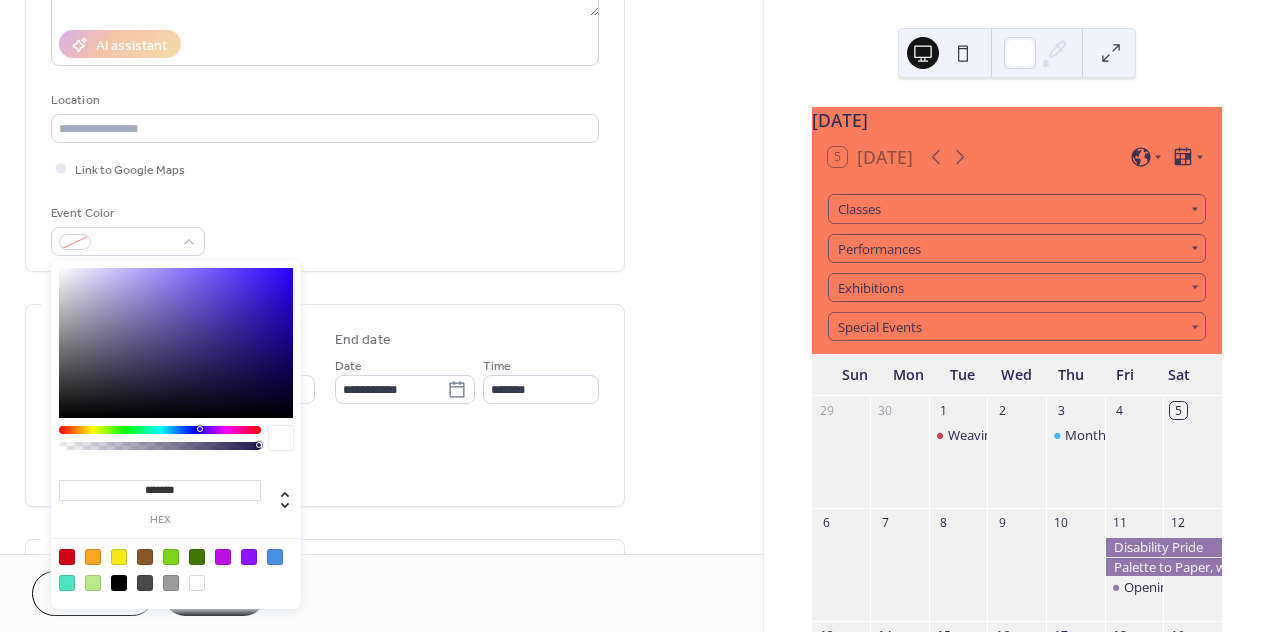 click on "*******" at bounding box center [160, 490] 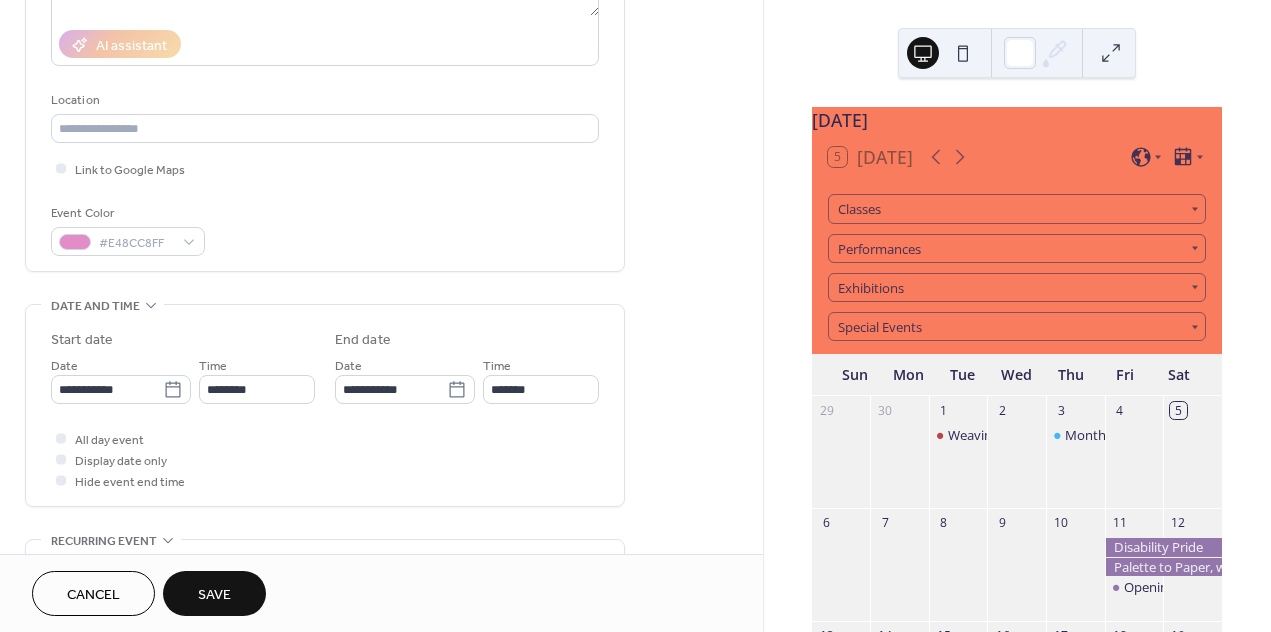click on "Event Color #E48CC8FF" at bounding box center (325, 229) 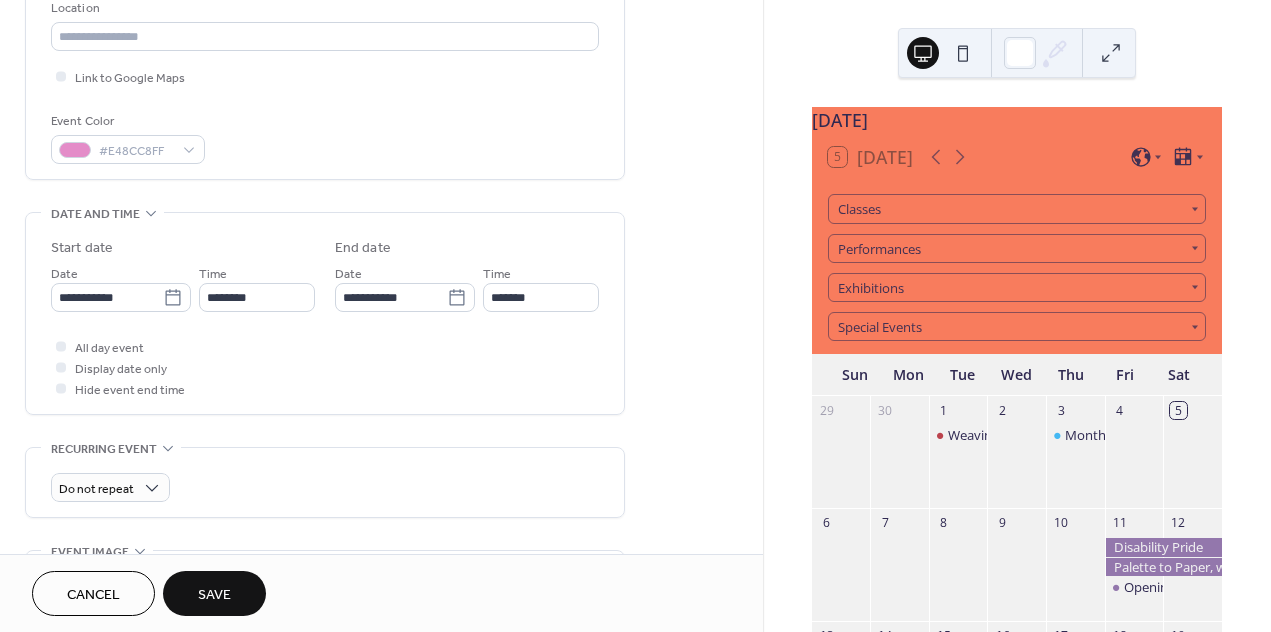 scroll, scrollTop: 442, scrollLeft: 0, axis: vertical 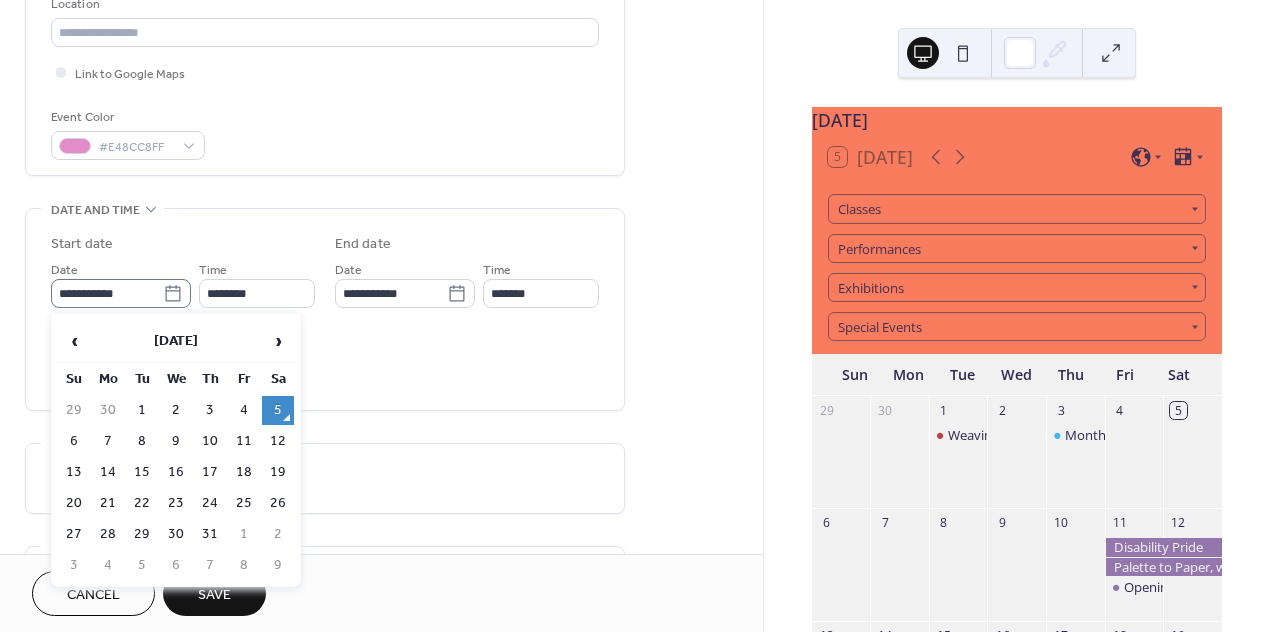 click 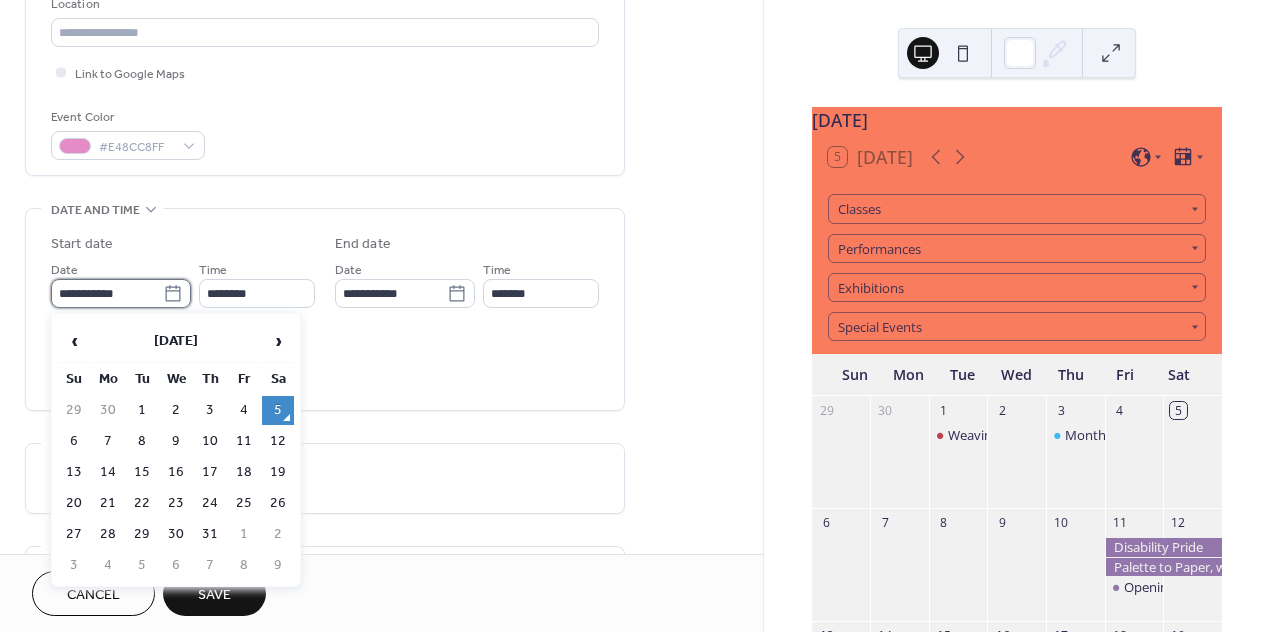 click on "**********" at bounding box center [107, 293] 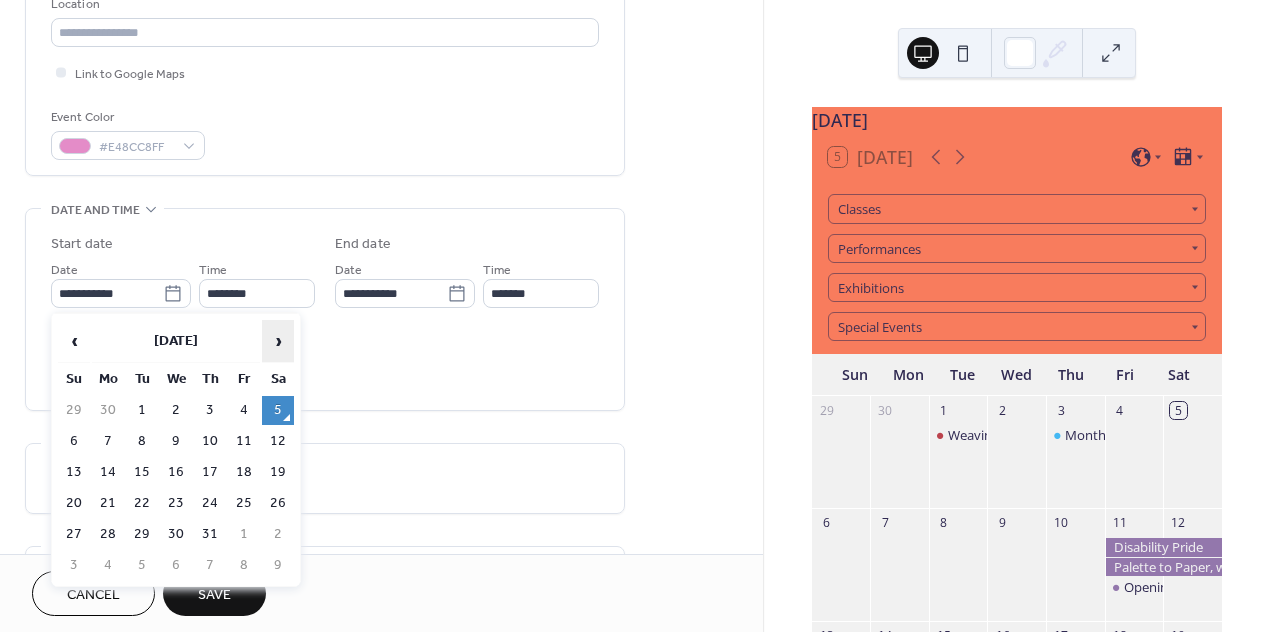 click on "›" at bounding box center [278, 341] 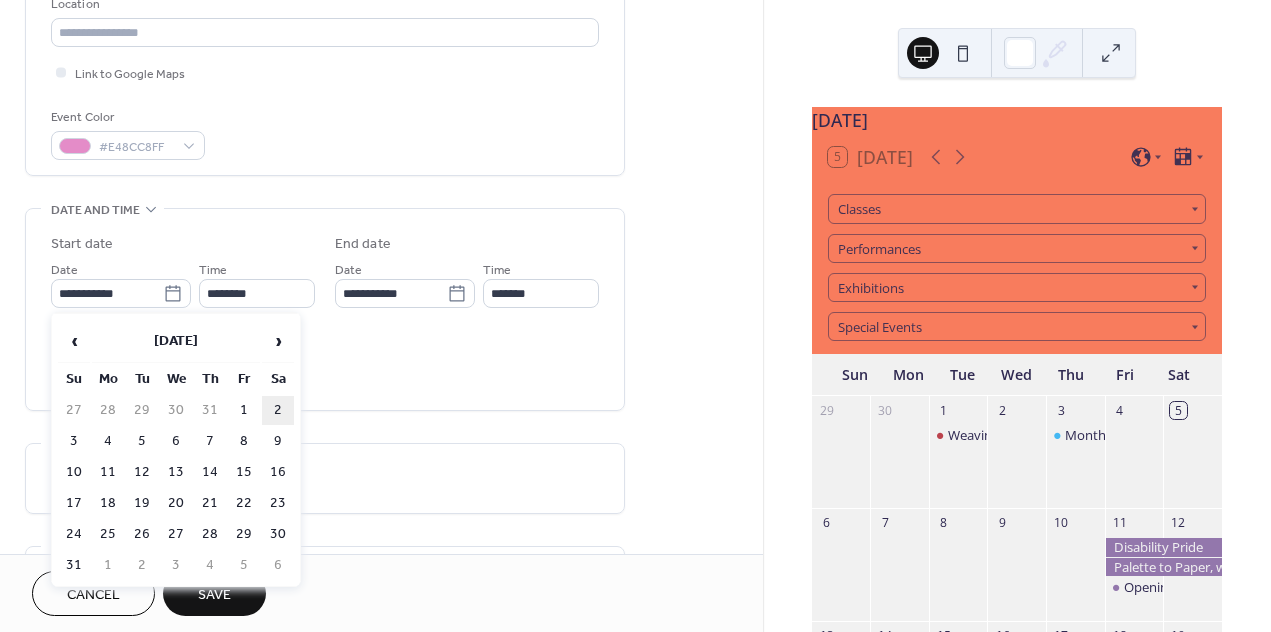 click on "2" at bounding box center [278, 410] 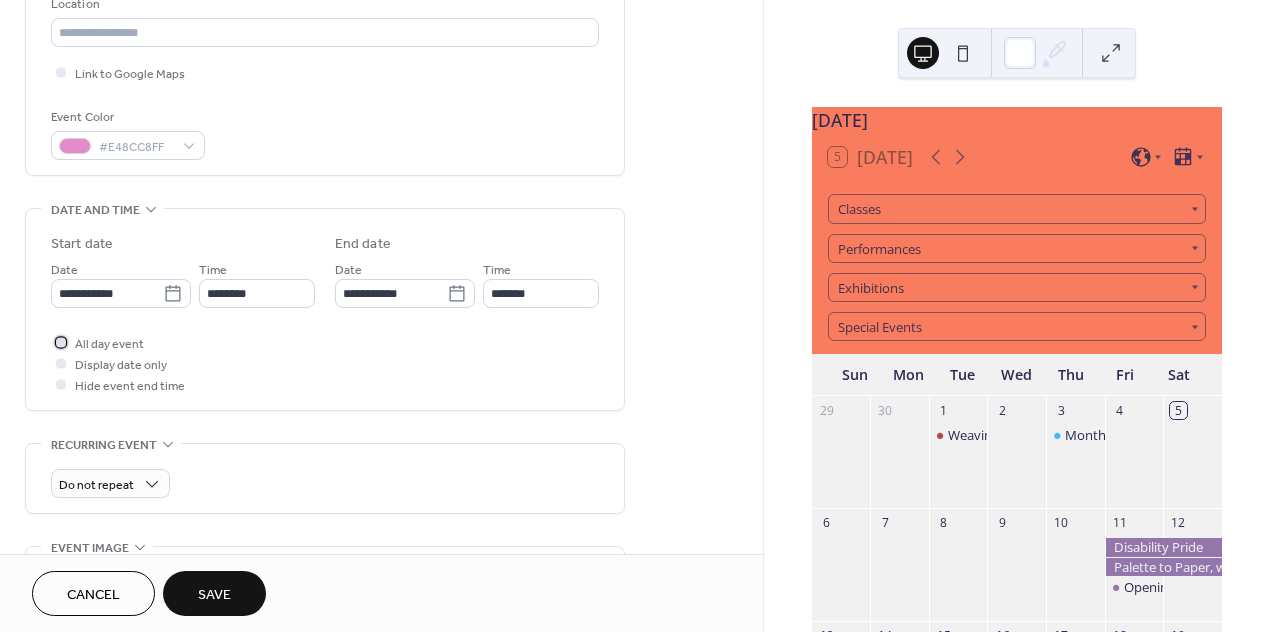 click on "All day event" at bounding box center (109, 344) 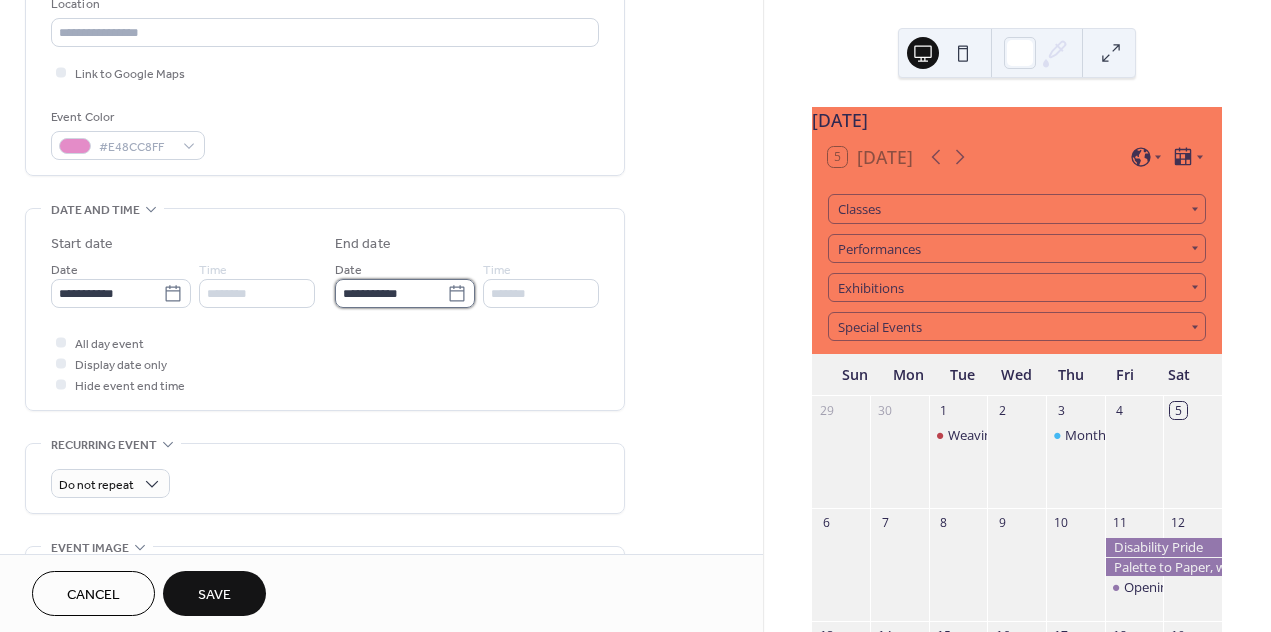 click on "**********" at bounding box center [391, 293] 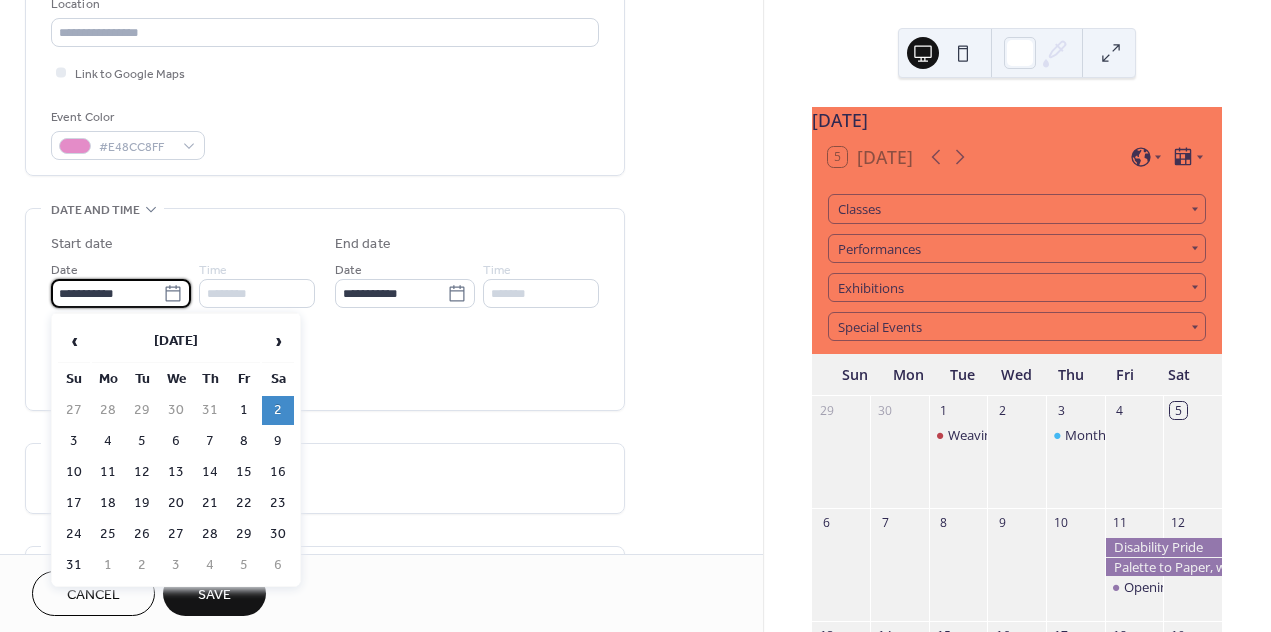 click on "**********" at bounding box center [107, 293] 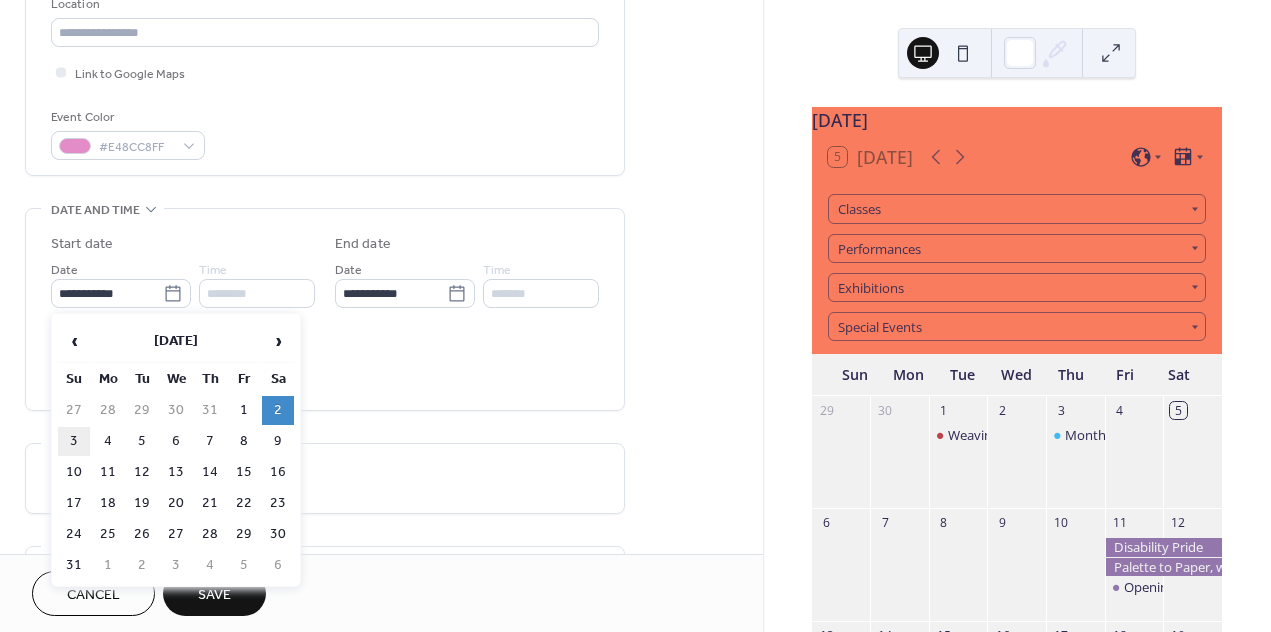 click on "3" at bounding box center [74, 441] 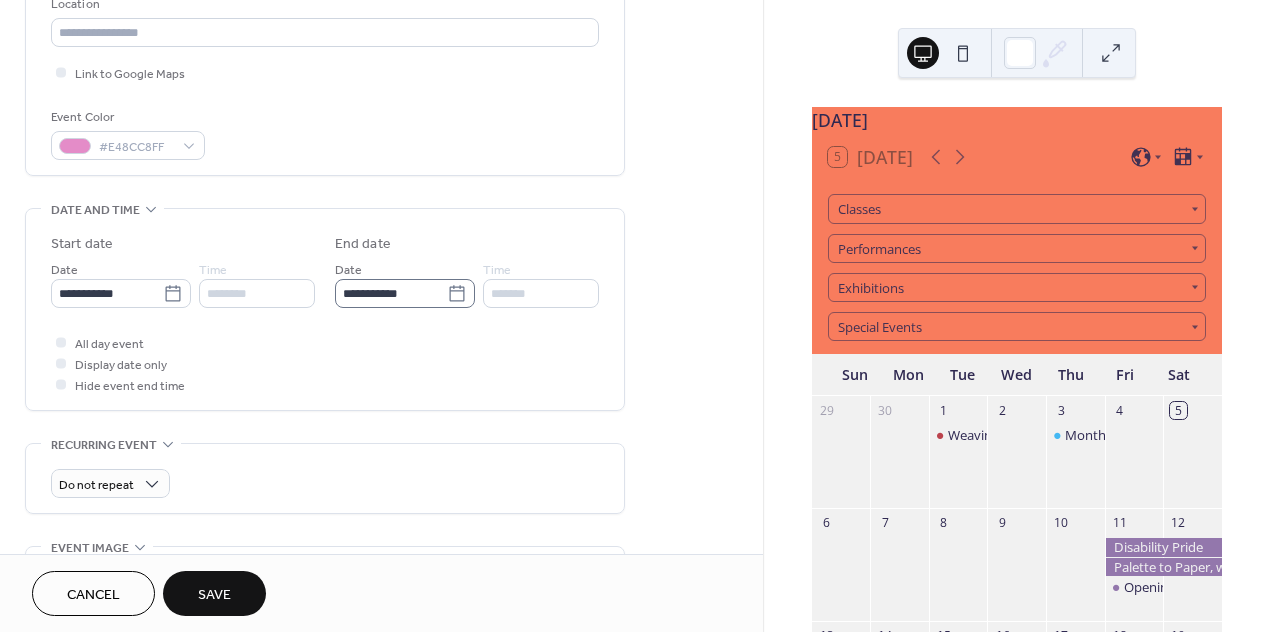 click on "**********" at bounding box center [405, 293] 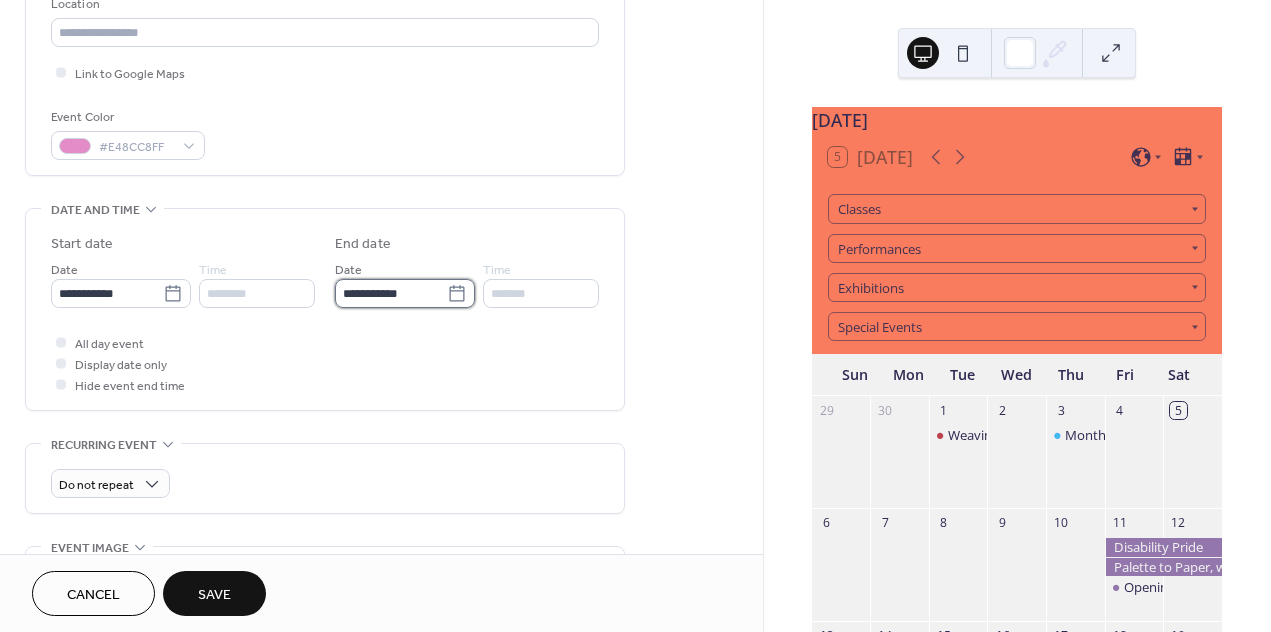 click on "**********" at bounding box center (391, 293) 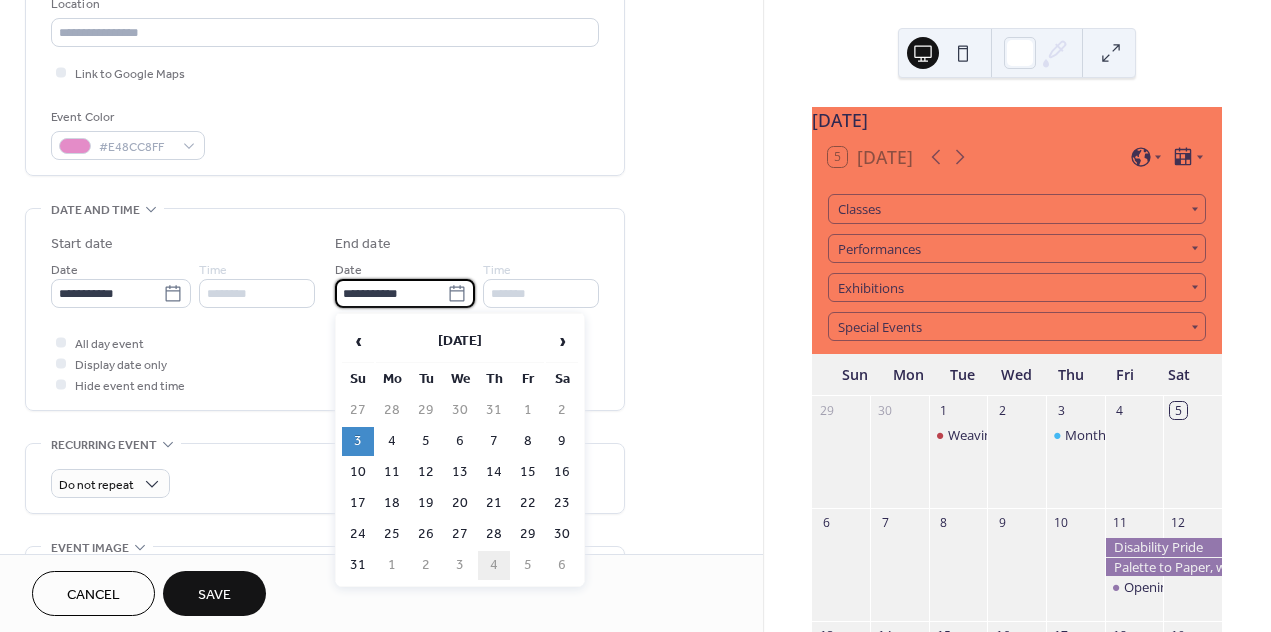 click on "4" at bounding box center (494, 565) 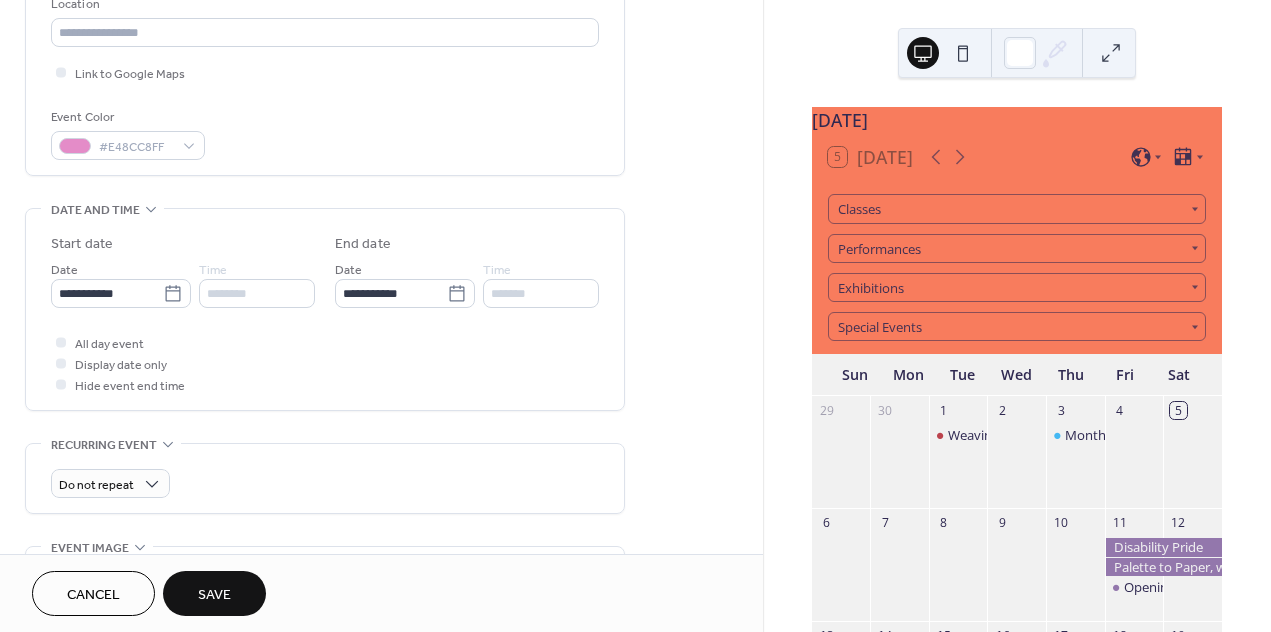 click on "All day event Display date only Hide event end time" at bounding box center (325, 363) 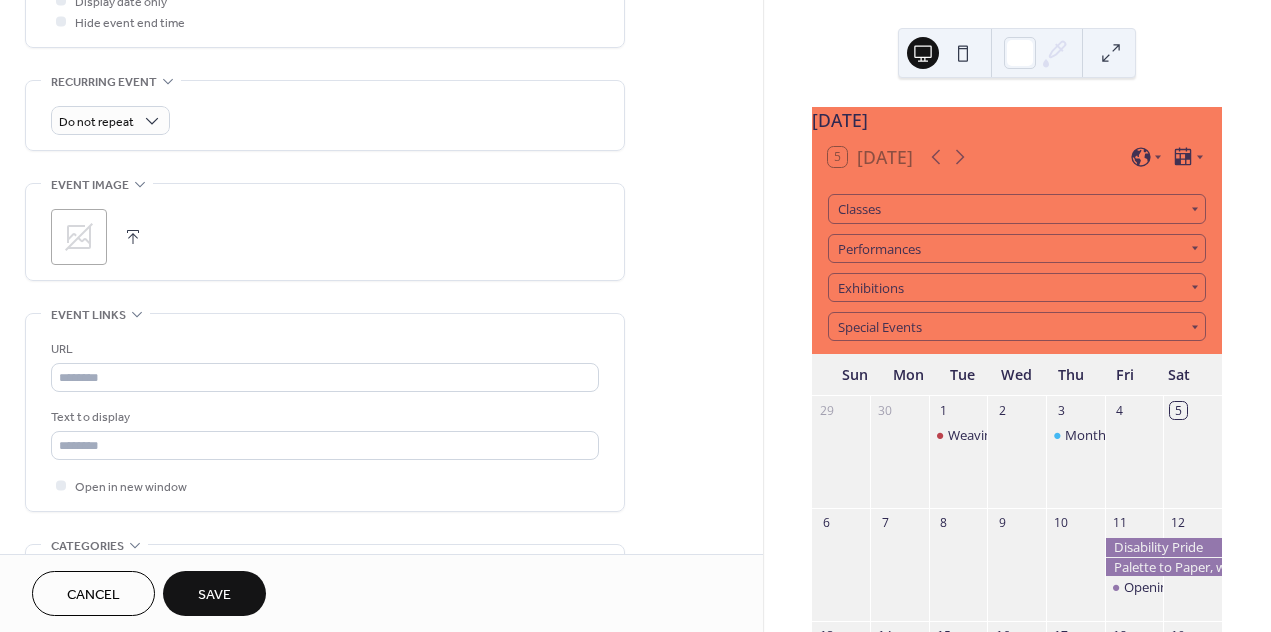 scroll, scrollTop: 802, scrollLeft: 0, axis: vertical 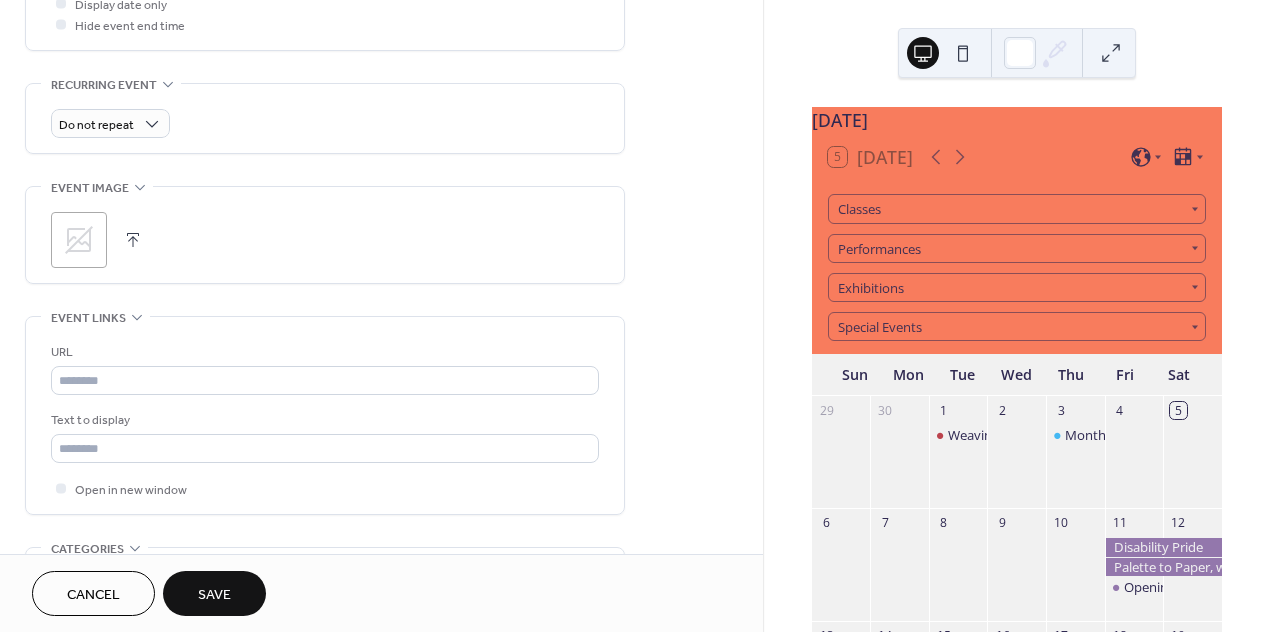 click 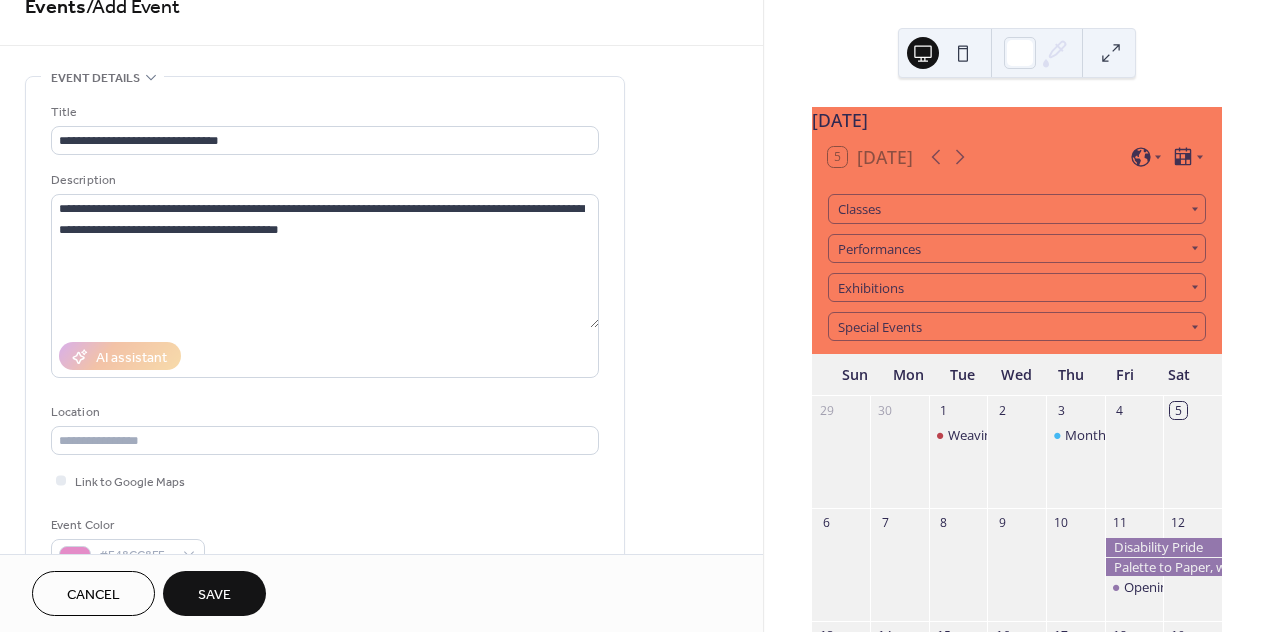 scroll, scrollTop: 30, scrollLeft: 0, axis: vertical 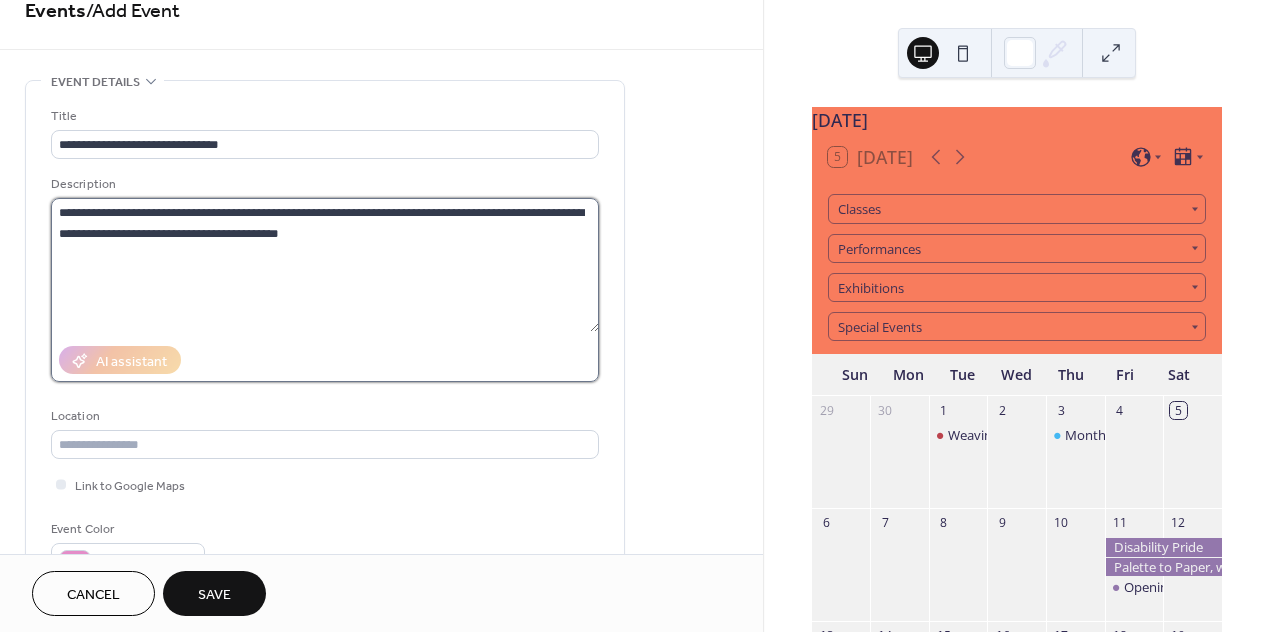 click on "**********" at bounding box center [325, 265] 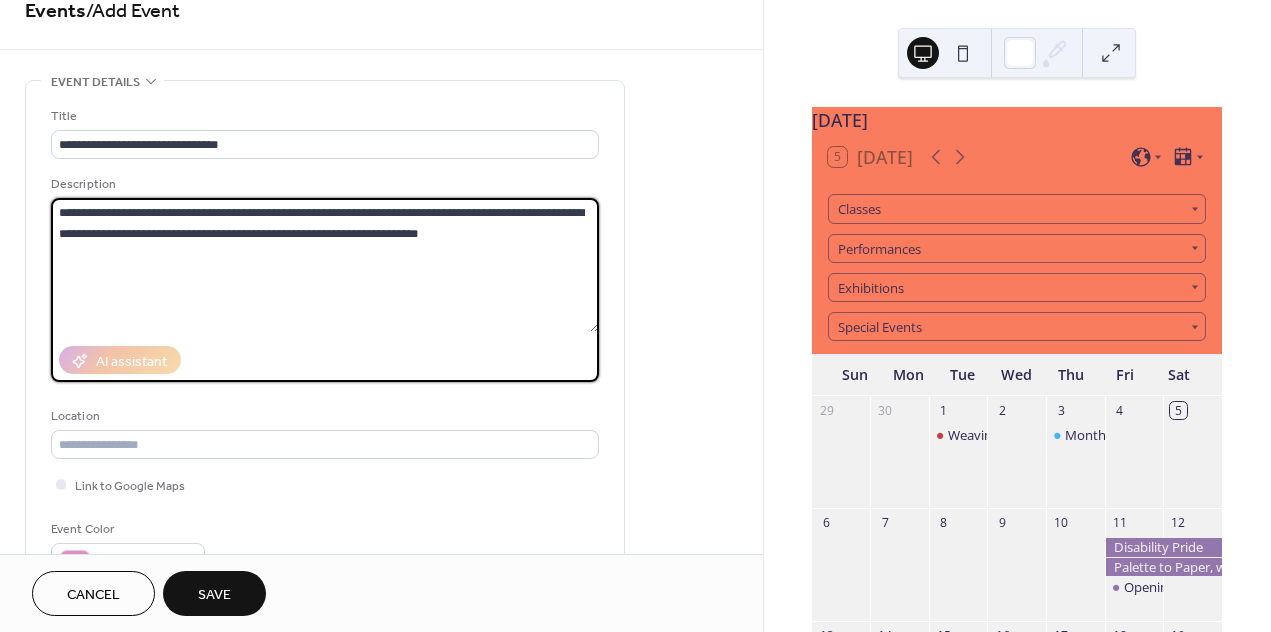 type on "**********" 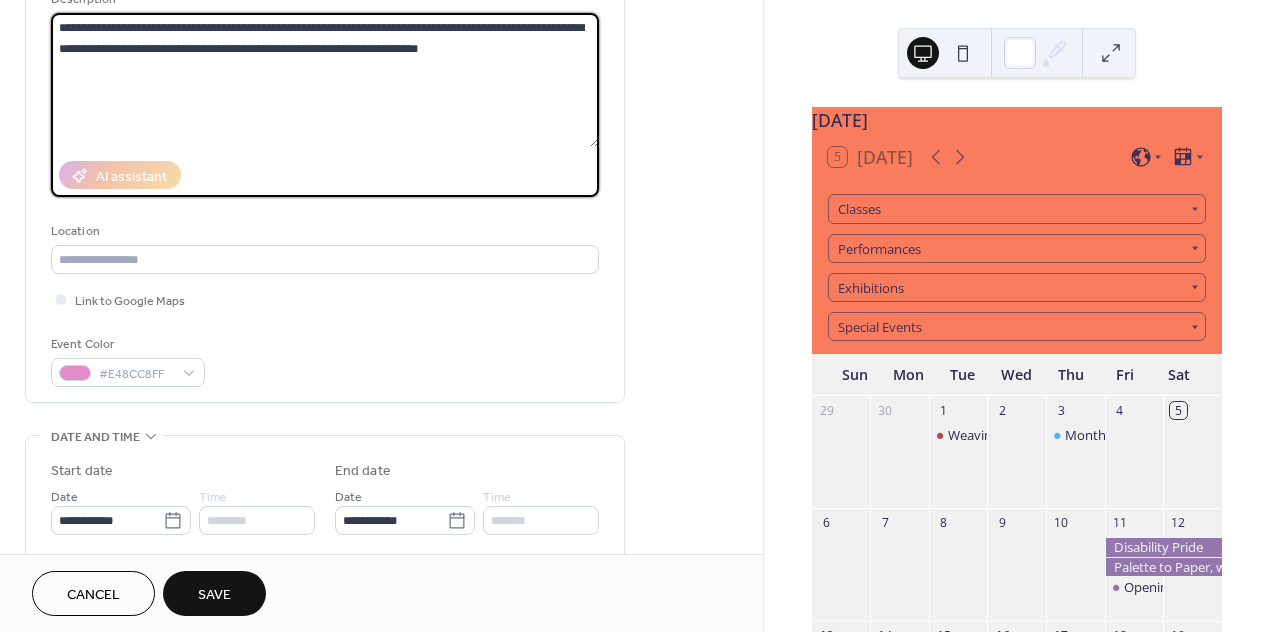 scroll, scrollTop: 232, scrollLeft: 0, axis: vertical 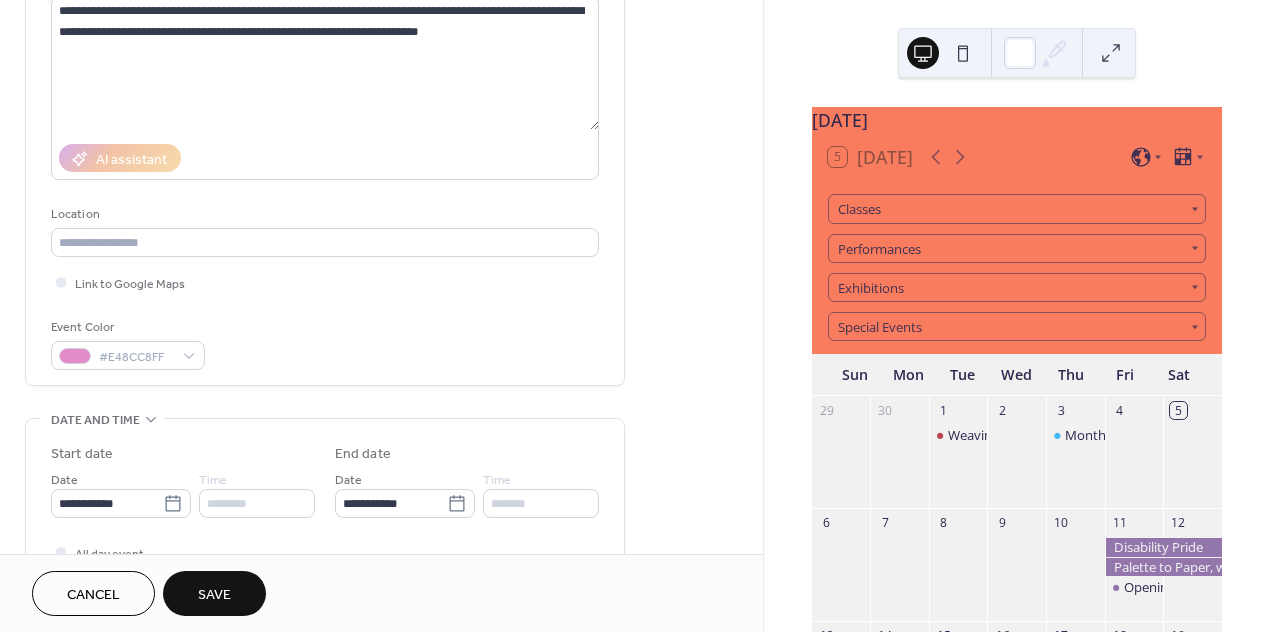 click on "Save" at bounding box center (214, 593) 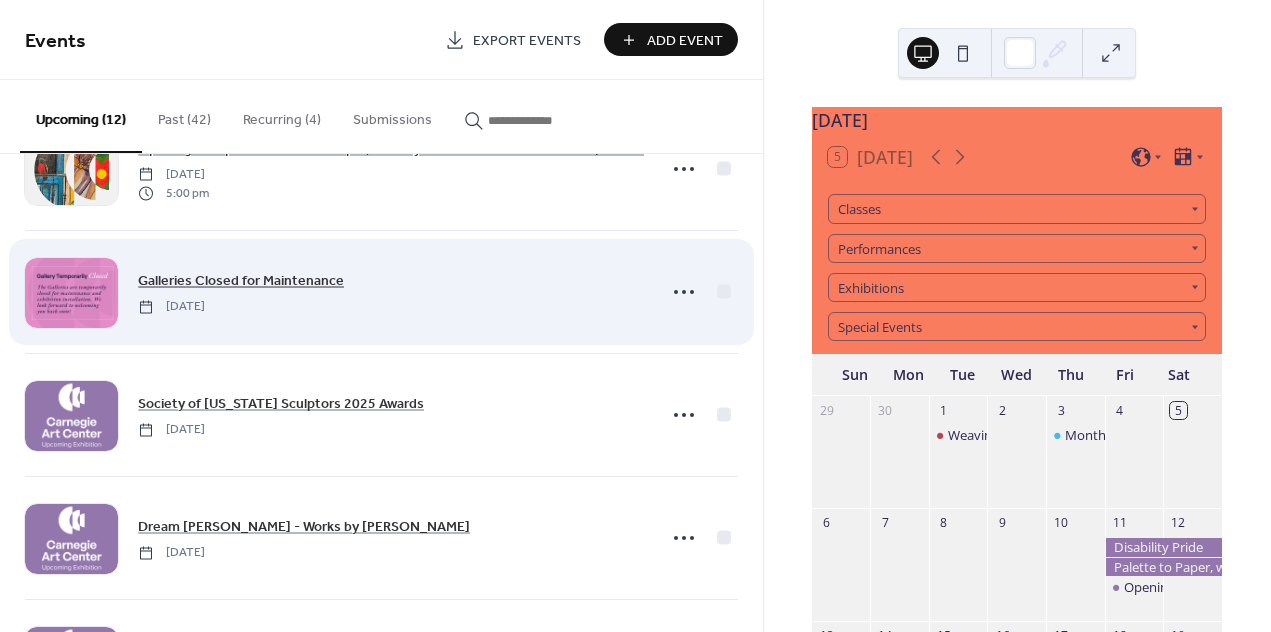 scroll, scrollTop: 324, scrollLeft: 0, axis: vertical 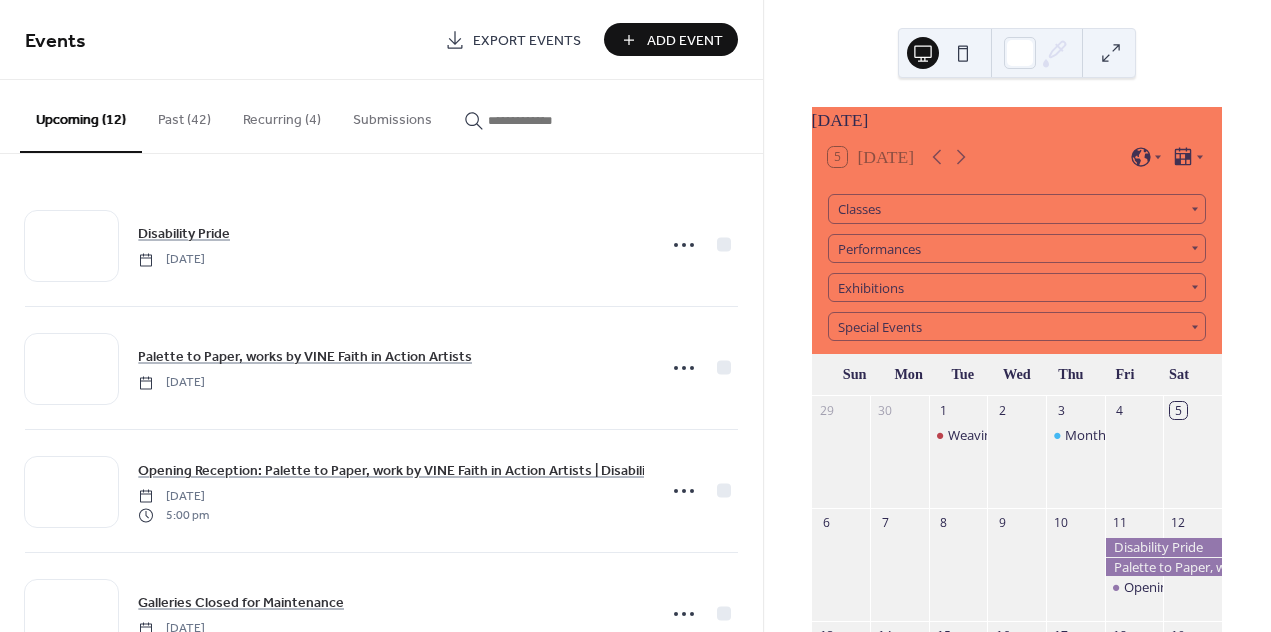 click on "Add Event" at bounding box center [685, 41] 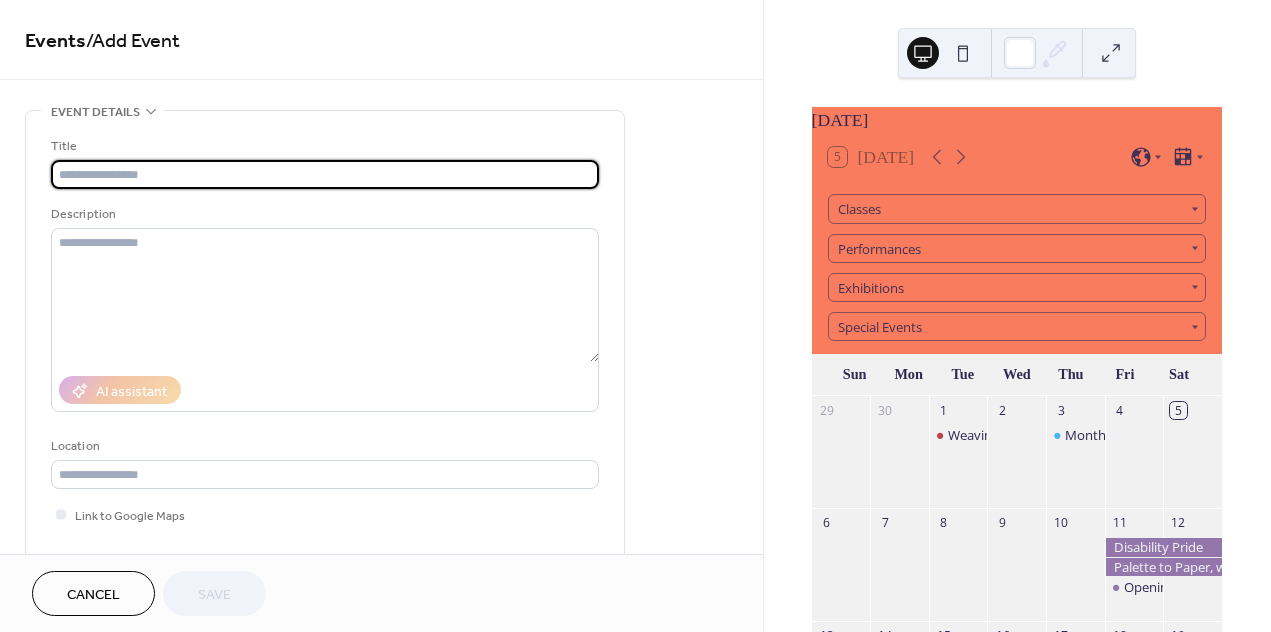 click at bounding box center [325, 174] 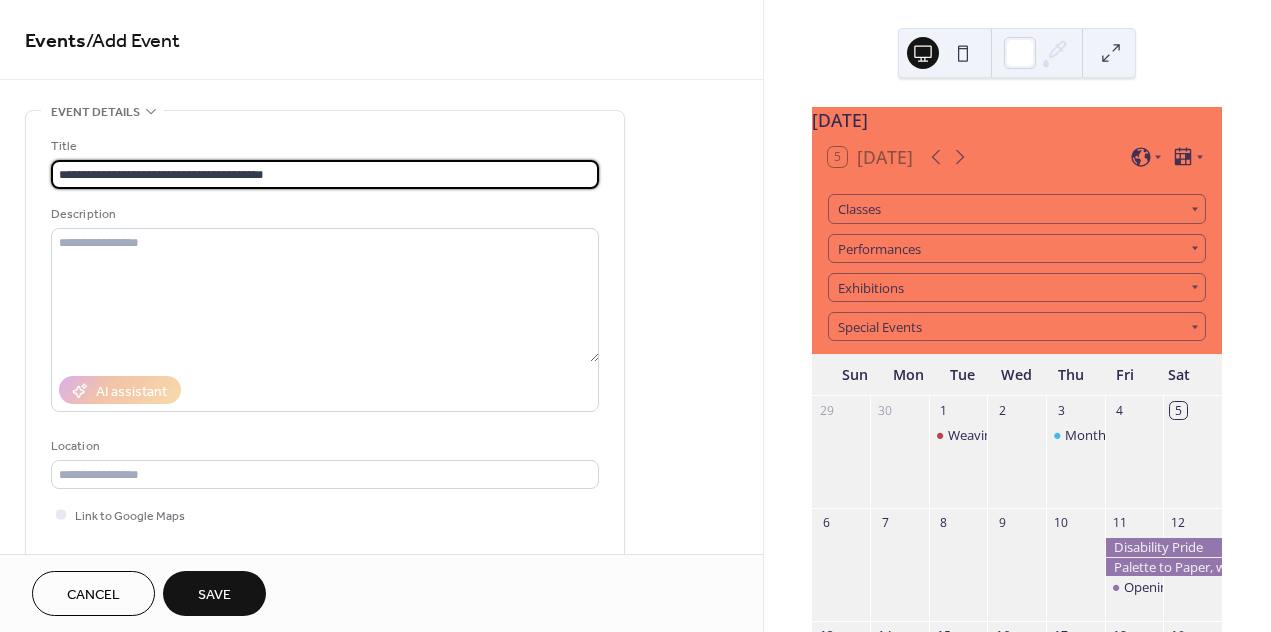 type on "**********" 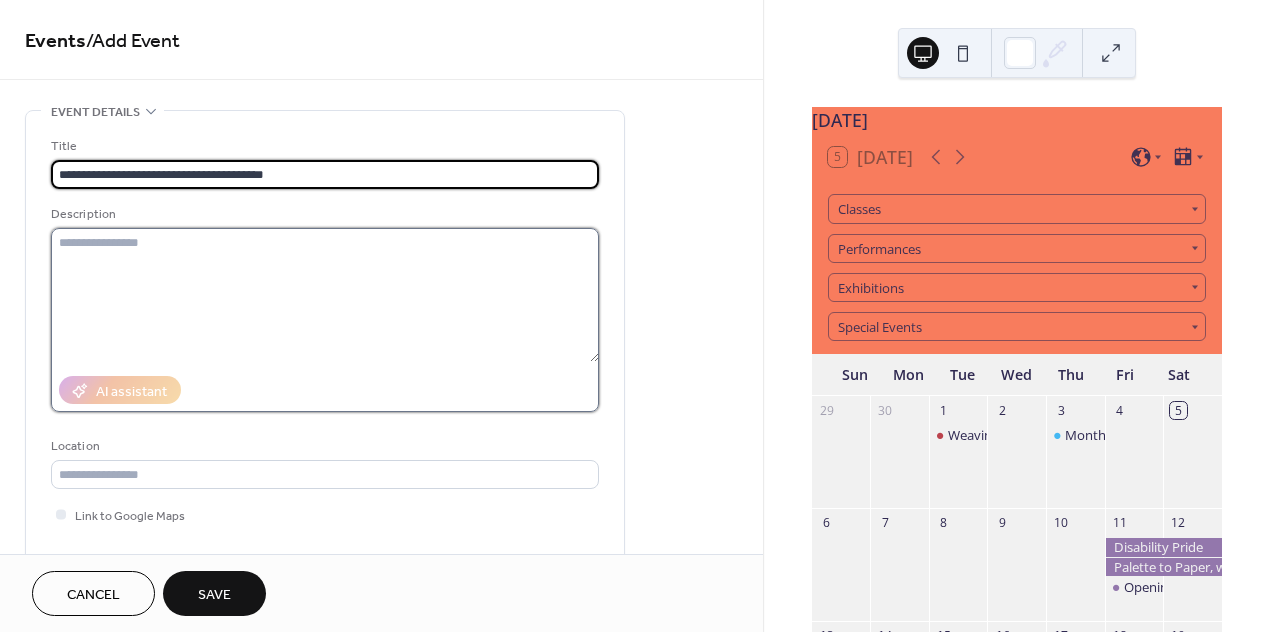 click at bounding box center (325, 295) 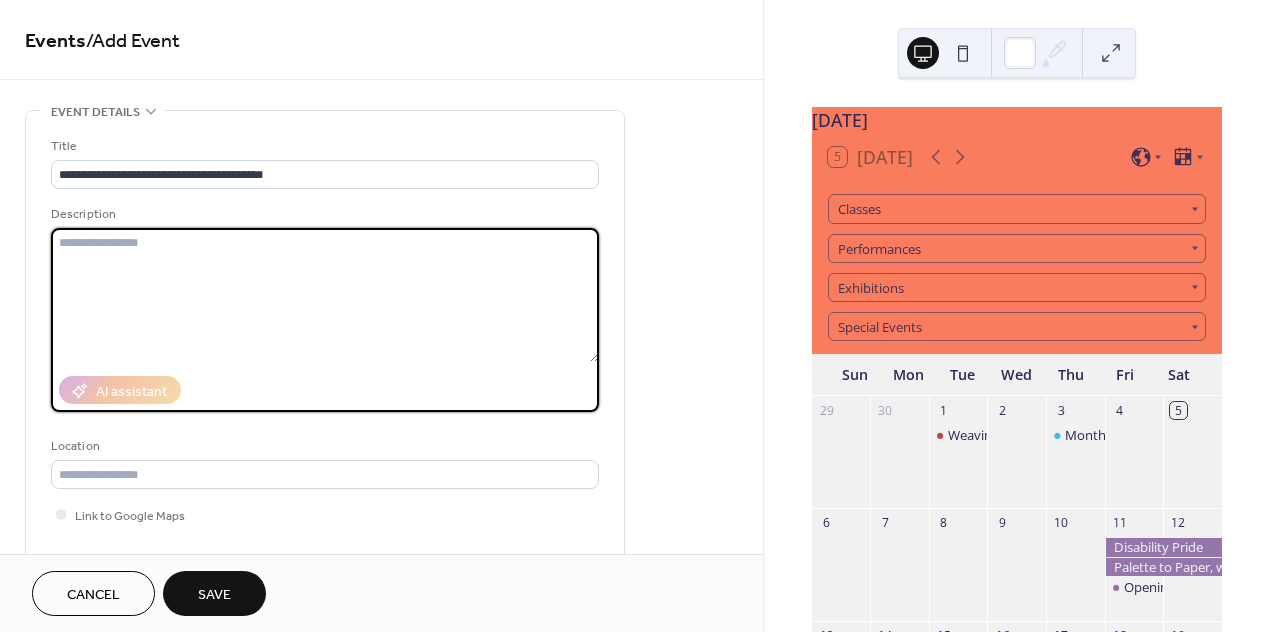 paste on "**********" 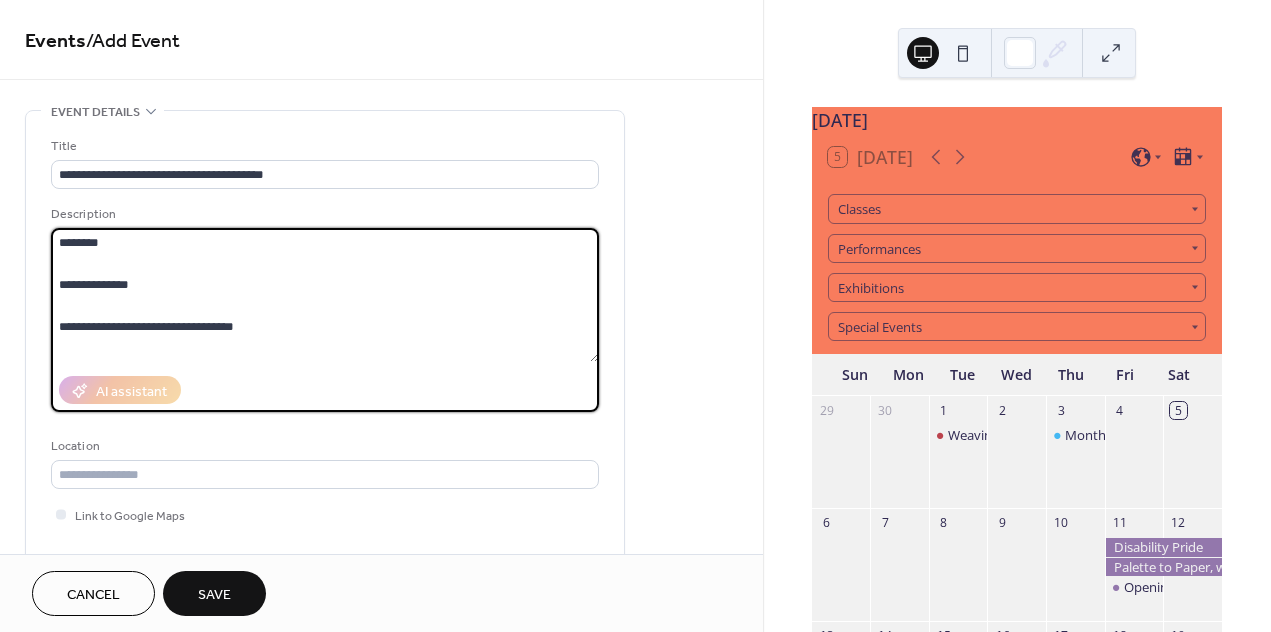 scroll, scrollTop: 459, scrollLeft: 0, axis: vertical 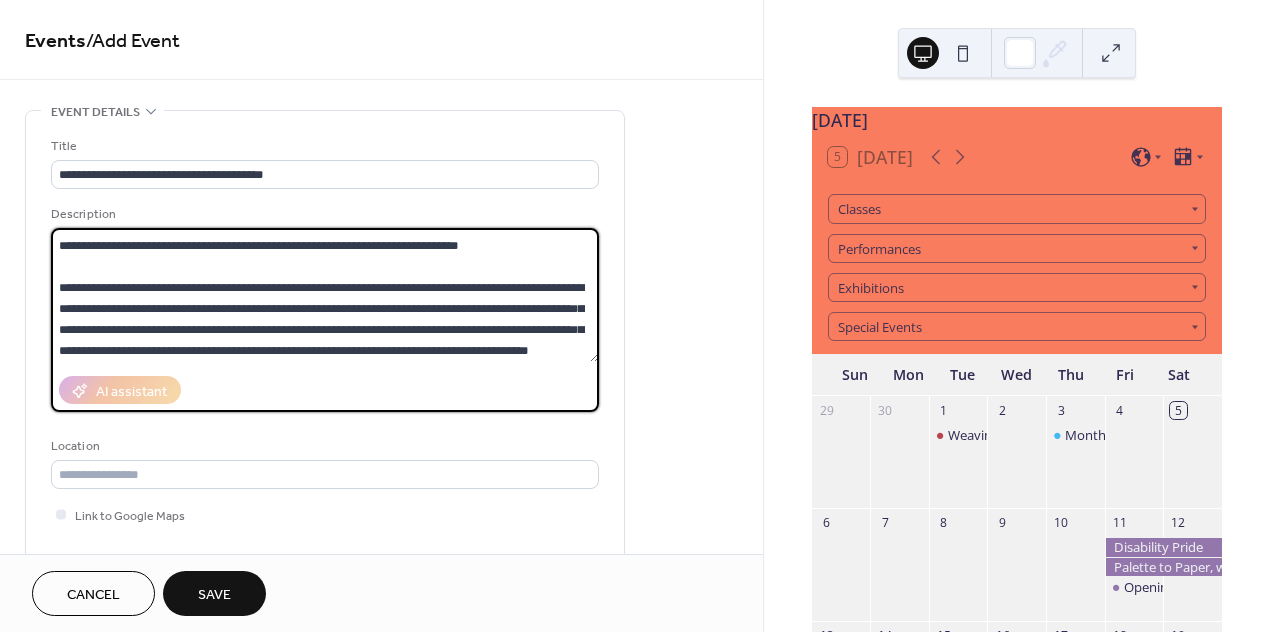 click on "**********" at bounding box center [325, 295] 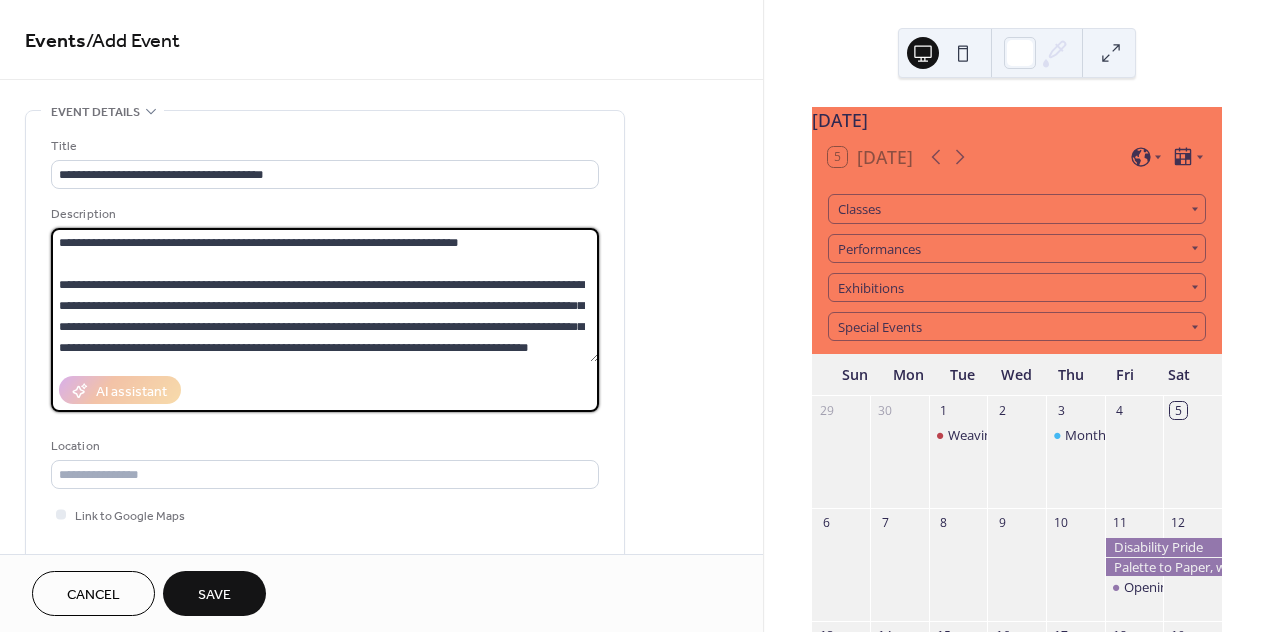 drag, startPoint x: 59, startPoint y: 289, endPoint x: 600, endPoint y: 357, distance: 545.25684 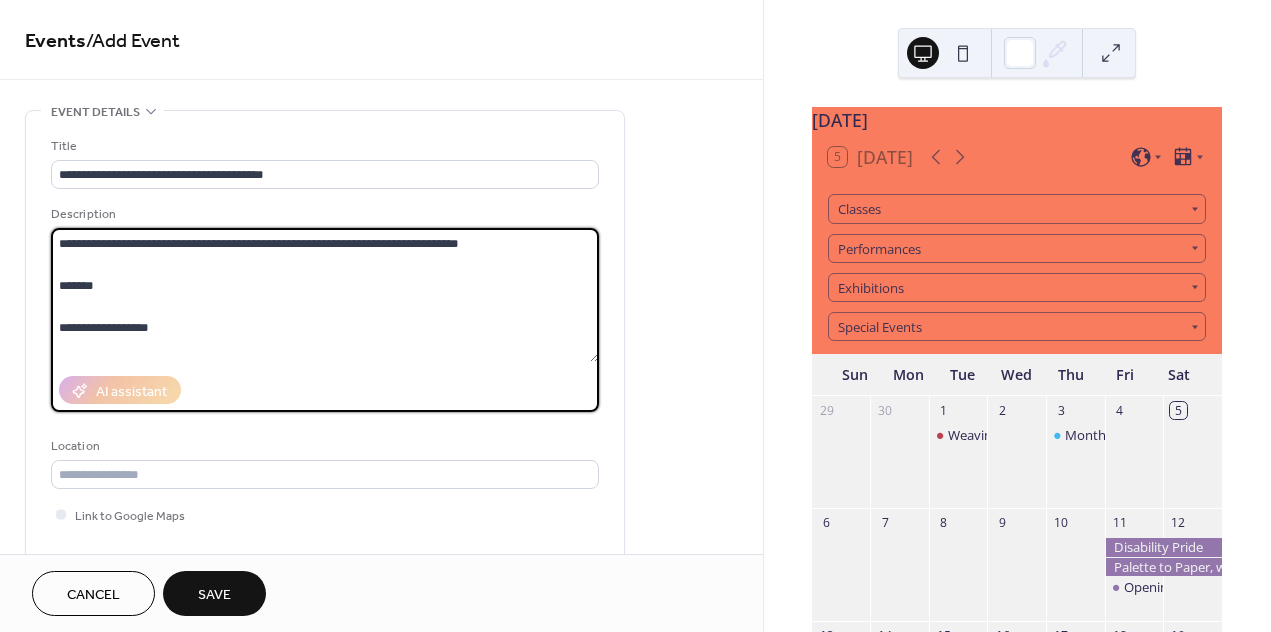 scroll, scrollTop: 294, scrollLeft: 0, axis: vertical 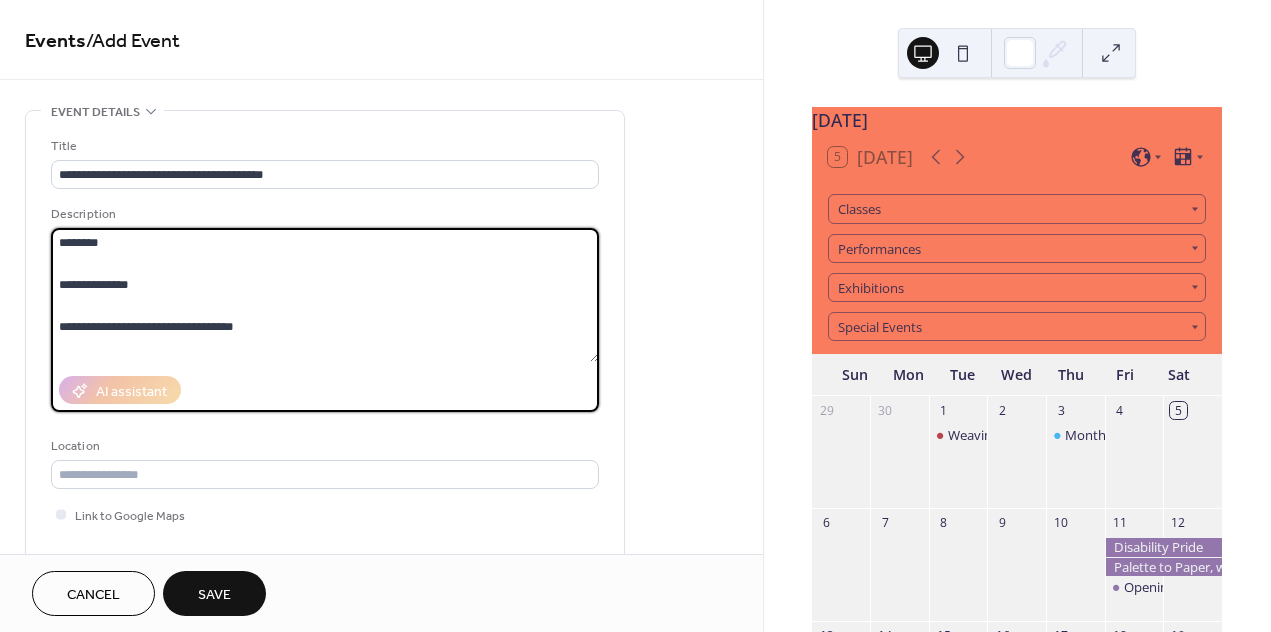 click on "**********" at bounding box center (325, 295) 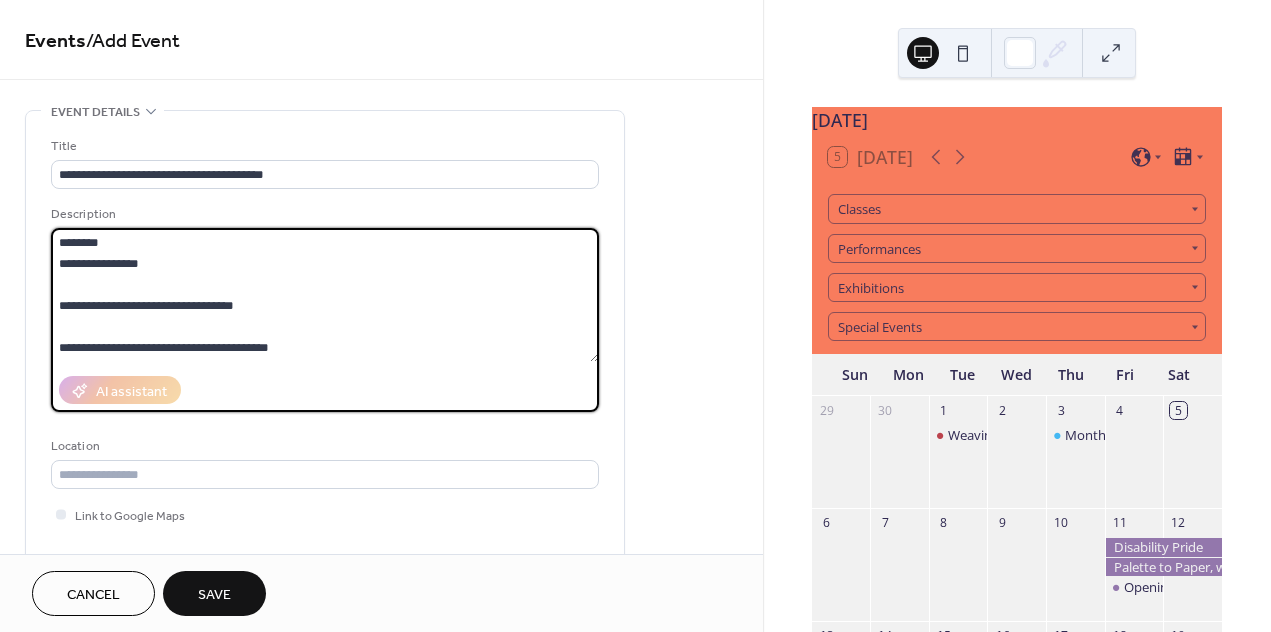 click on "**********" at bounding box center [325, 295] 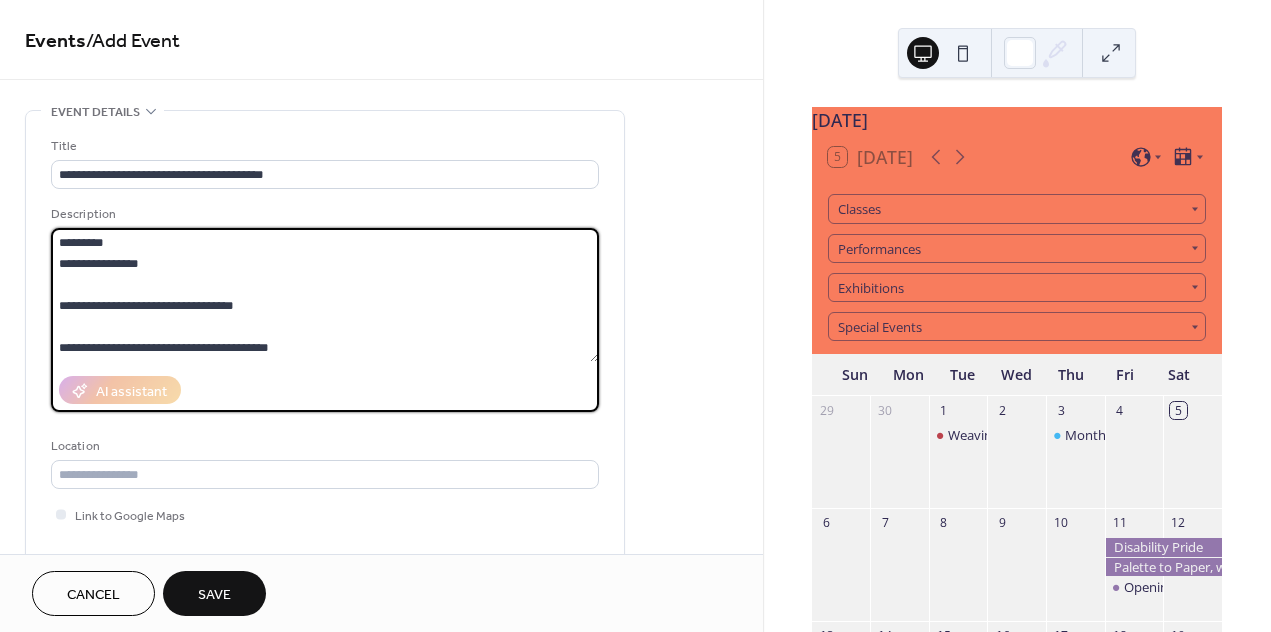 click on "**********" at bounding box center (325, 295) 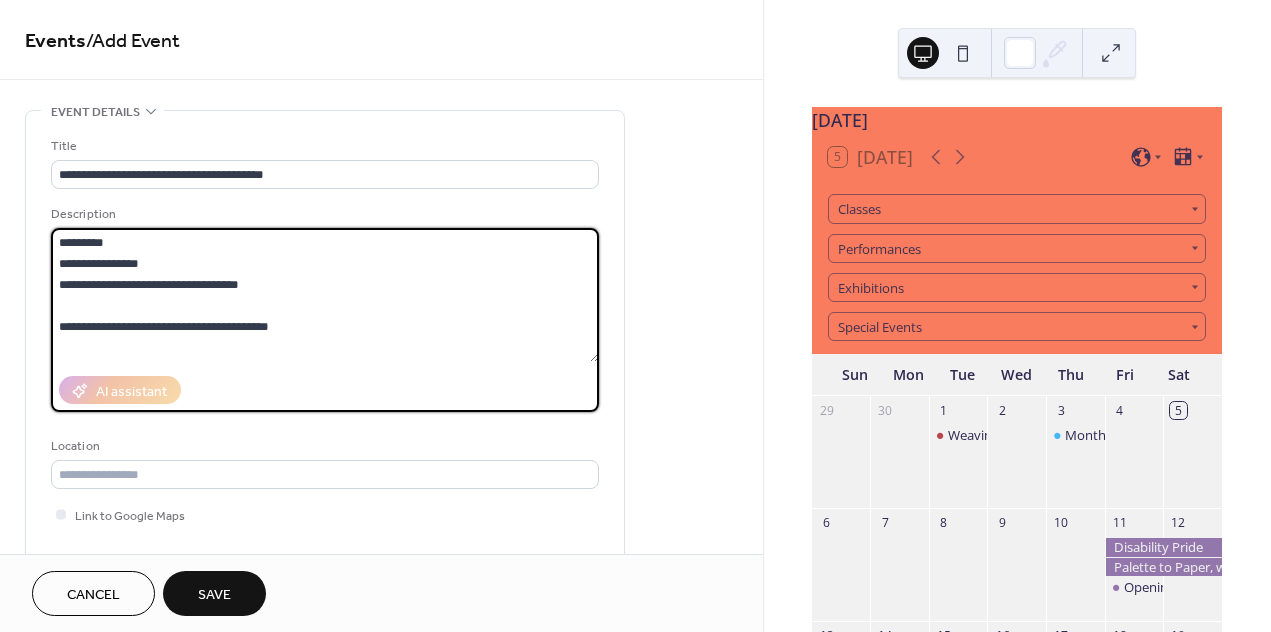 click on "**********" at bounding box center [325, 295] 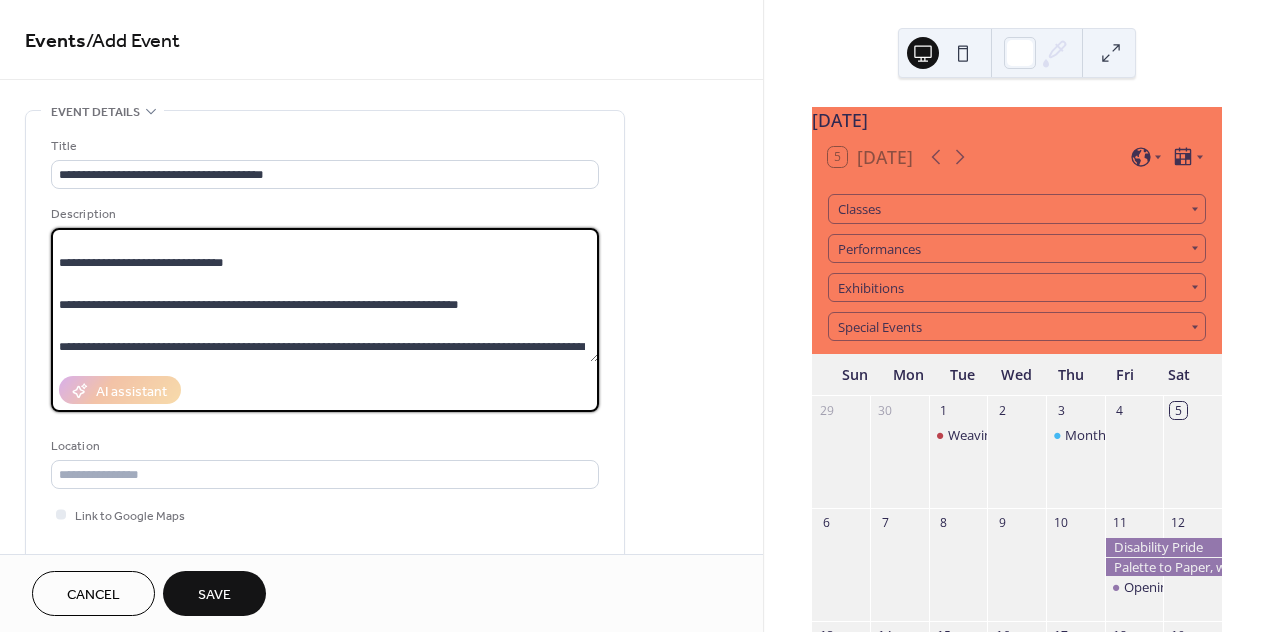 scroll, scrollTop: 339, scrollLeft: 0, axis: vertical 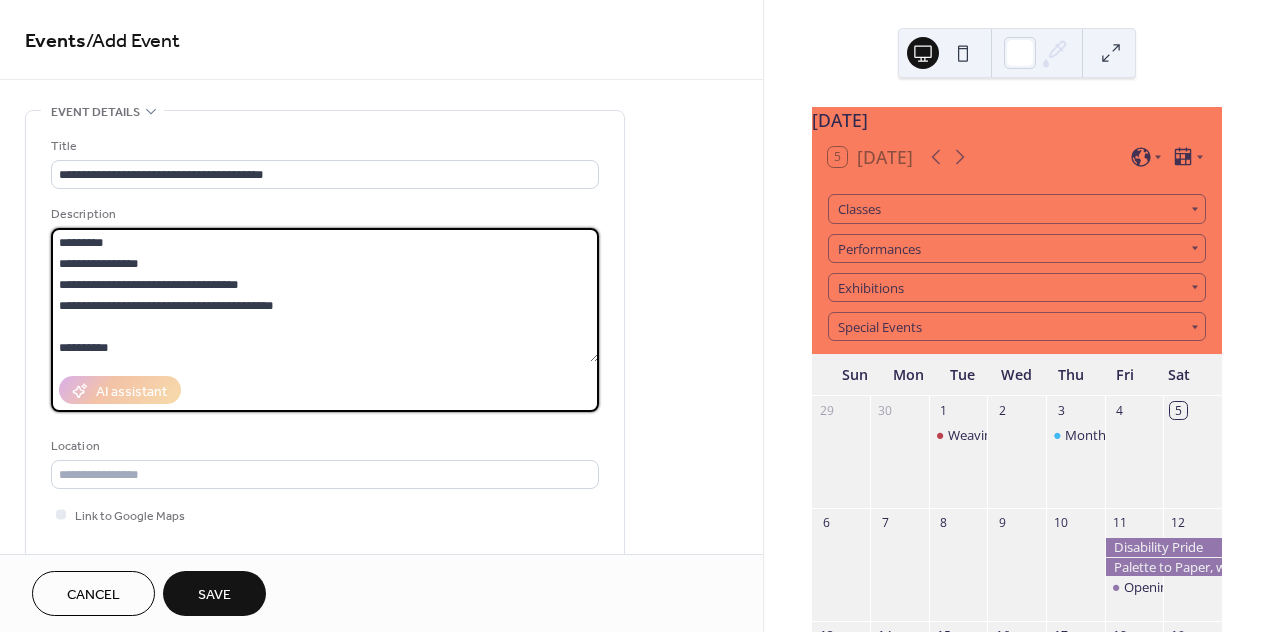 drag, startPoint x: 489, startPoint y: 304, endPoint x: 180, endPoint y: 224, distance: 319.18802 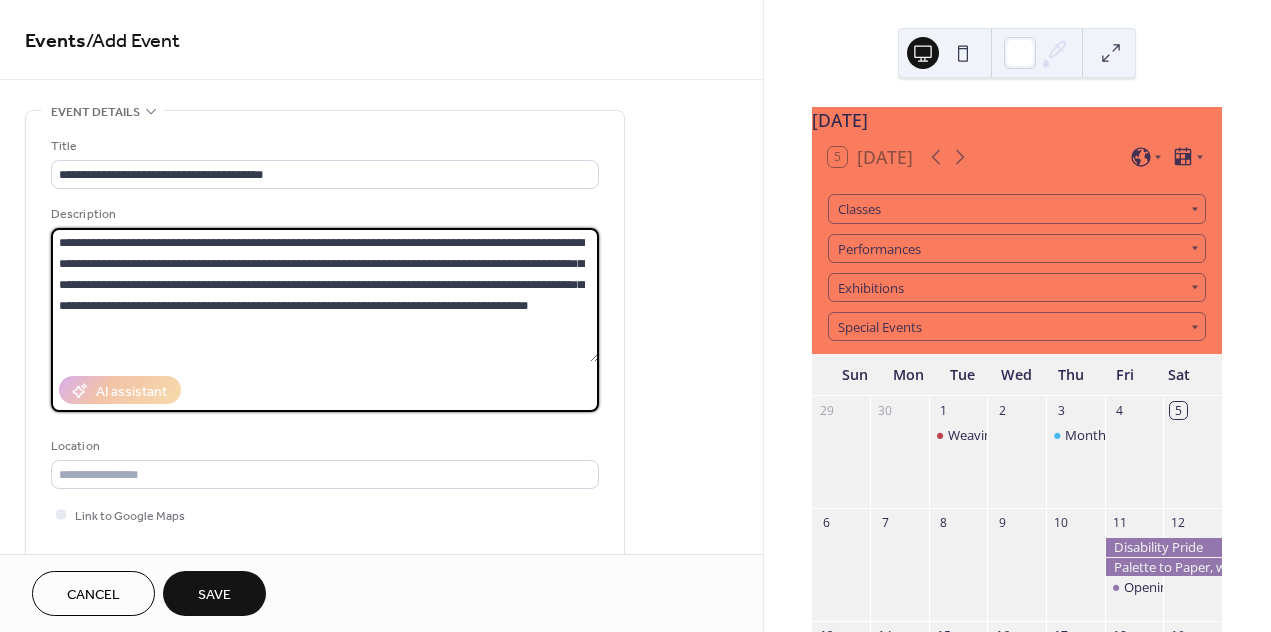 click on "**********" at bounding box center (325, 295) 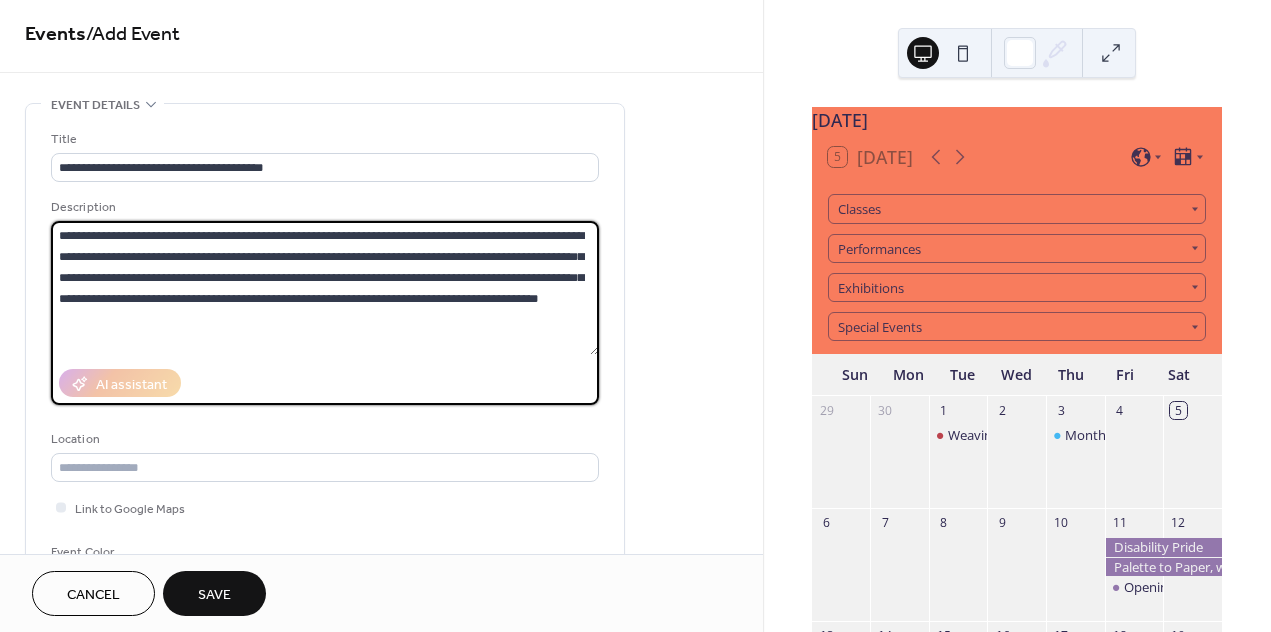scroll, scrollTop: 13, scrollLeft: 0, axis: vertical 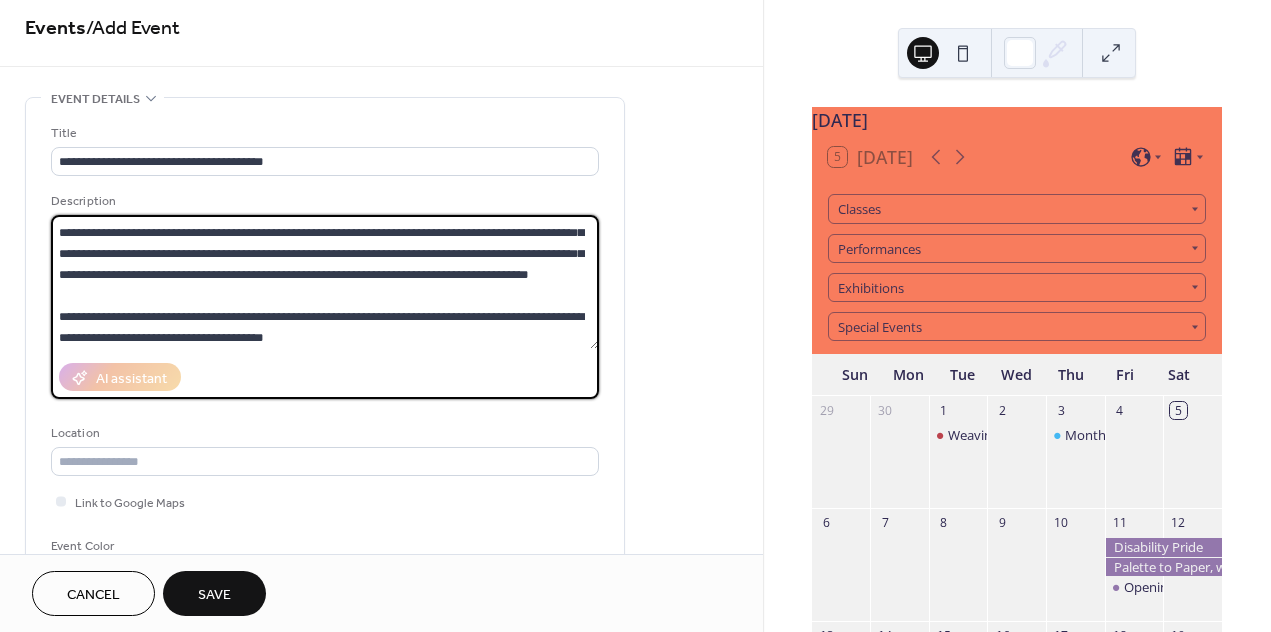 type on "**********" 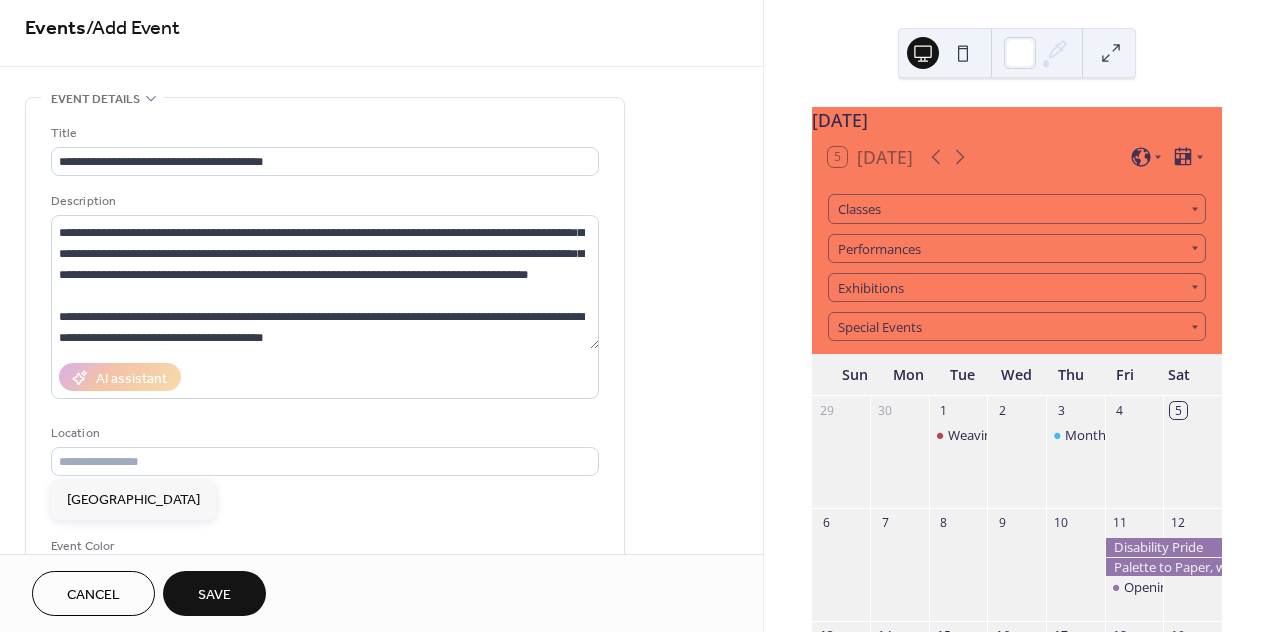 click on "Location" at bounding box center (325, 449) 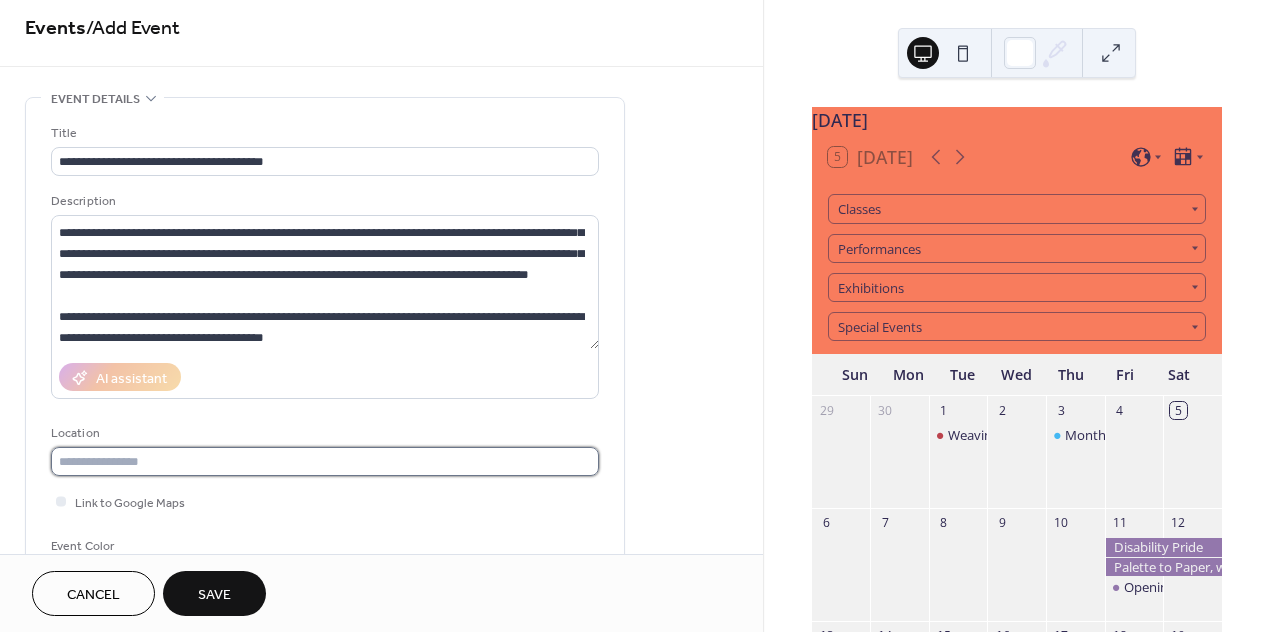click at bounding box center (325, 461) 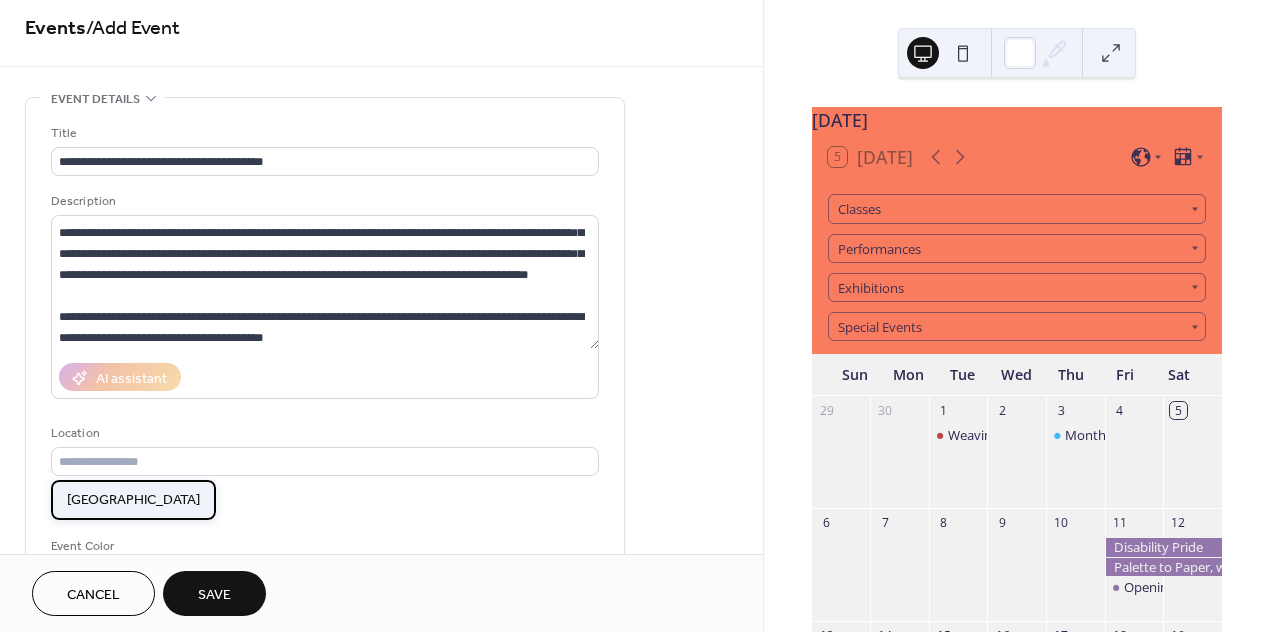 click on "Carnegie Art Center" at bounding box center [133, 500] 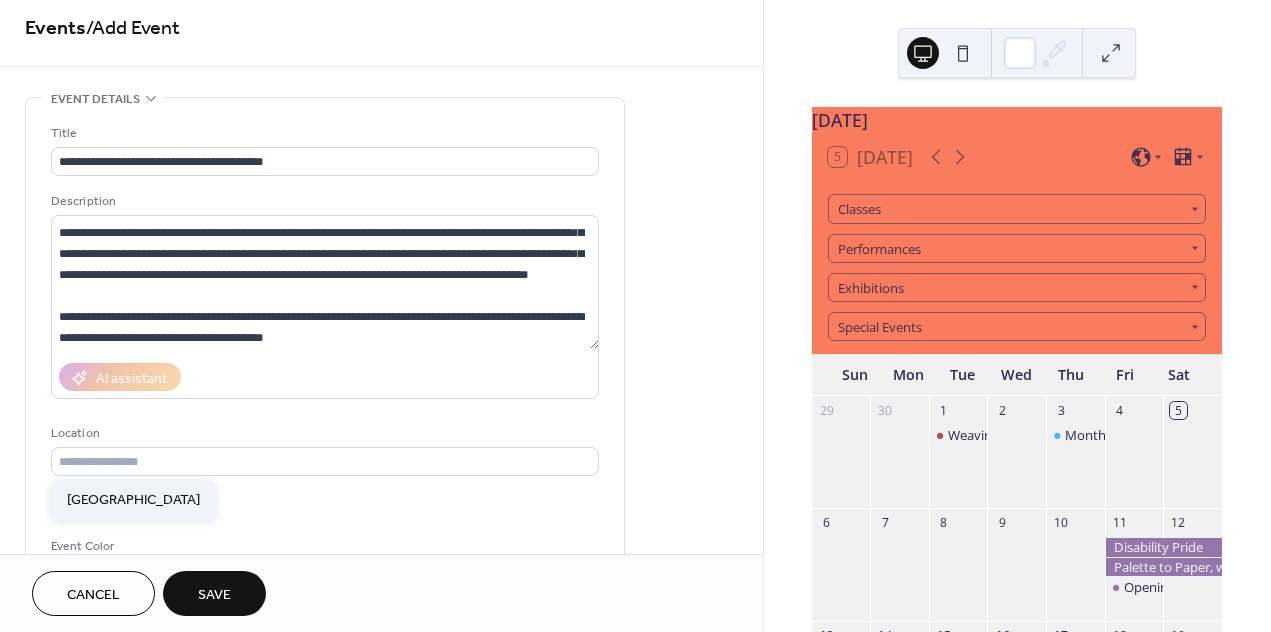 type on "**********" 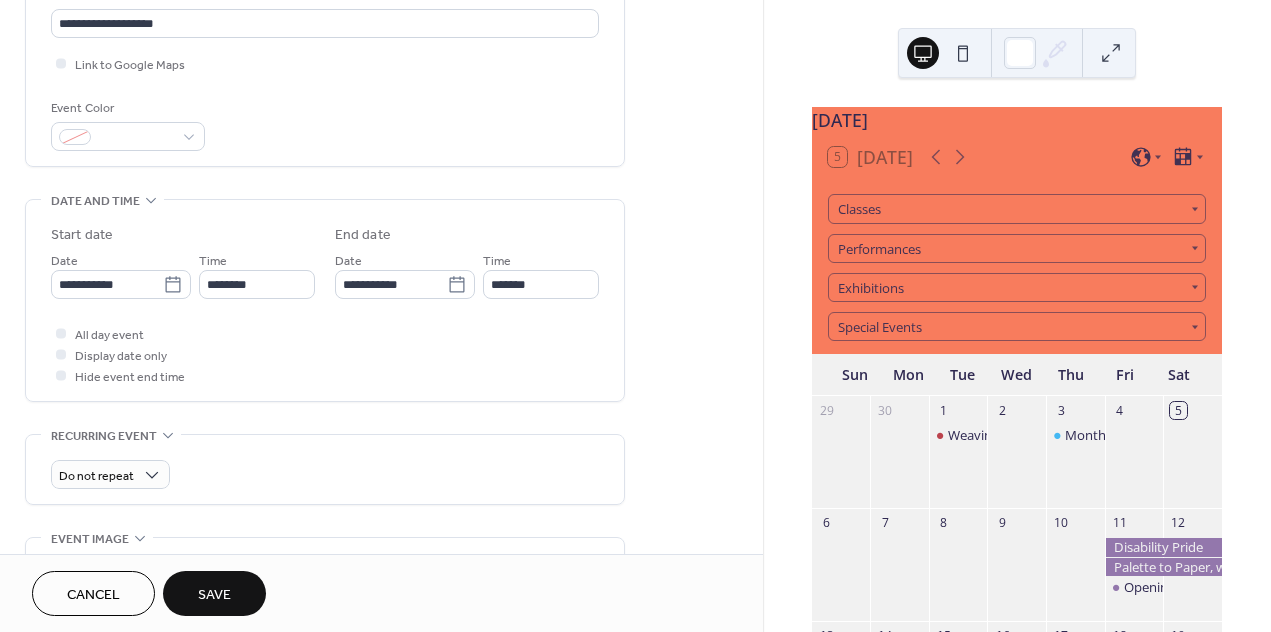 scroll, scrollTop: 453, scrollLeft: 0, axis: vertical 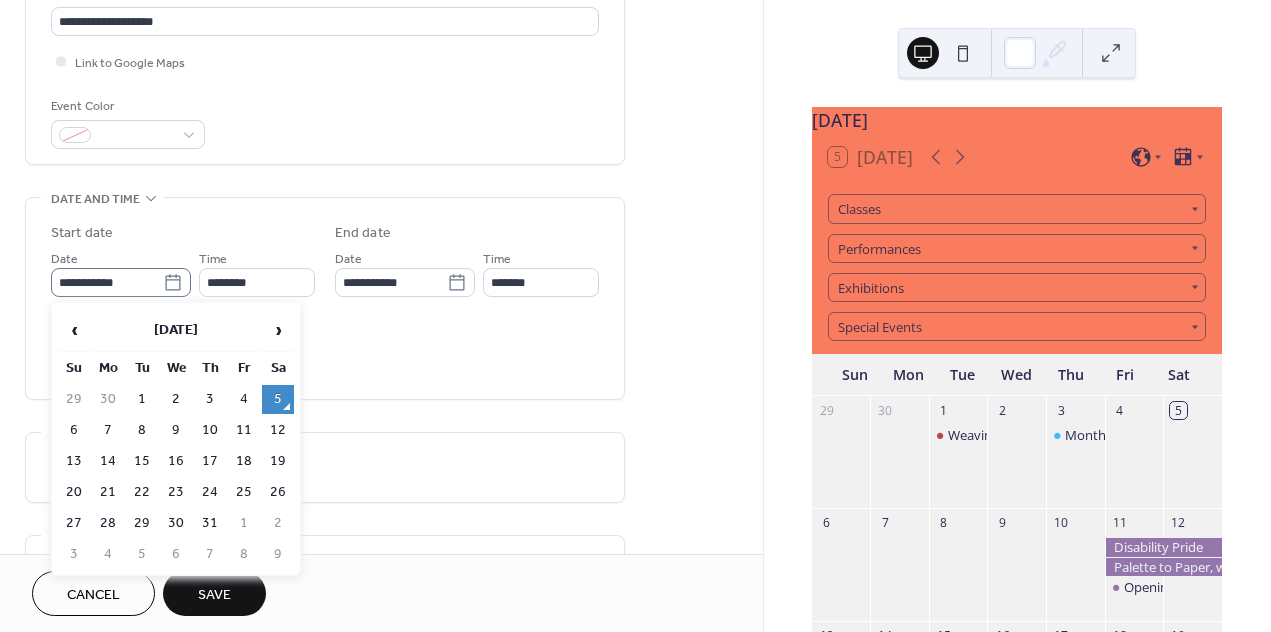click 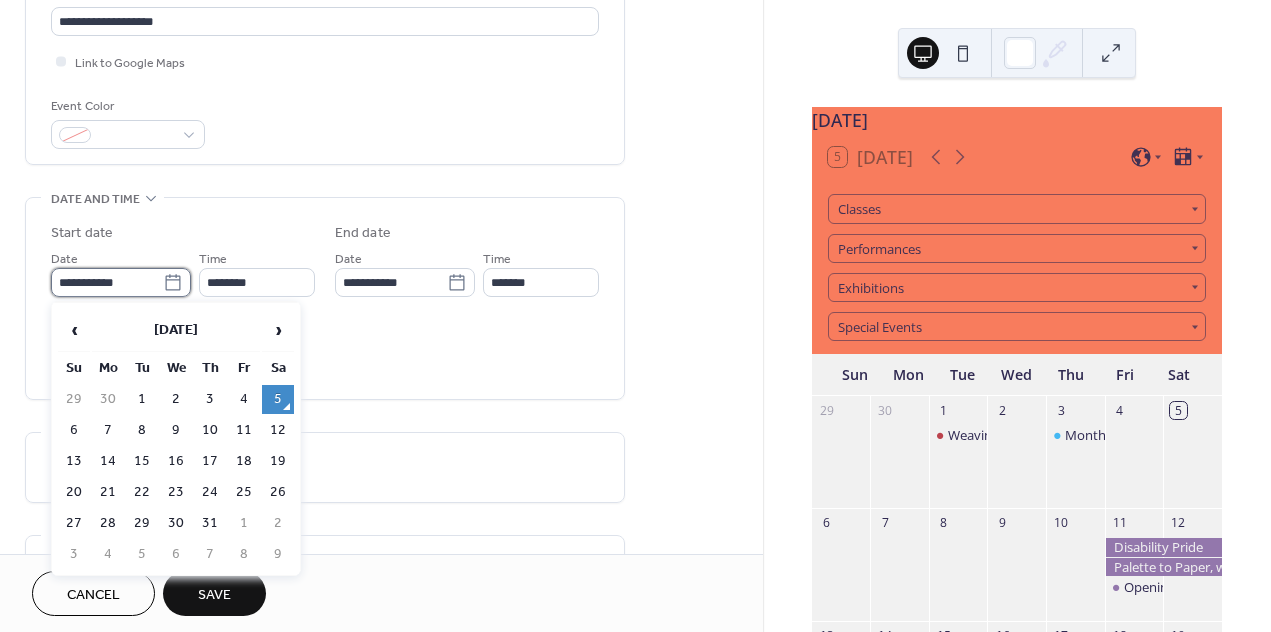 click on "**********" at bounding box center (107, 282) 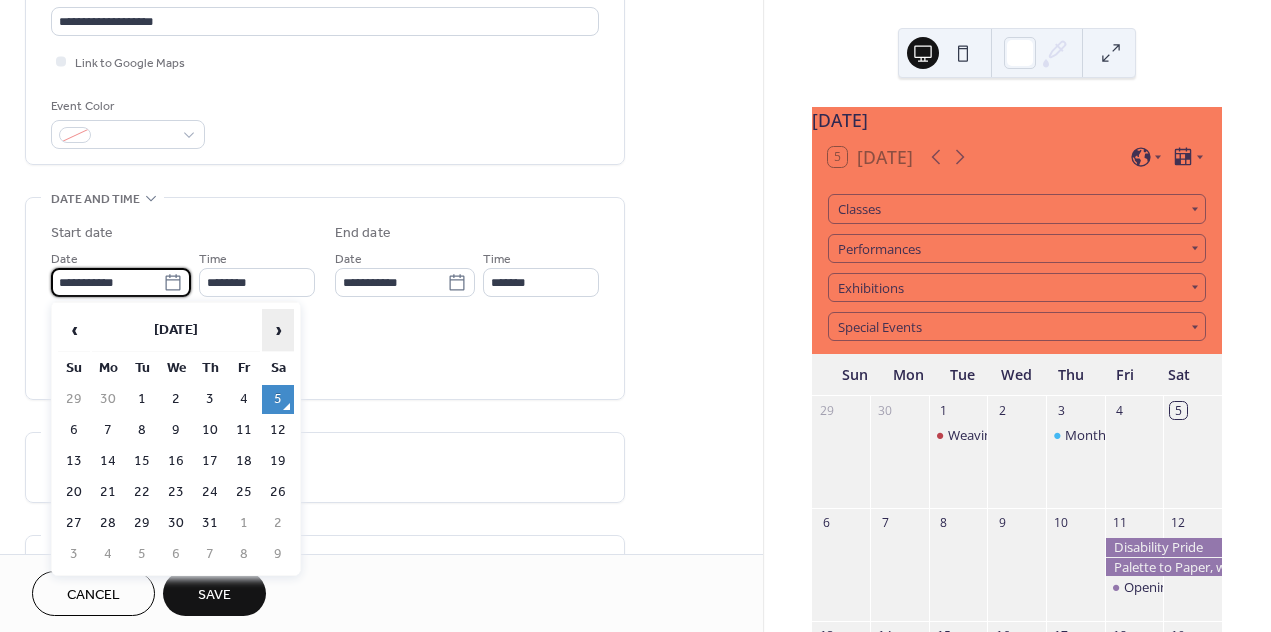 click on "›" at bounding box center (278, 330) 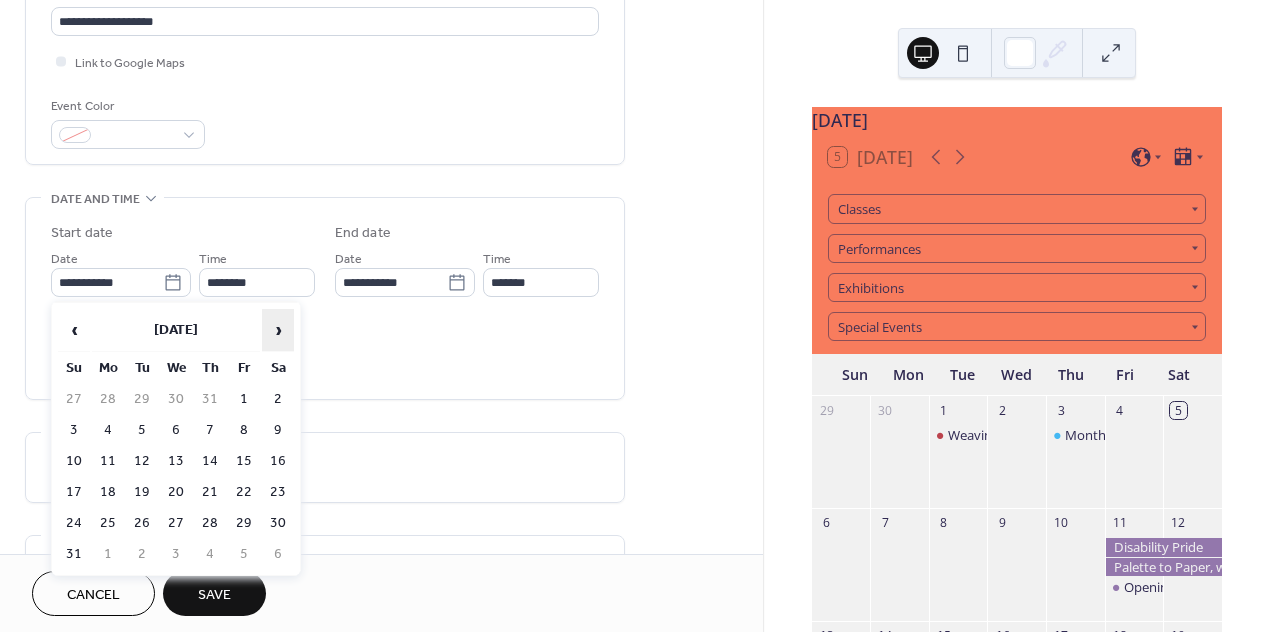 click on "›" at bounding box center [278, 330] 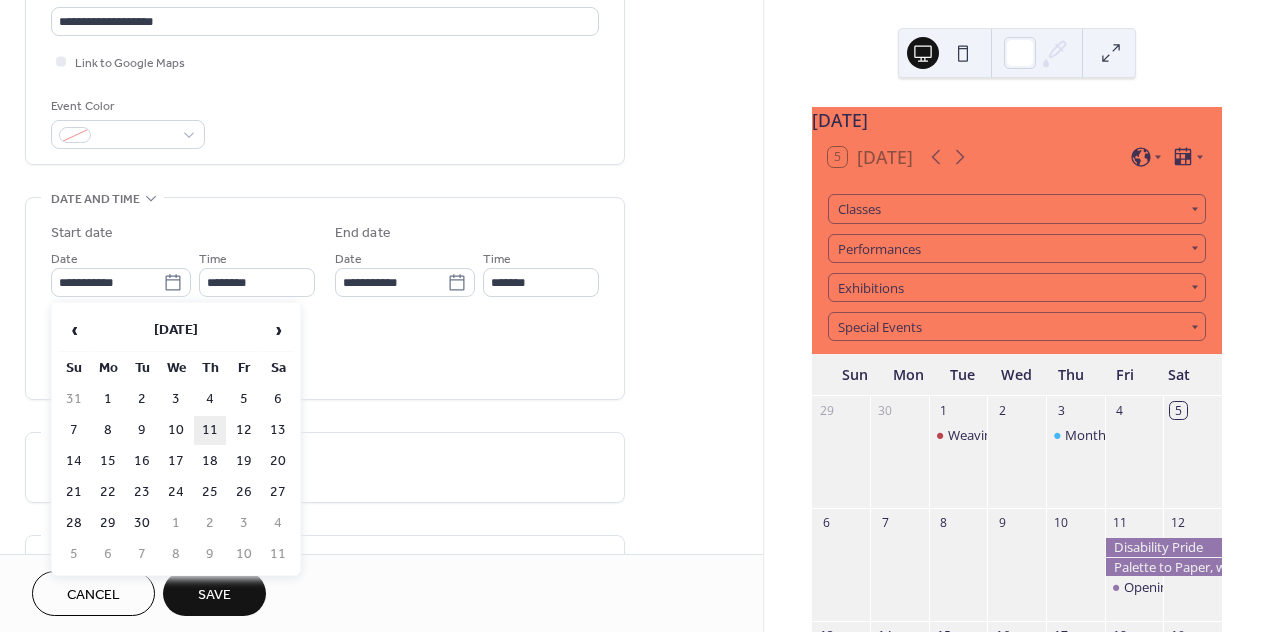 click on "11" at bounding box center [210, 430] 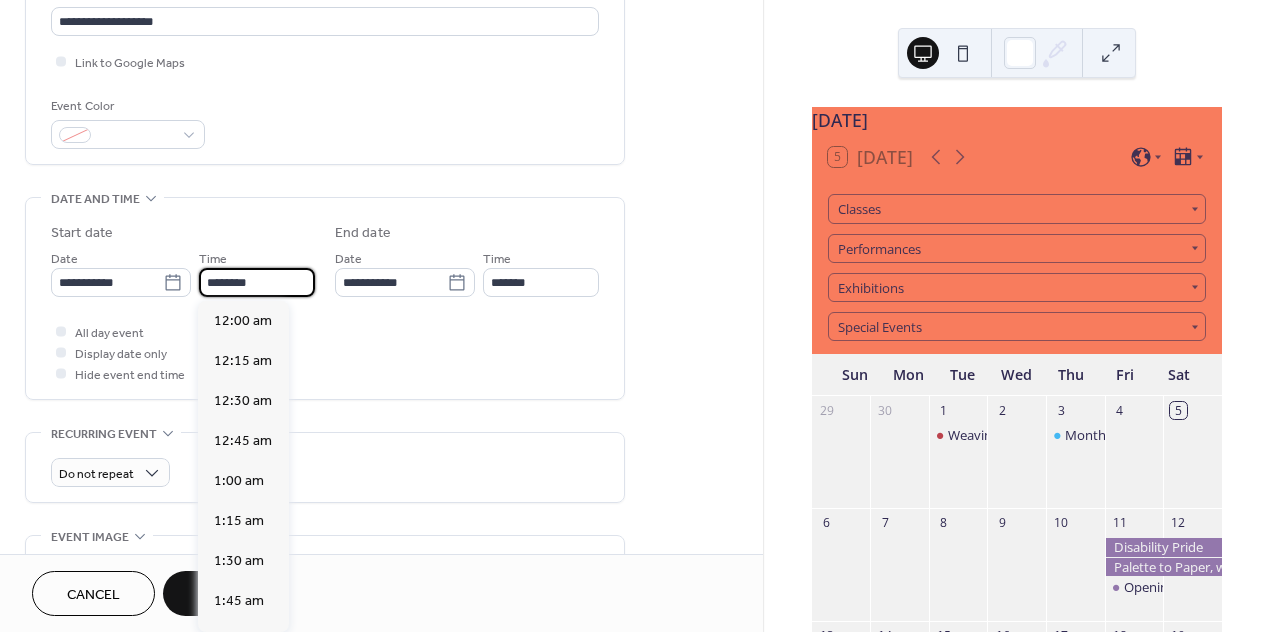 click on "********" at bounding box center (257, 282) 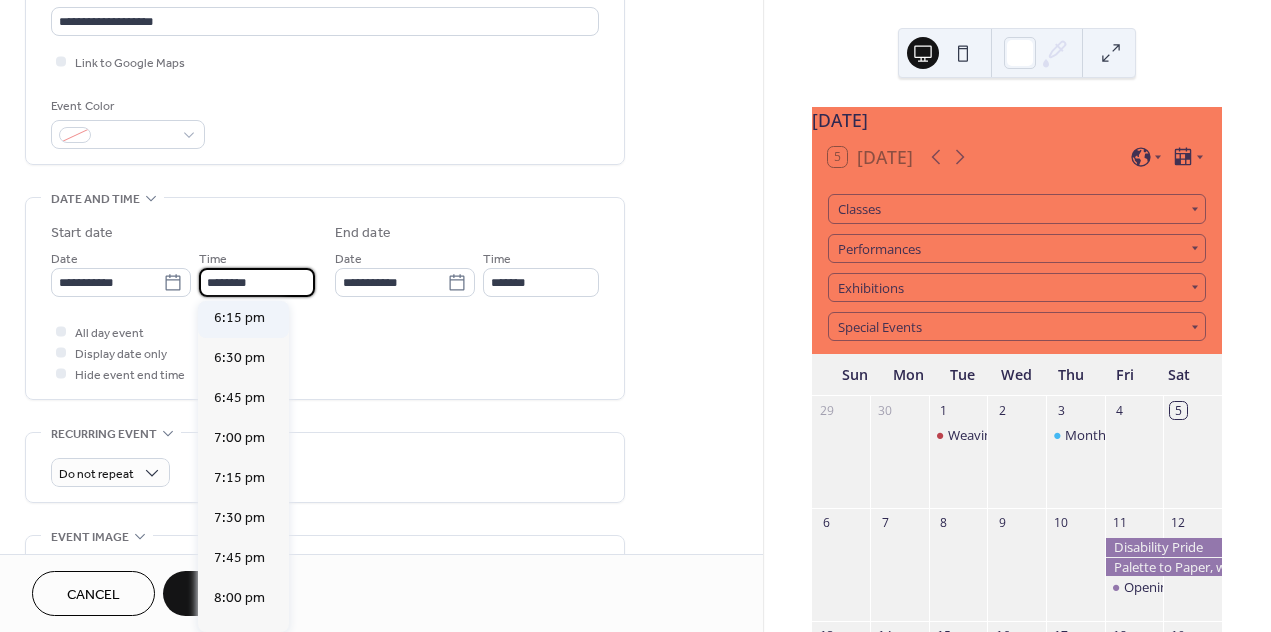 scroll, scrollTop: 2942, scrollLeft: 0, axis: vertical 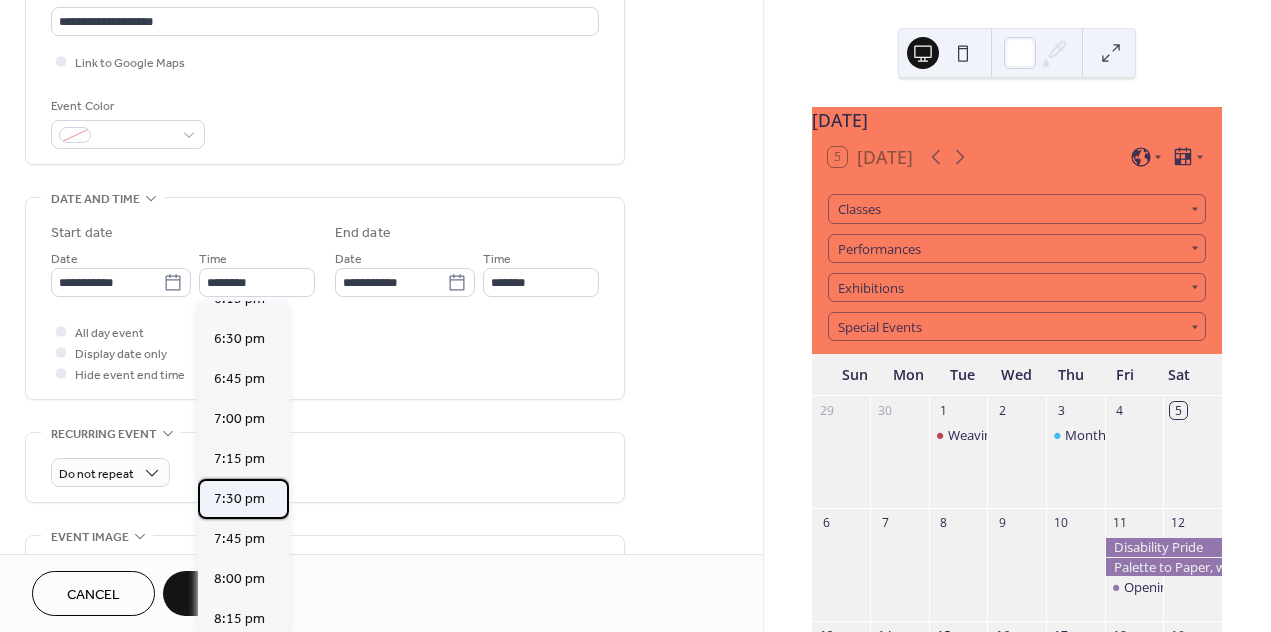 click on "7:30 pm" at bounding box center [239, 499] 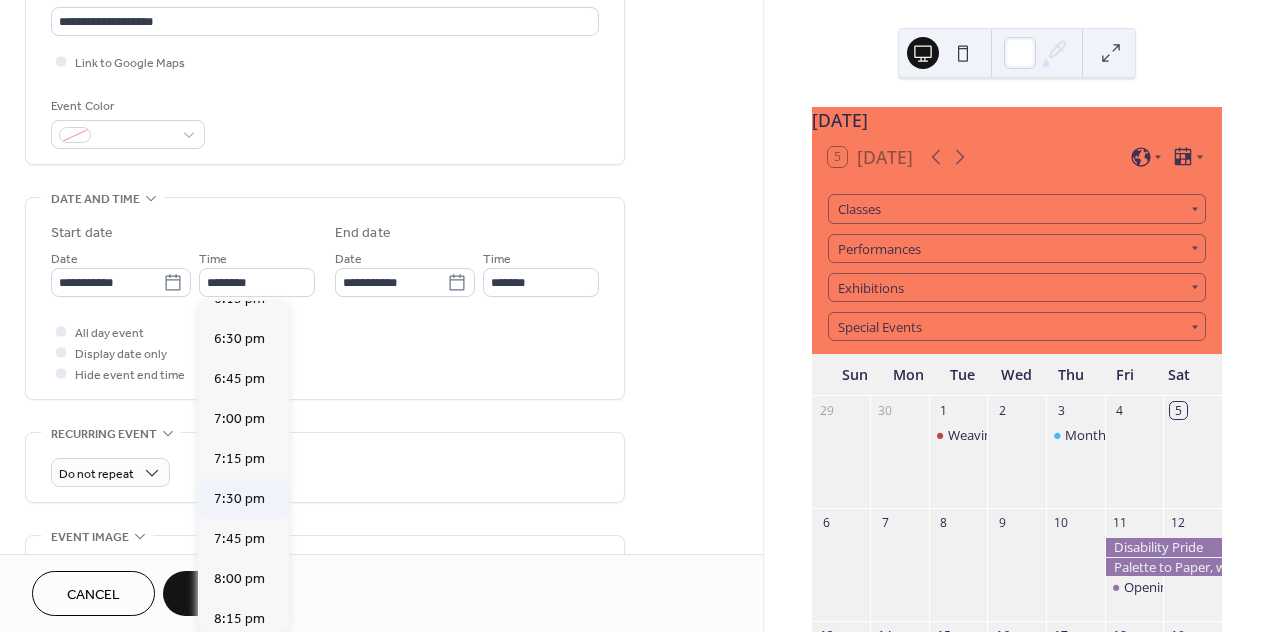 type on "*******" 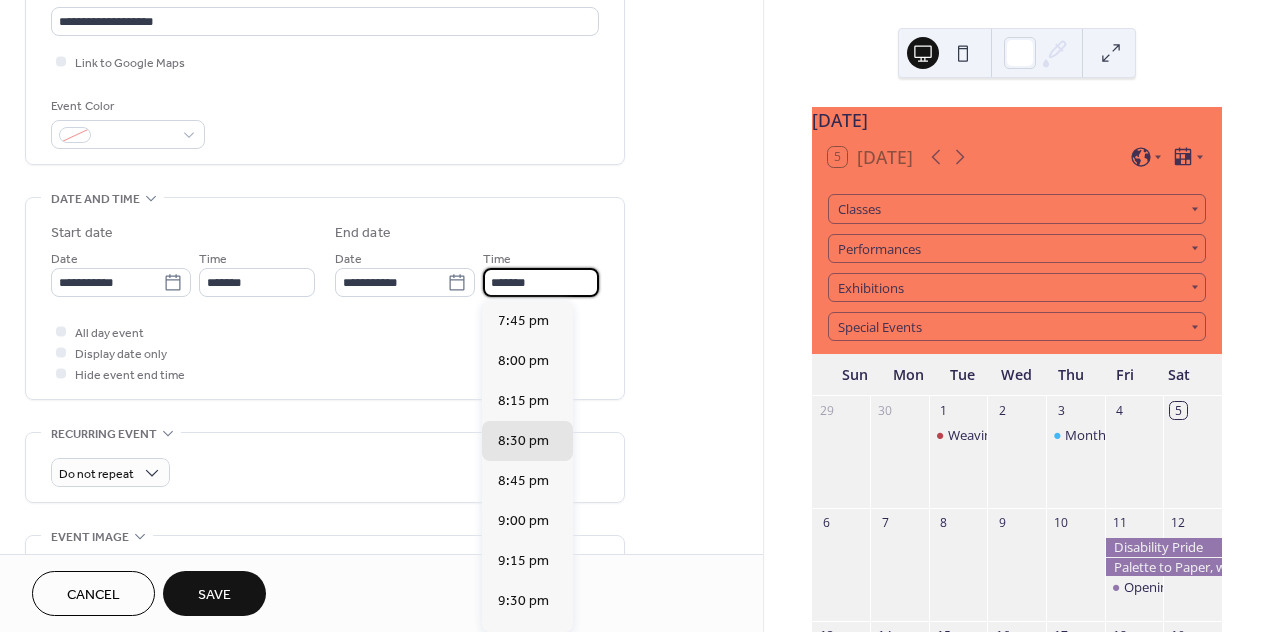 click on "*******" at bounding box center (541, 282) 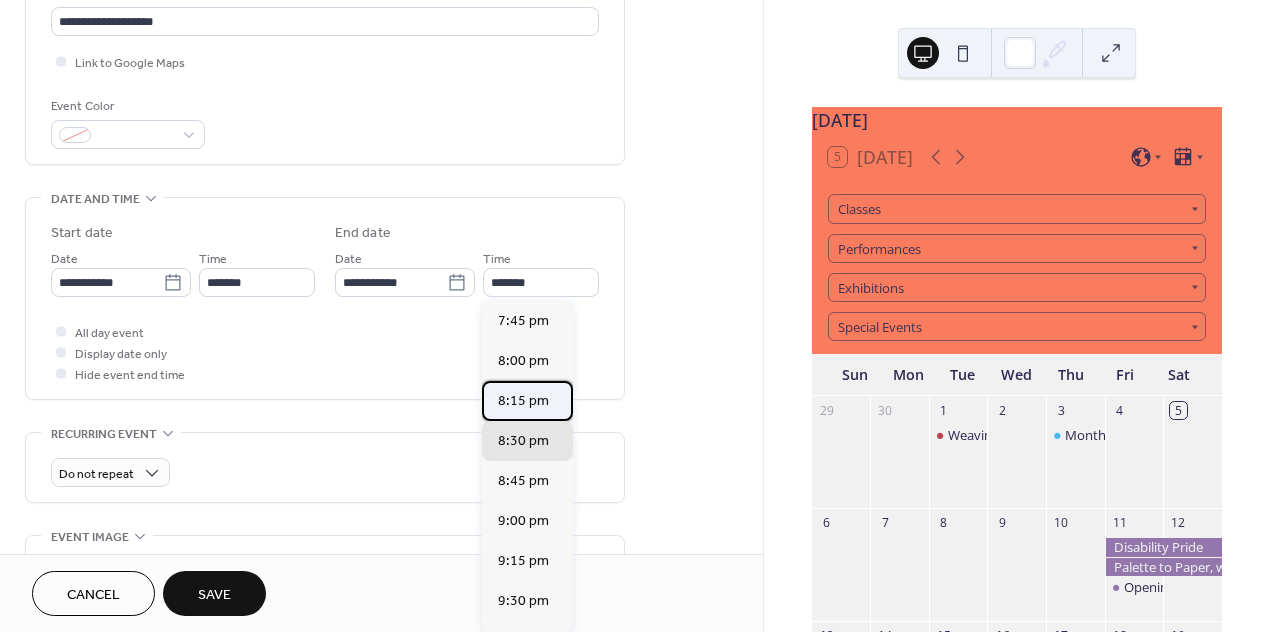click on "8:15 pm" at bounding box center (527, 401) 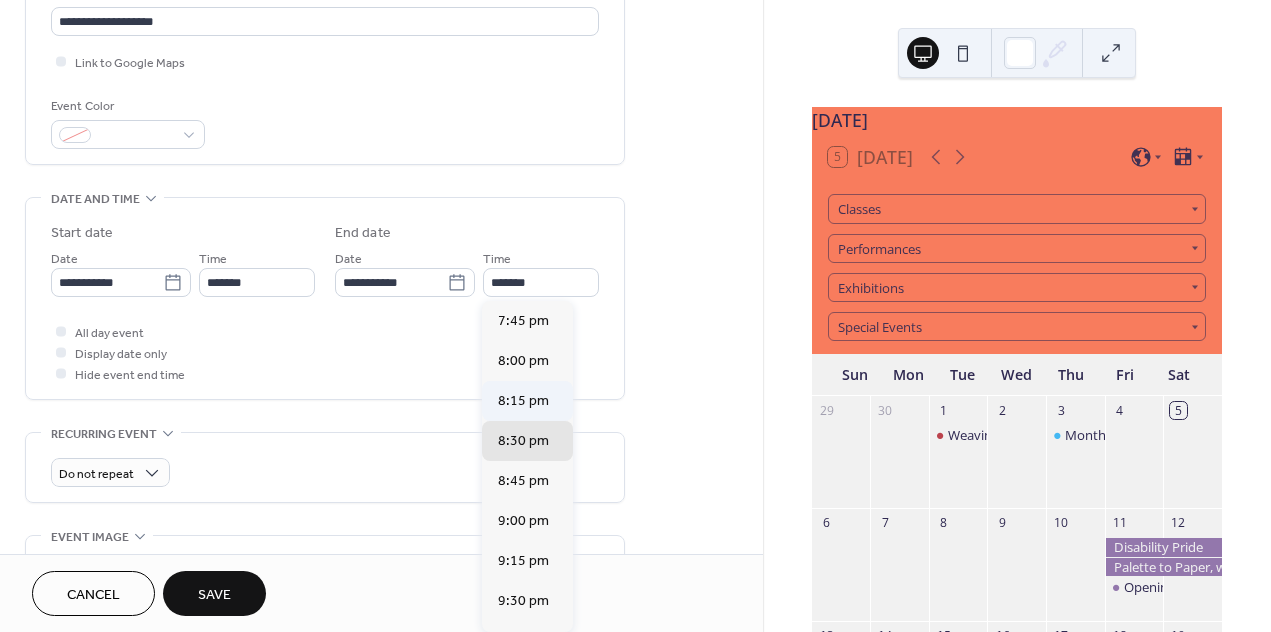 type on "*******" 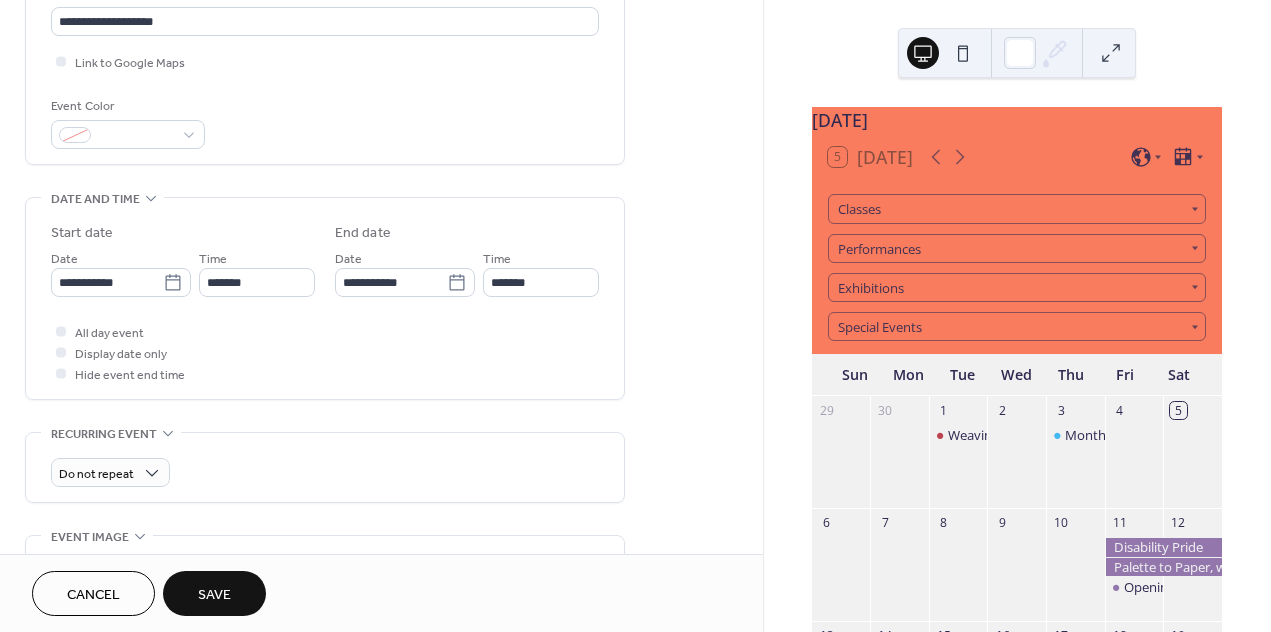 click on "All day event Display date only Hide event end time" at bounding box center [325, 352] 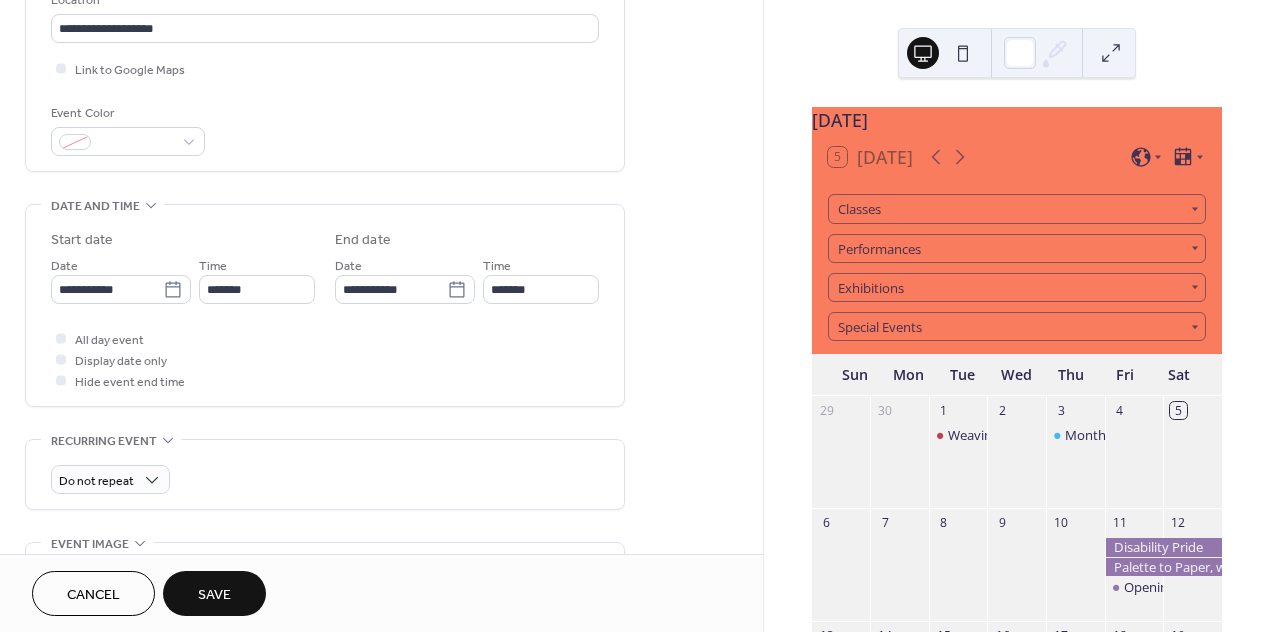 scroll, scrollTop: 338, scrollLeft: 0, axis: vertical 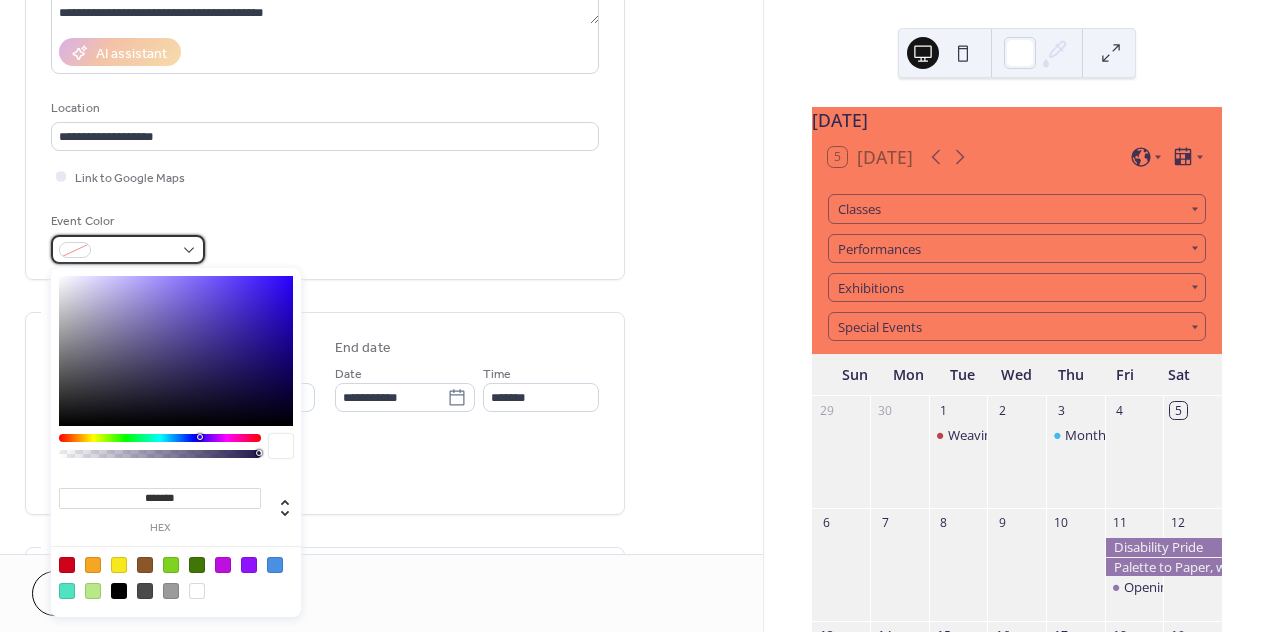 click at bounding box center [136, 251] 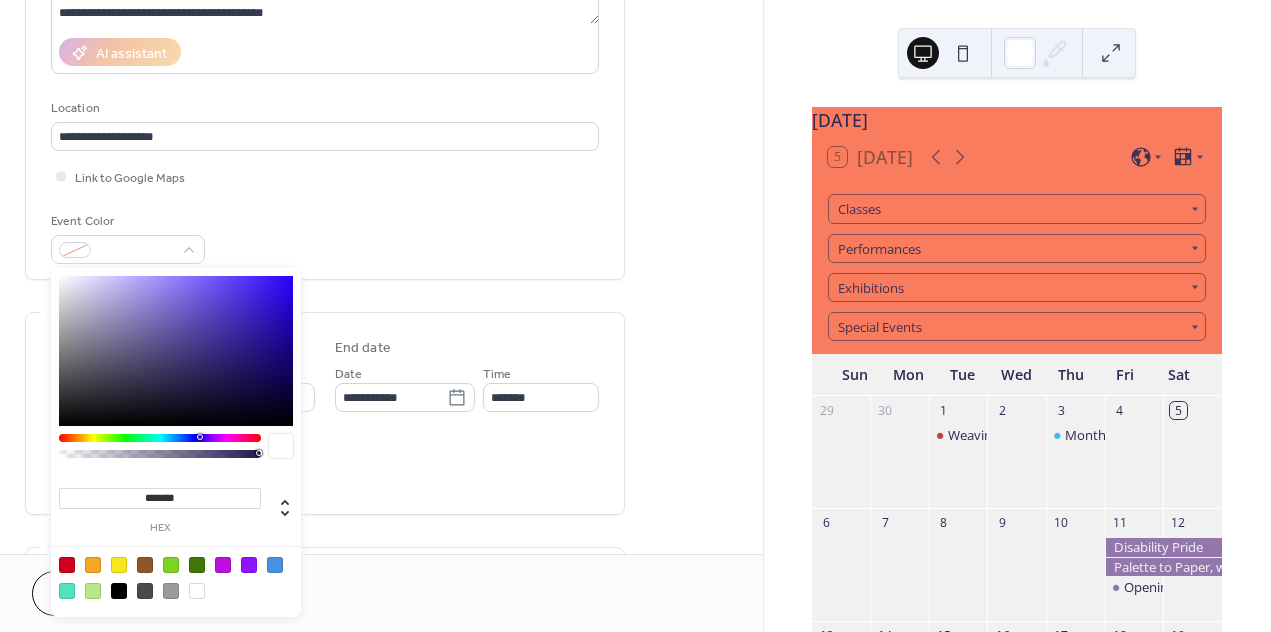 click on "*******" at bounding box center (160, 498) 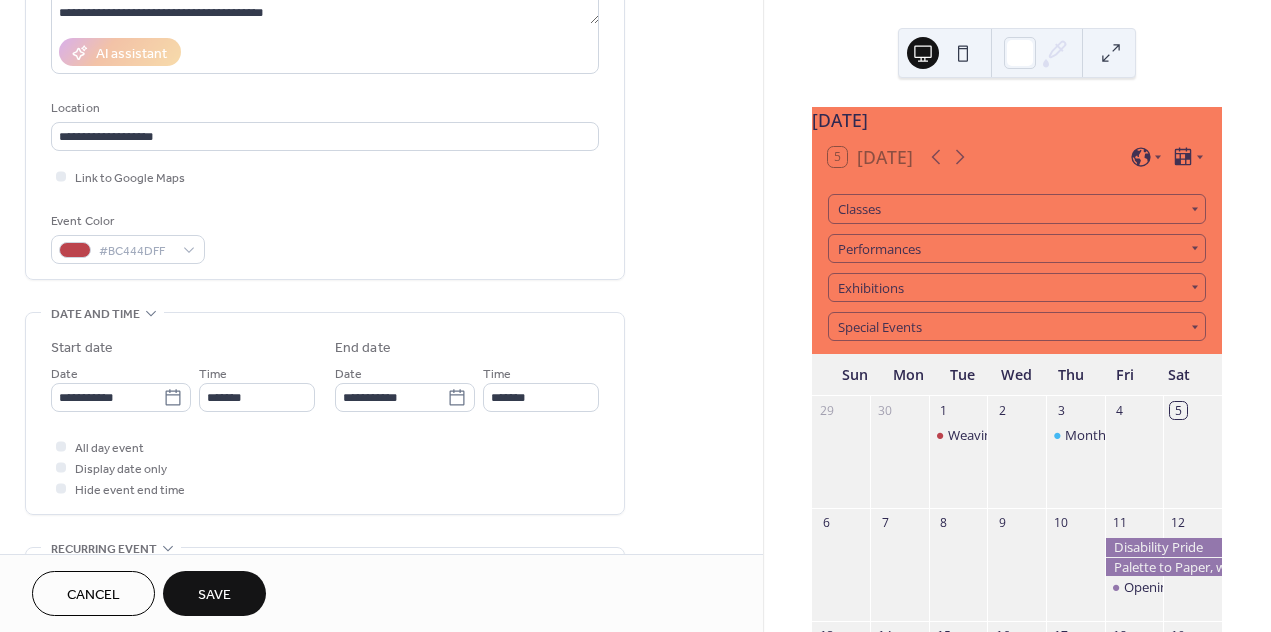 click on "All day event Display date only Hide event end time" at bounding box center (325, 467) 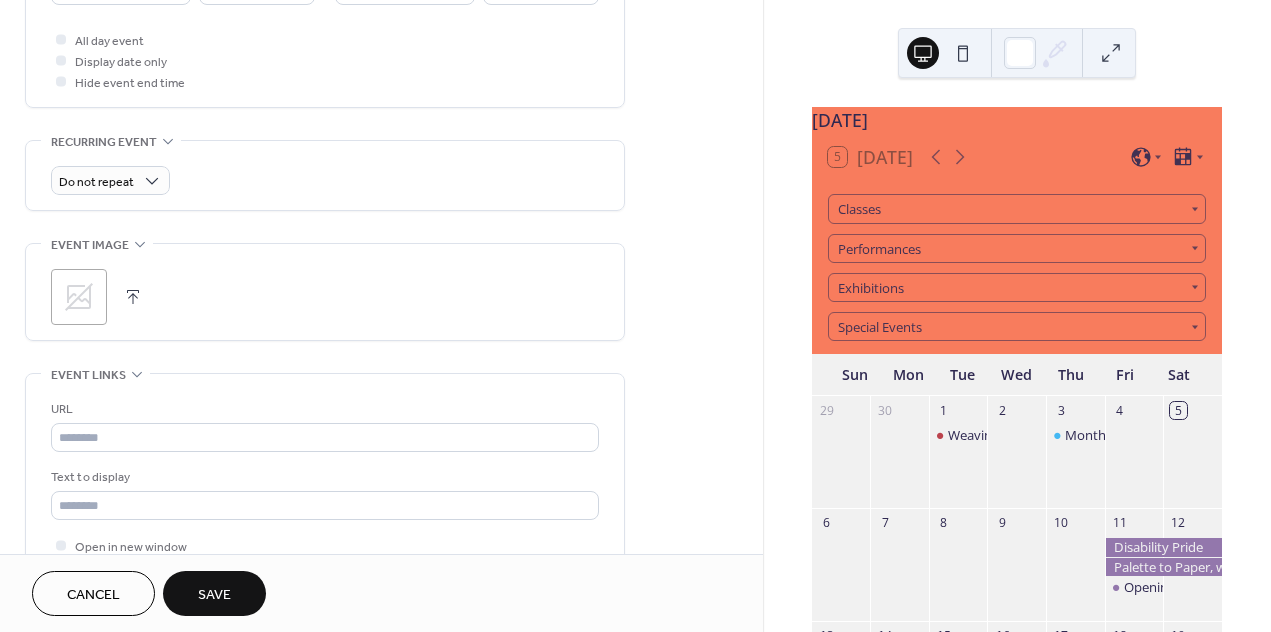 scroll, scrollTop: 754, scrollLeft: 0, axis: vertical 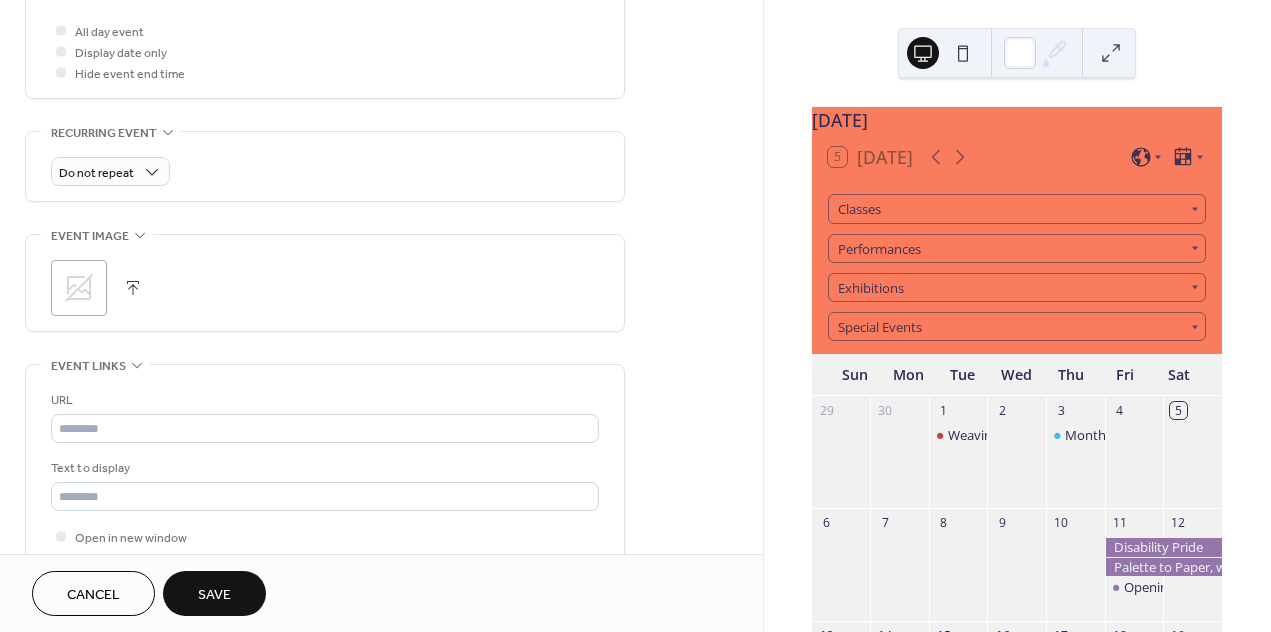 click 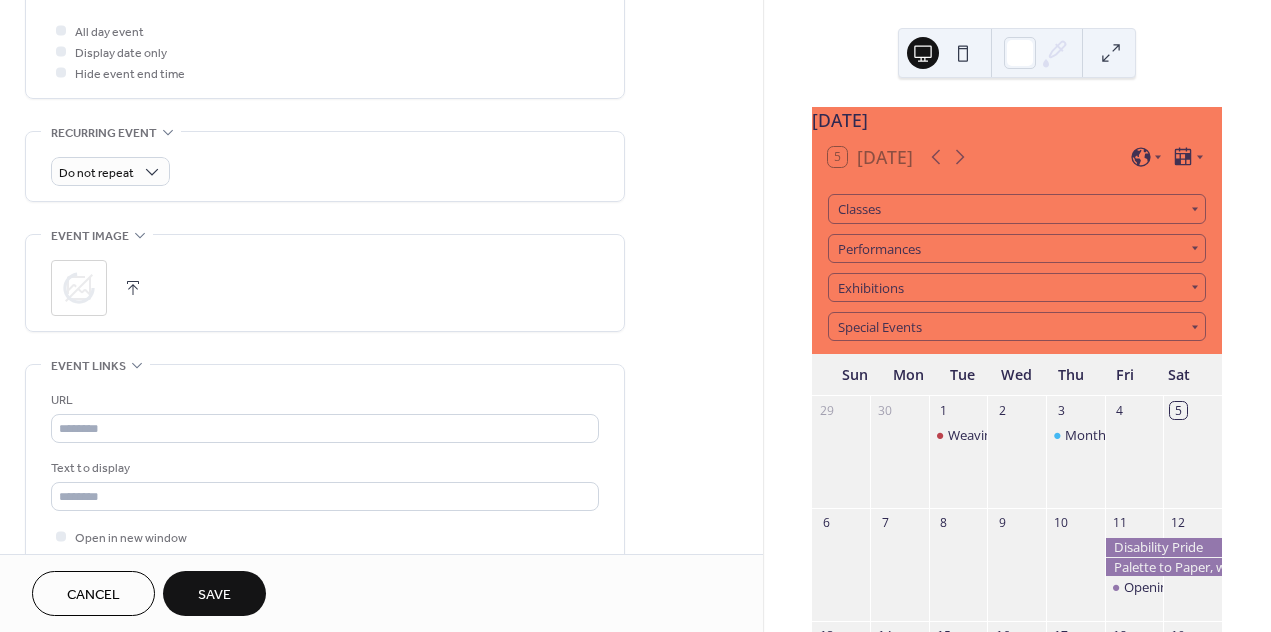 click on "URL Text to display Open in new window" at bounding box center [325, 468] 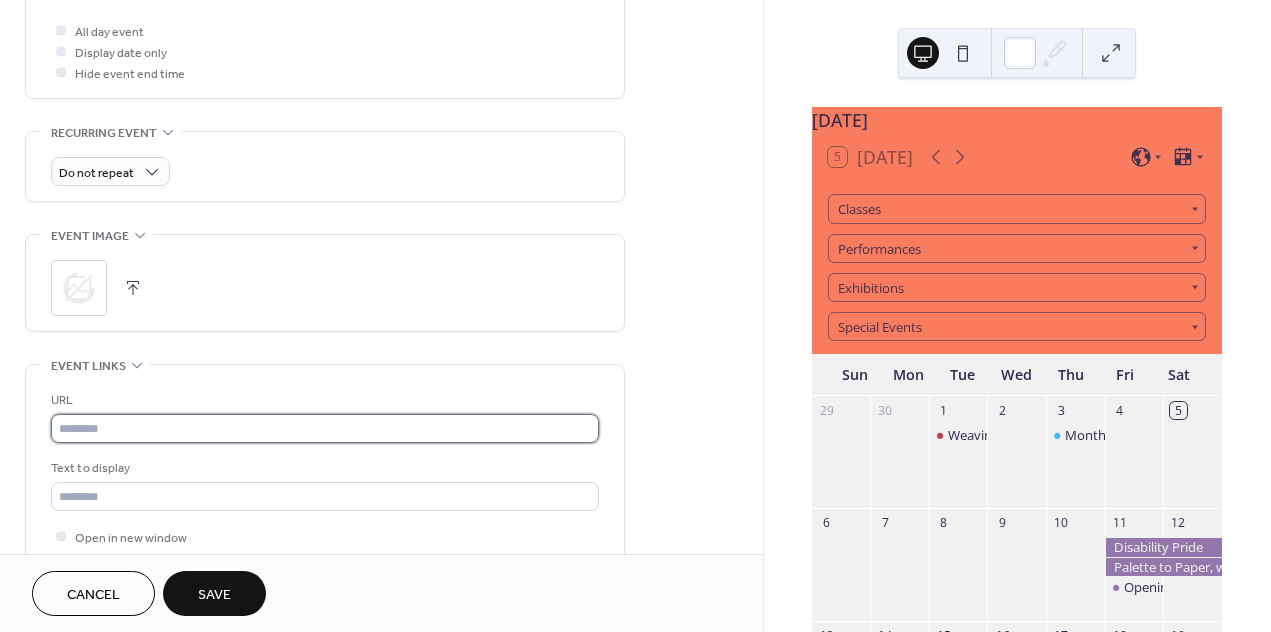 click at bounding box center (325, 428) 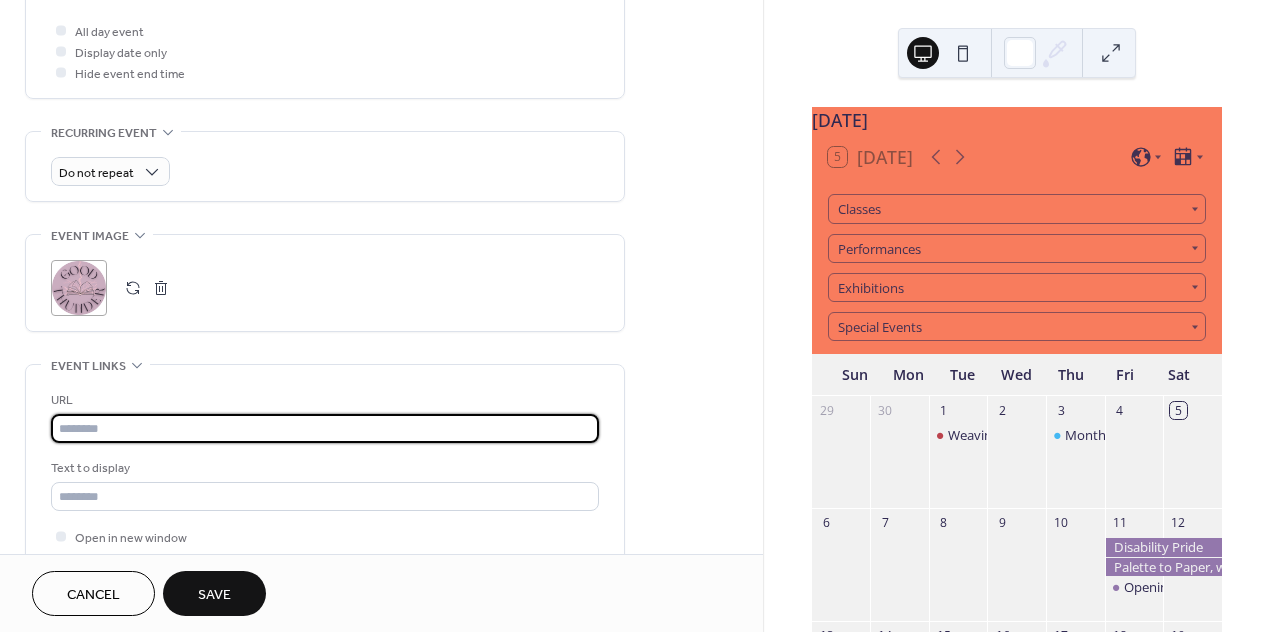 click at bounding box center (325, 428) 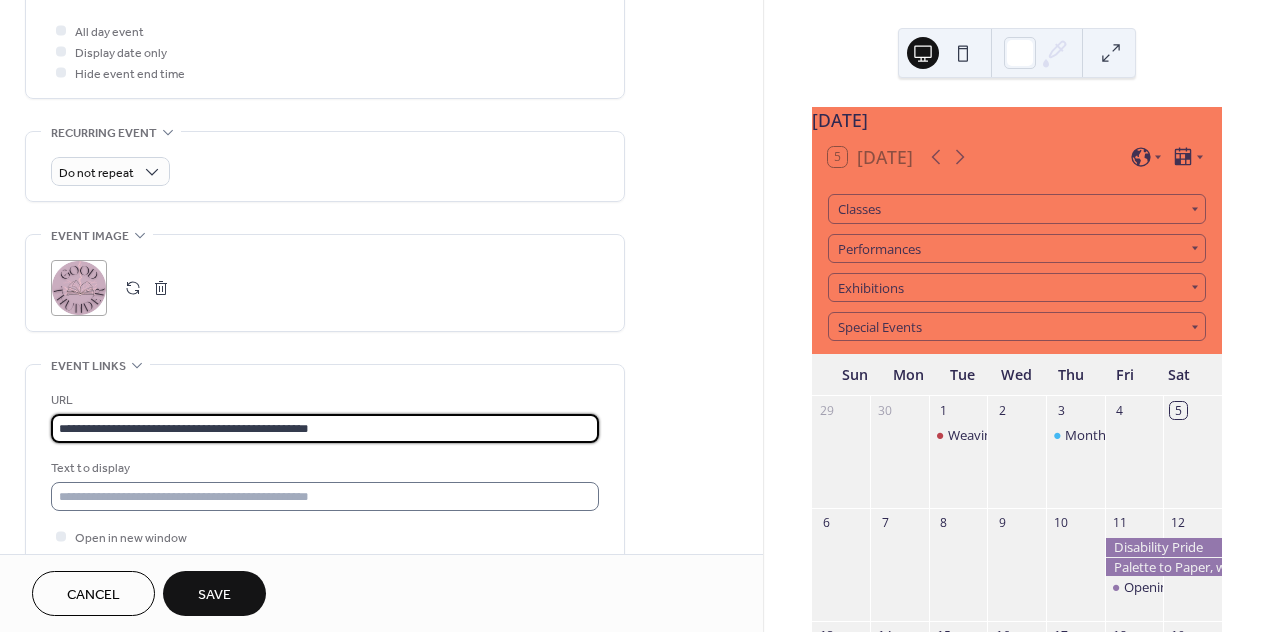 type on "**********" 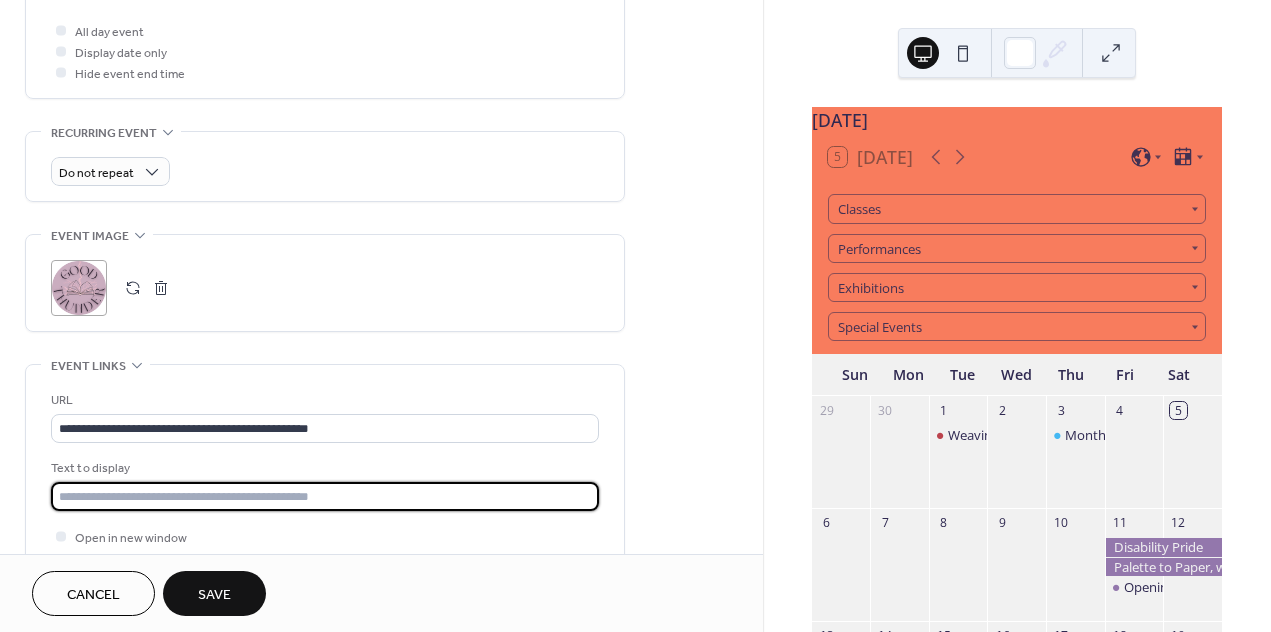 click at bounding box center (325, 496) 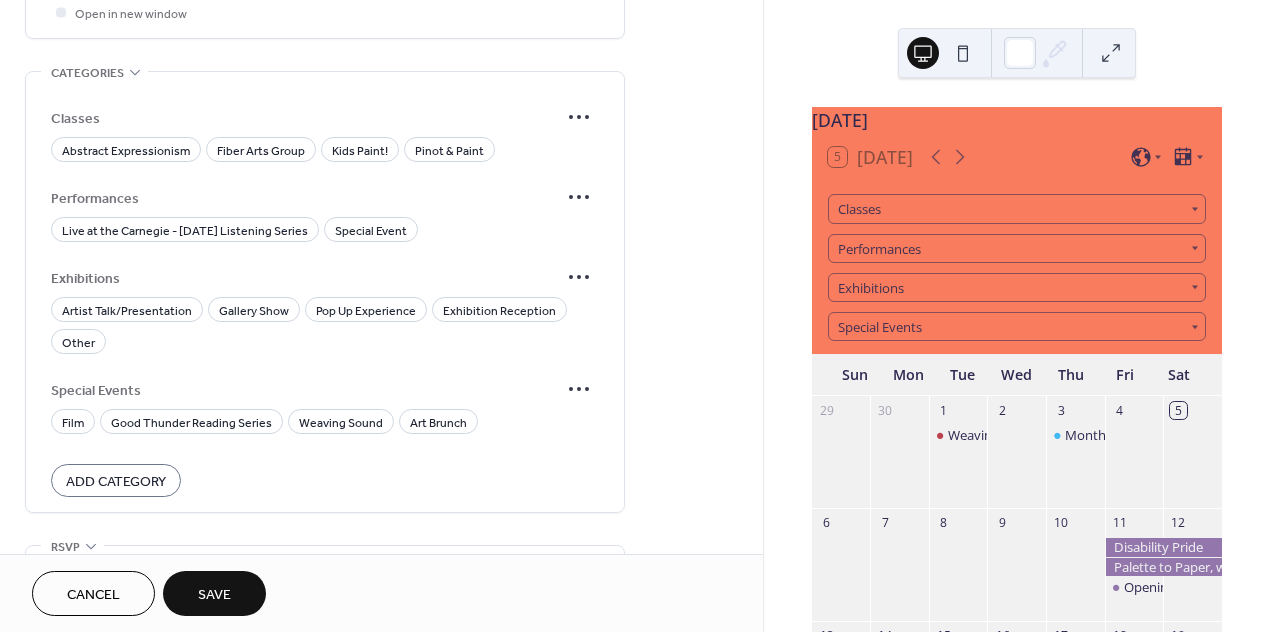 scroll, scrollTop: 1285, scrollLeft: 0, axis: vertical 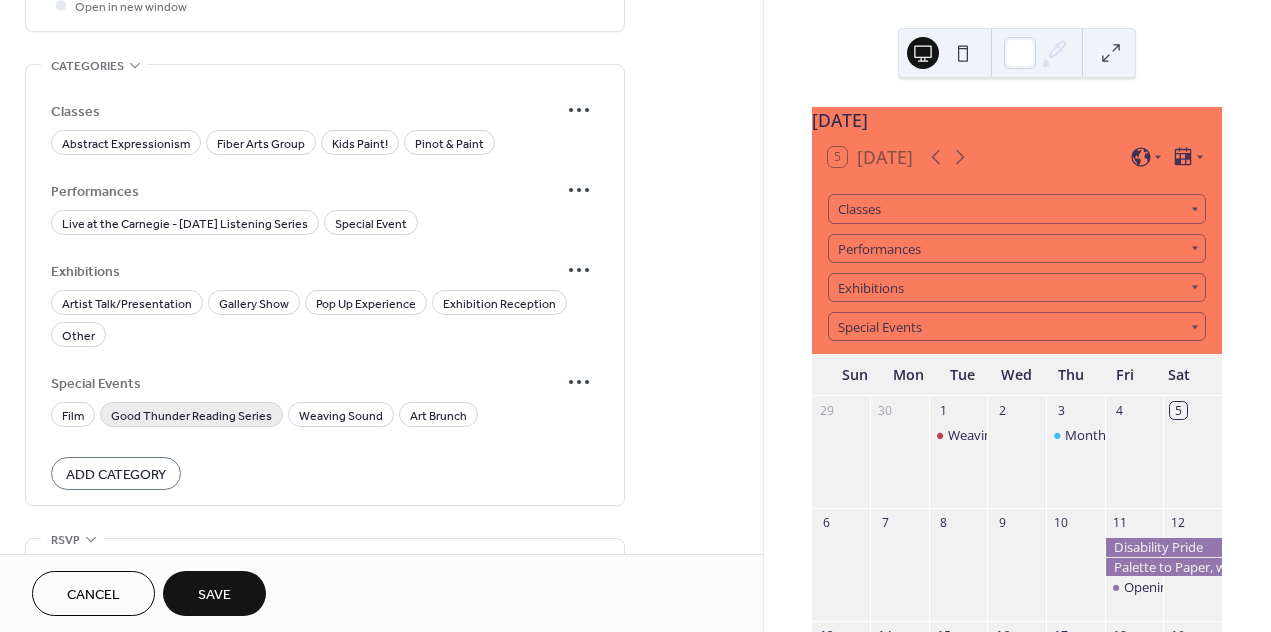 type on "**********" 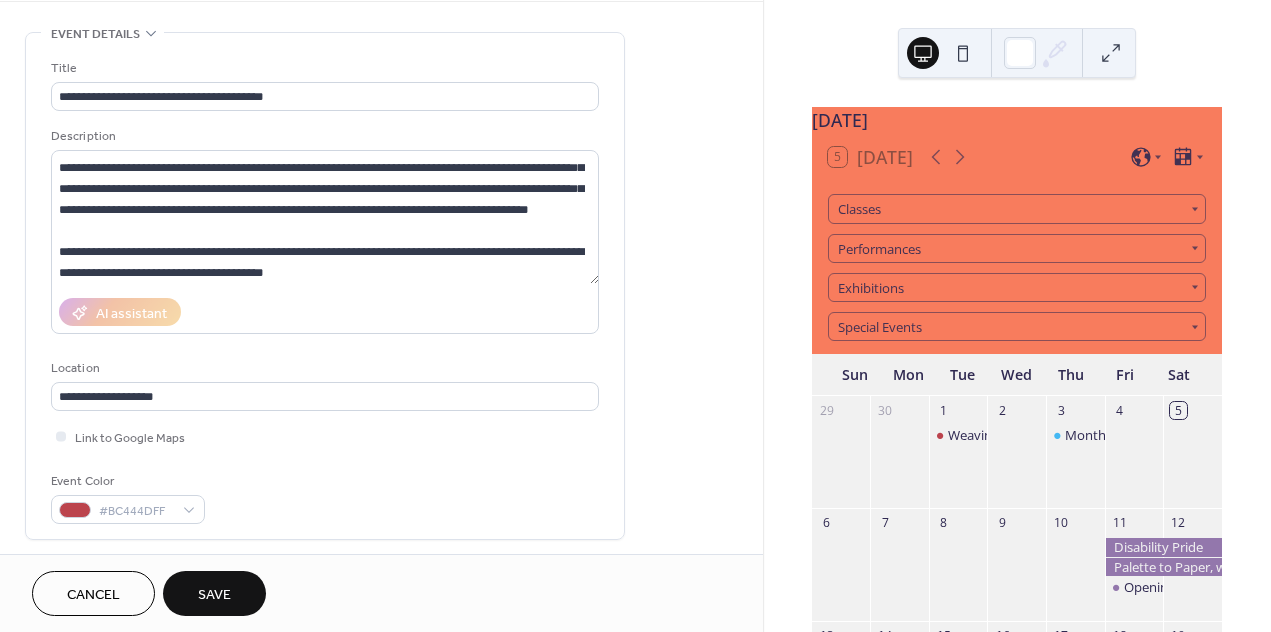 scroll, scrollTop: 0, scrollLeft: 0, axis: both 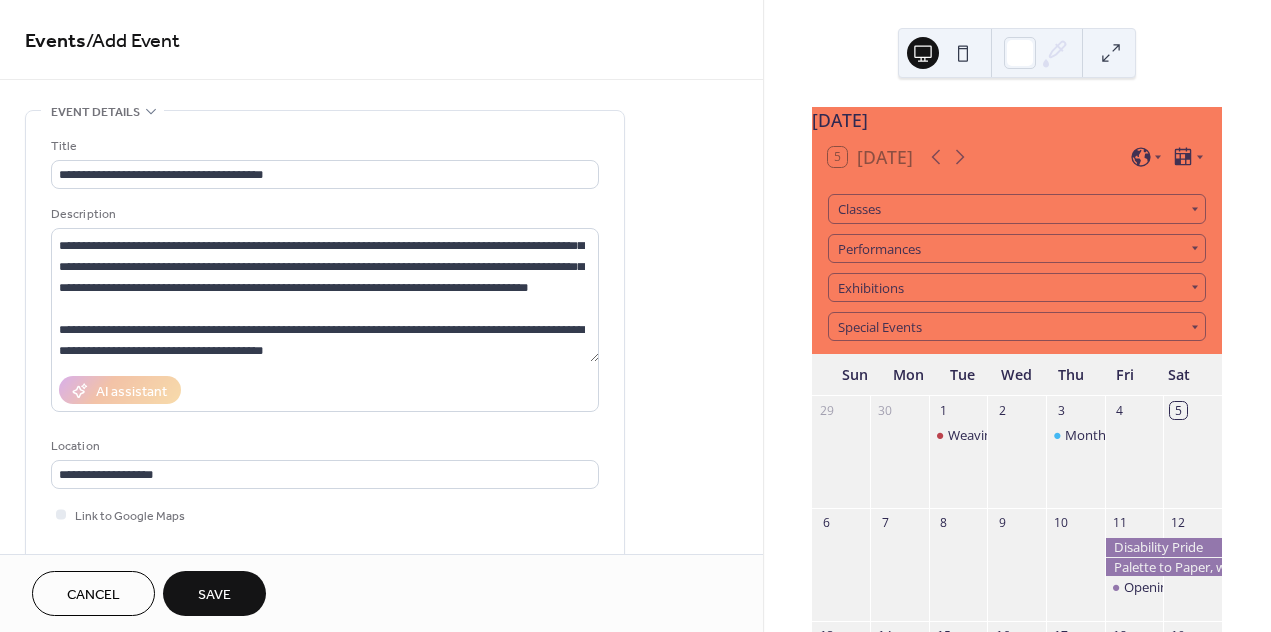 click on "Save" at bounding box center (214, 593) 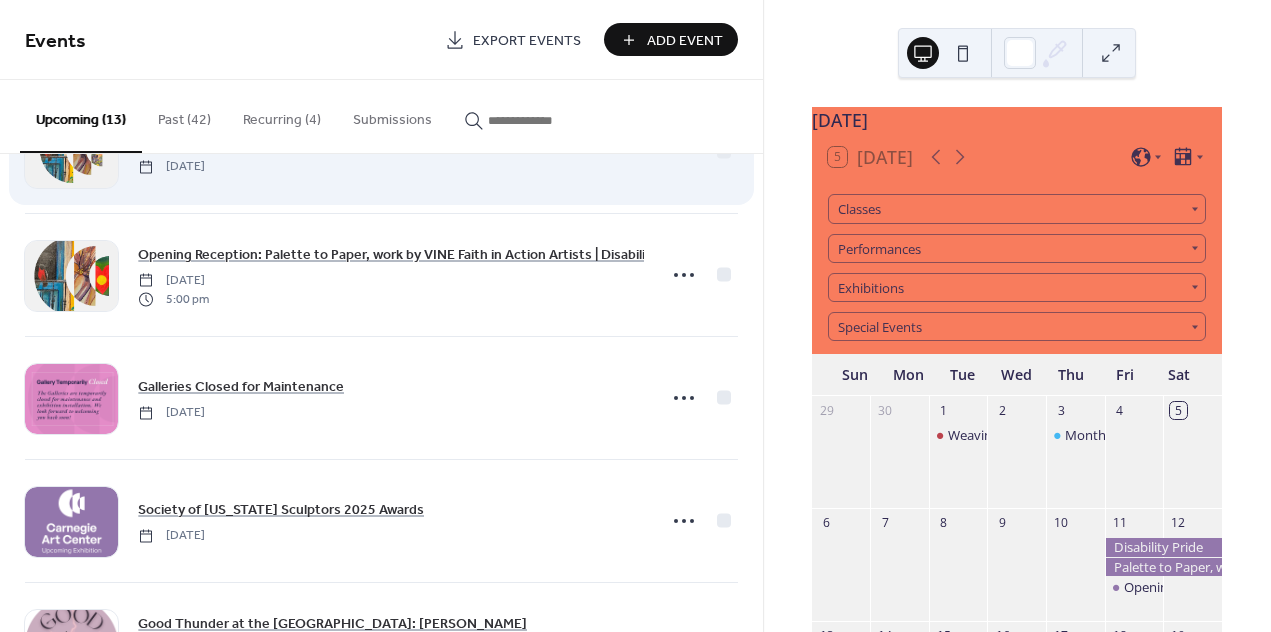 scroll, scrollTop: 353, scrollLeft: 0, axis: vertical 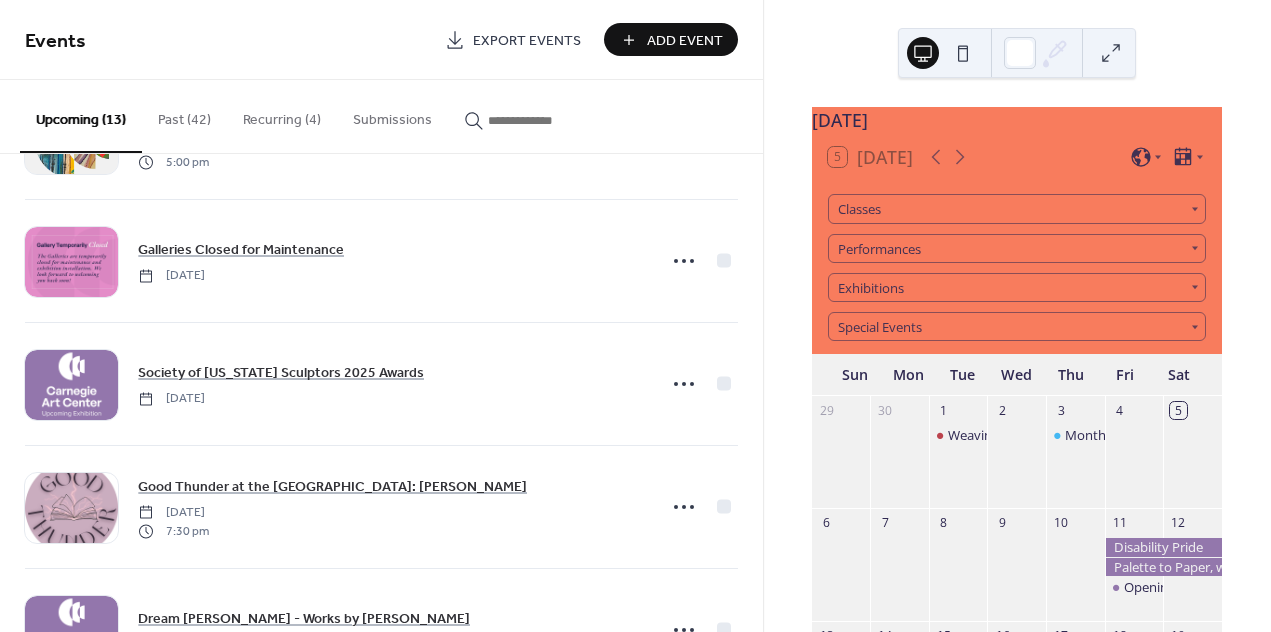 click on "Recurring  (4)" at bounding box center [282, 115] 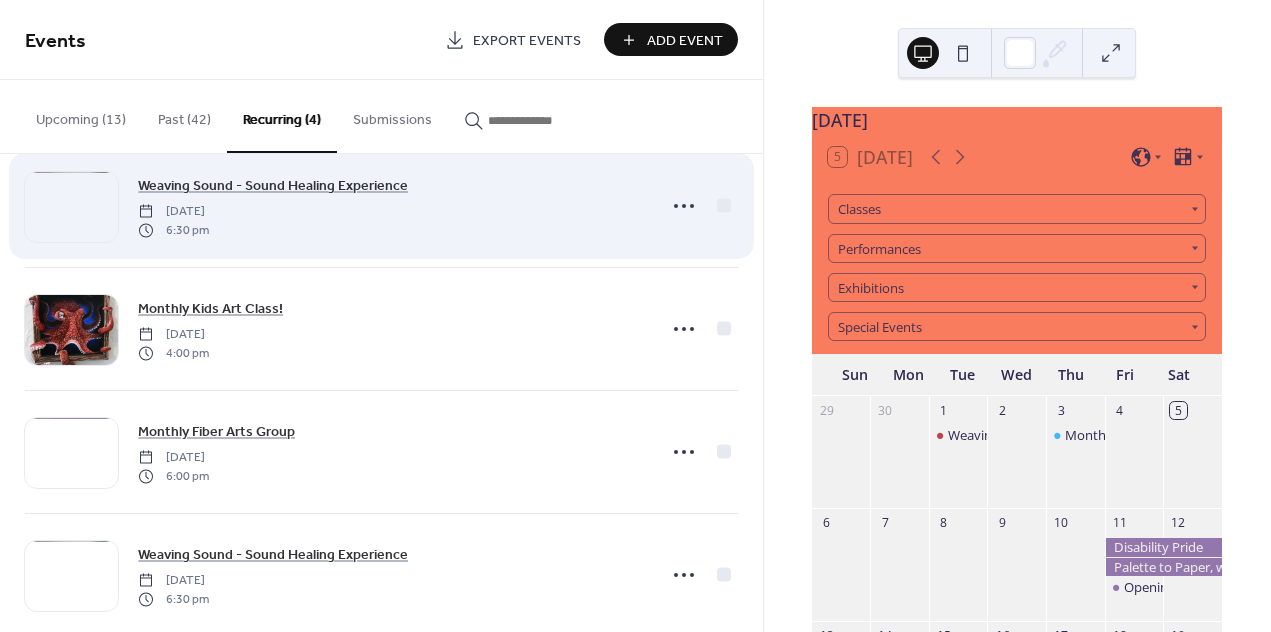 scroll, scrollTop: 73, scrollLeft: 0, axis: vertical 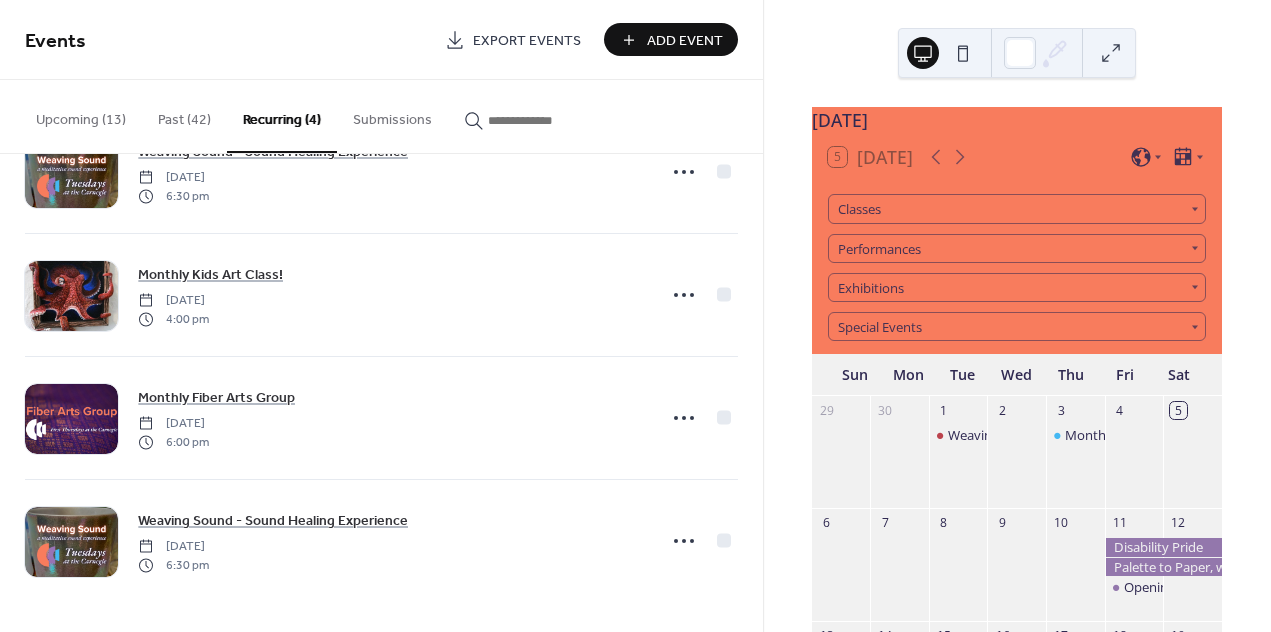 click on "Past  (42)" at bounding box center [184, 115] 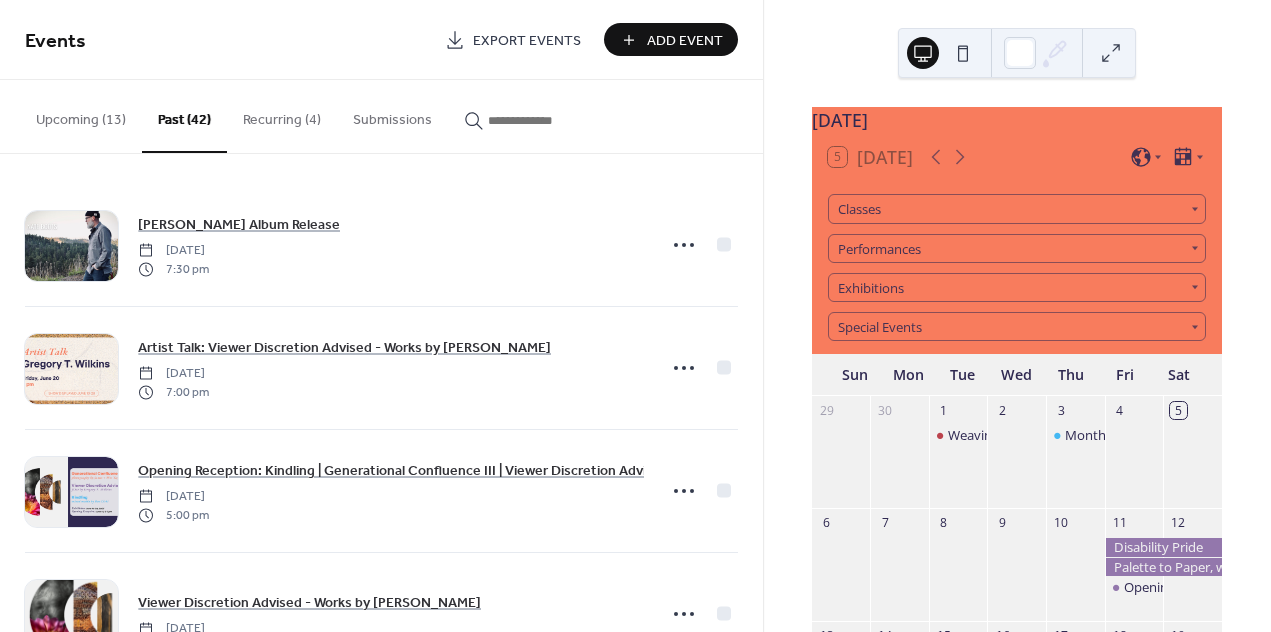 click on "Submissions" at bounding box center [392, 115] 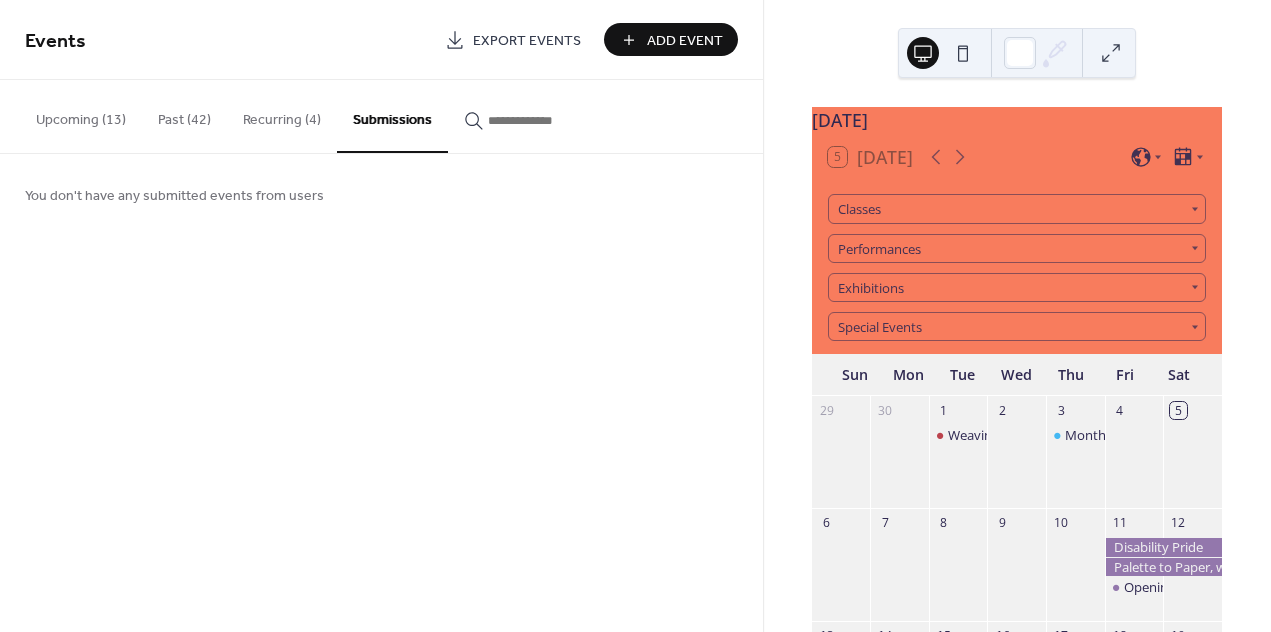 click on "Upcoming  (13)" at bounding box center [81, 115] 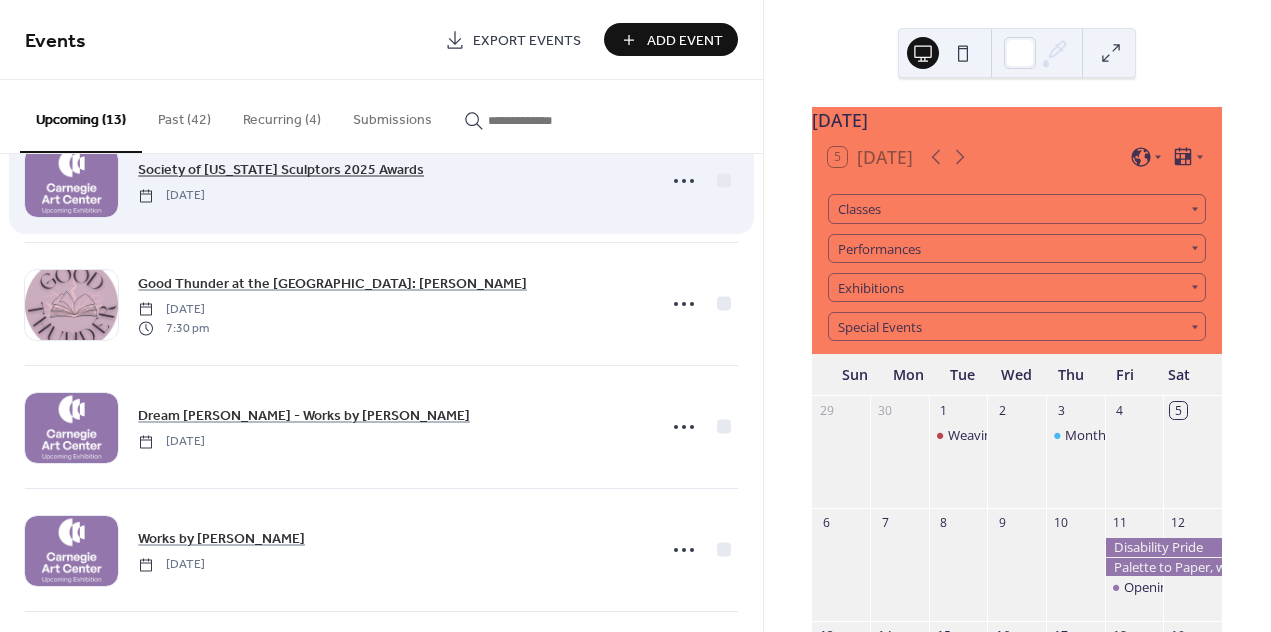 scroll, scrollTop: 531, scrollLeft: 0, axis: vertical 